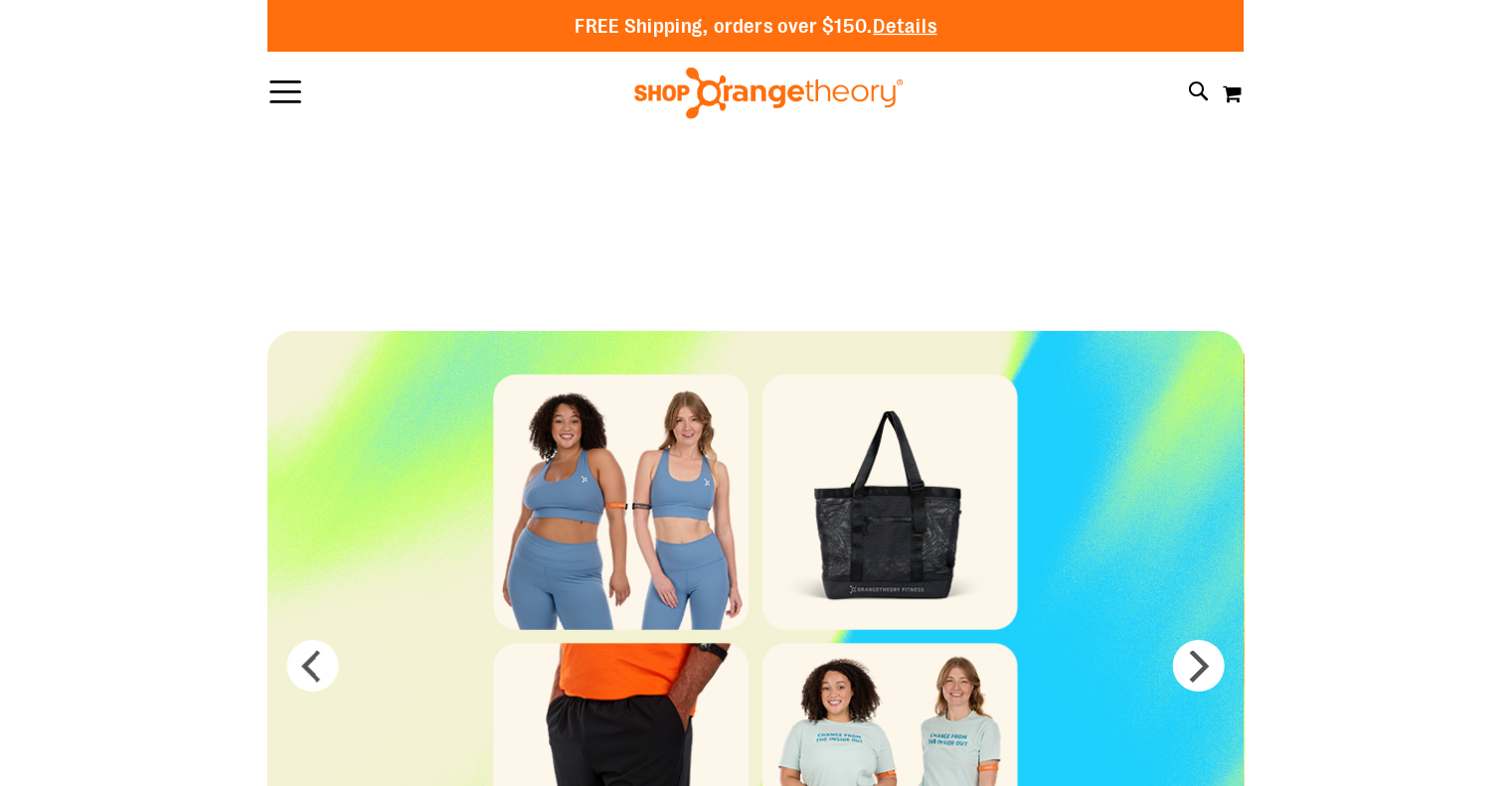 scroll, scrollTop: 0, scrollLeft: 0, axis: both 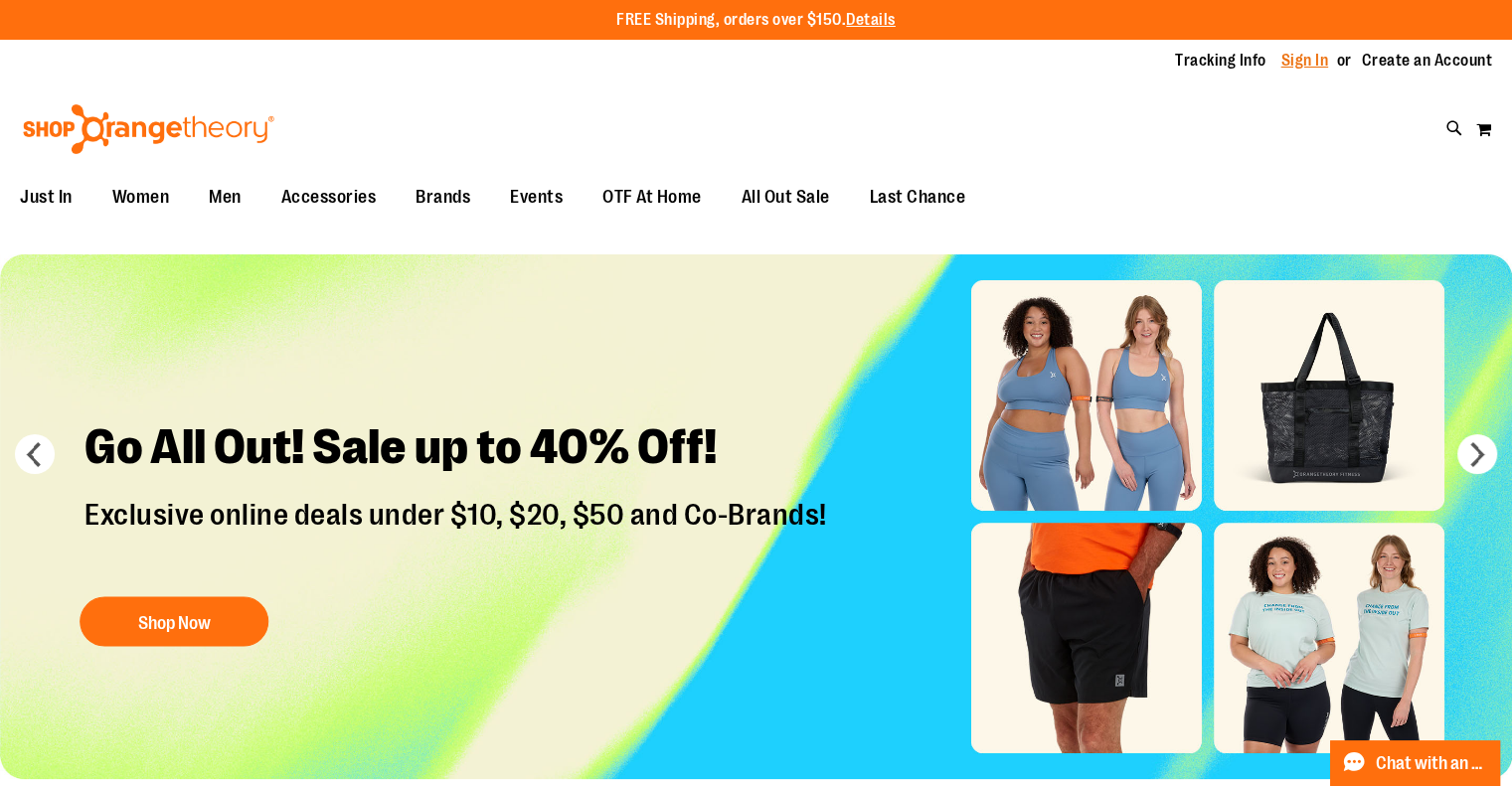 click on "Sign In" at bounding box center (1305, 61) 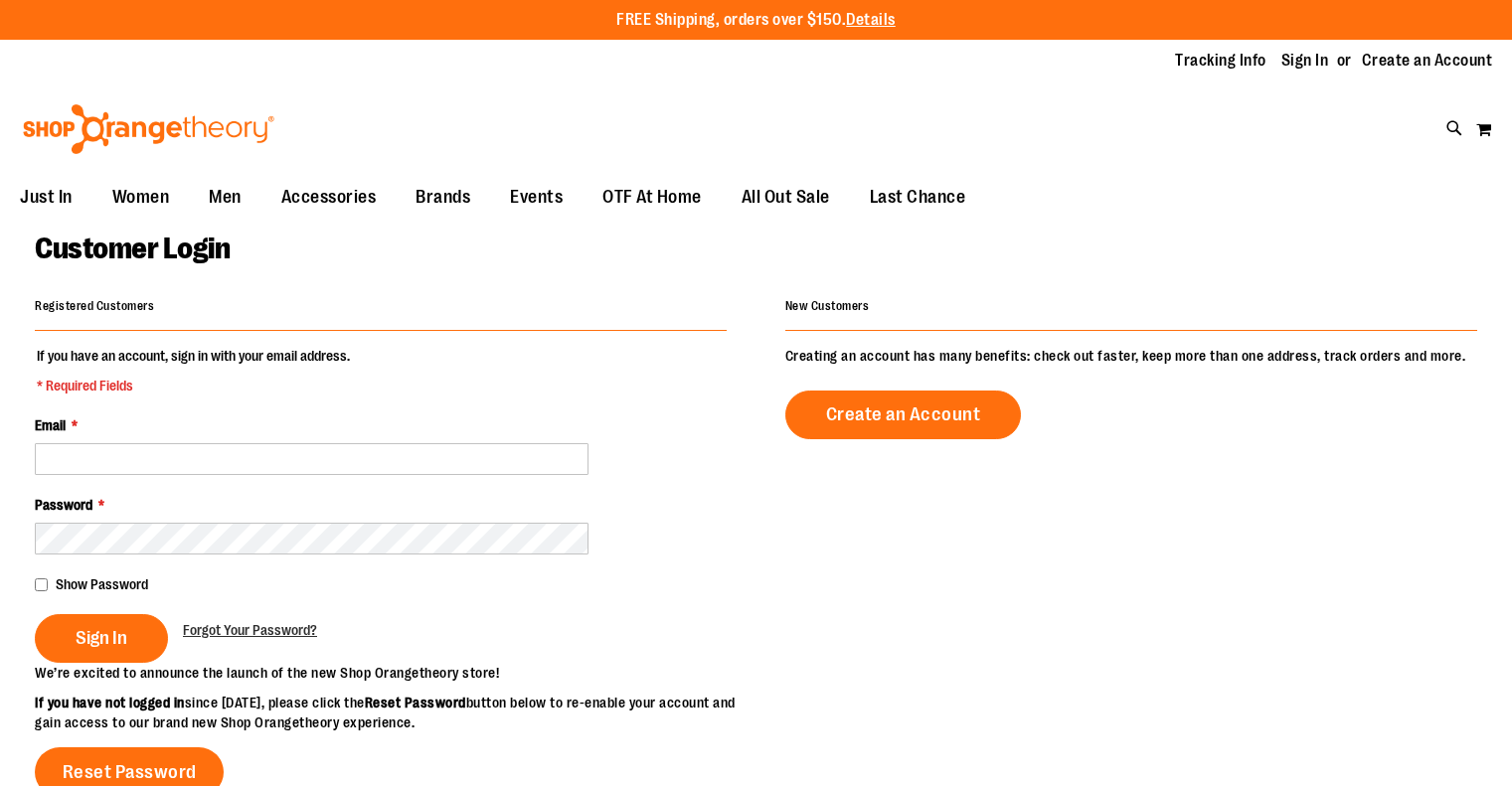 scroll, scrollTop: 0, scrollLeft: 0, axis: both 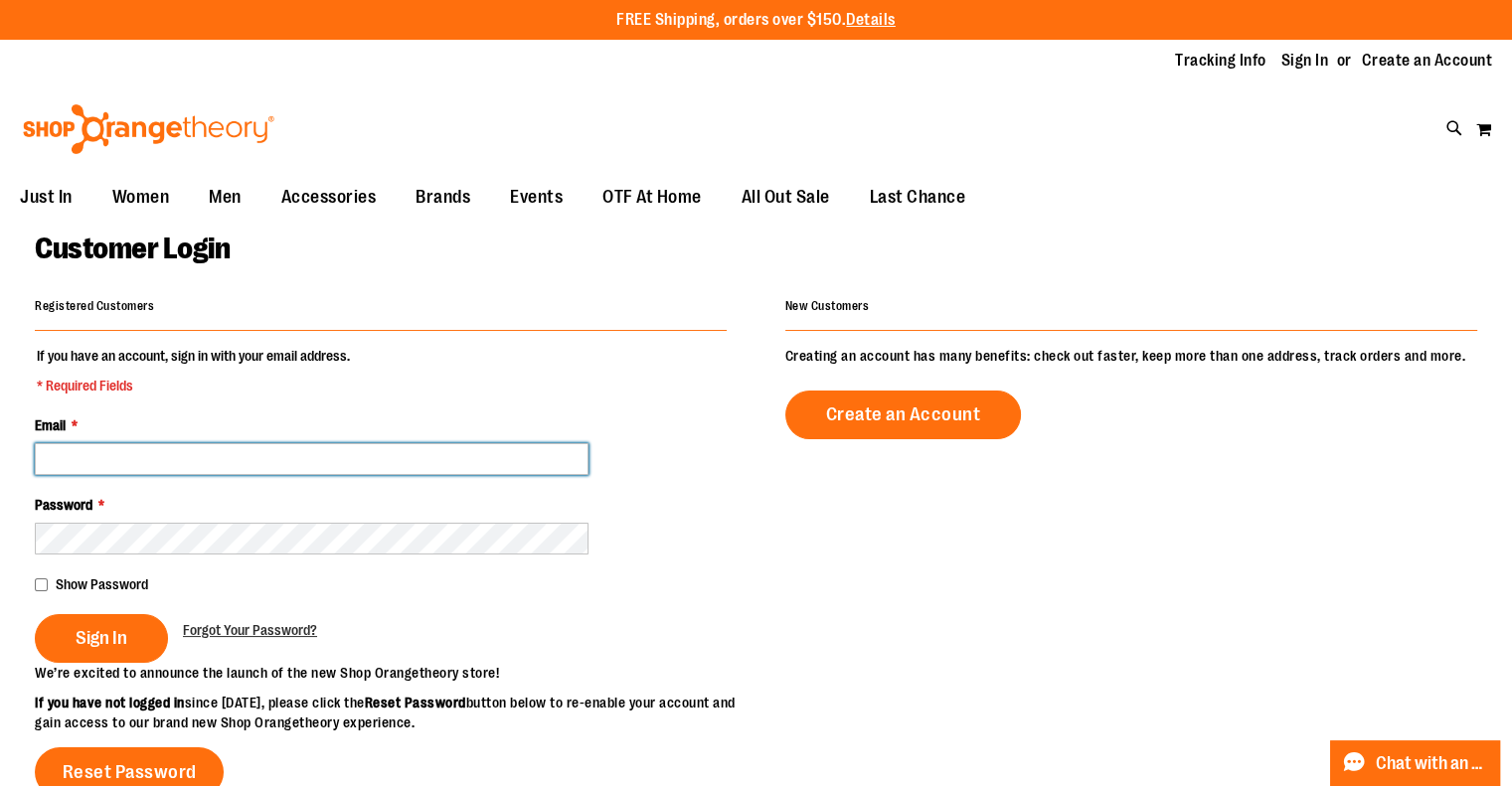 click on "Email *" at bounding box center (311, 459) 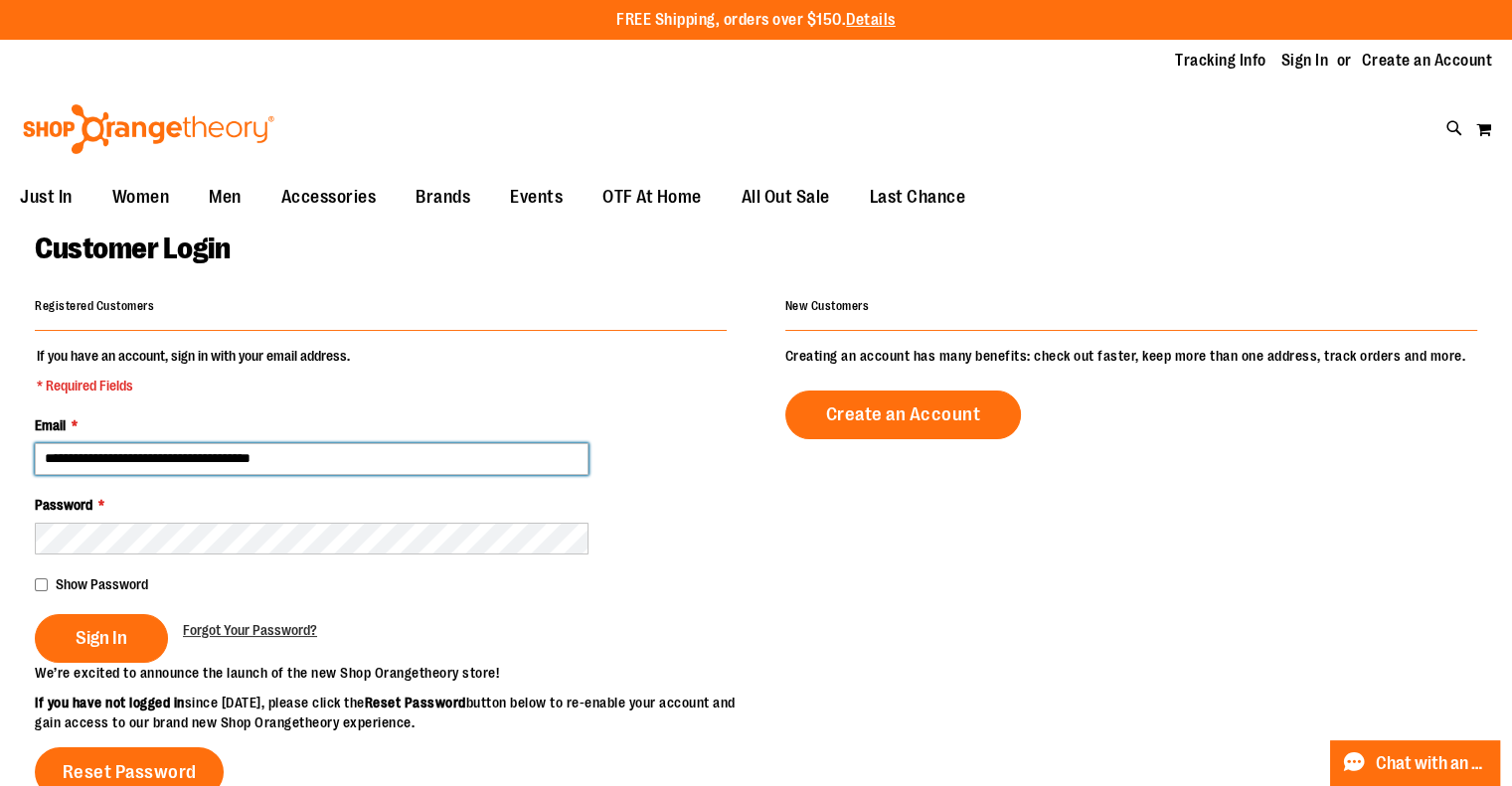 type on "**********" 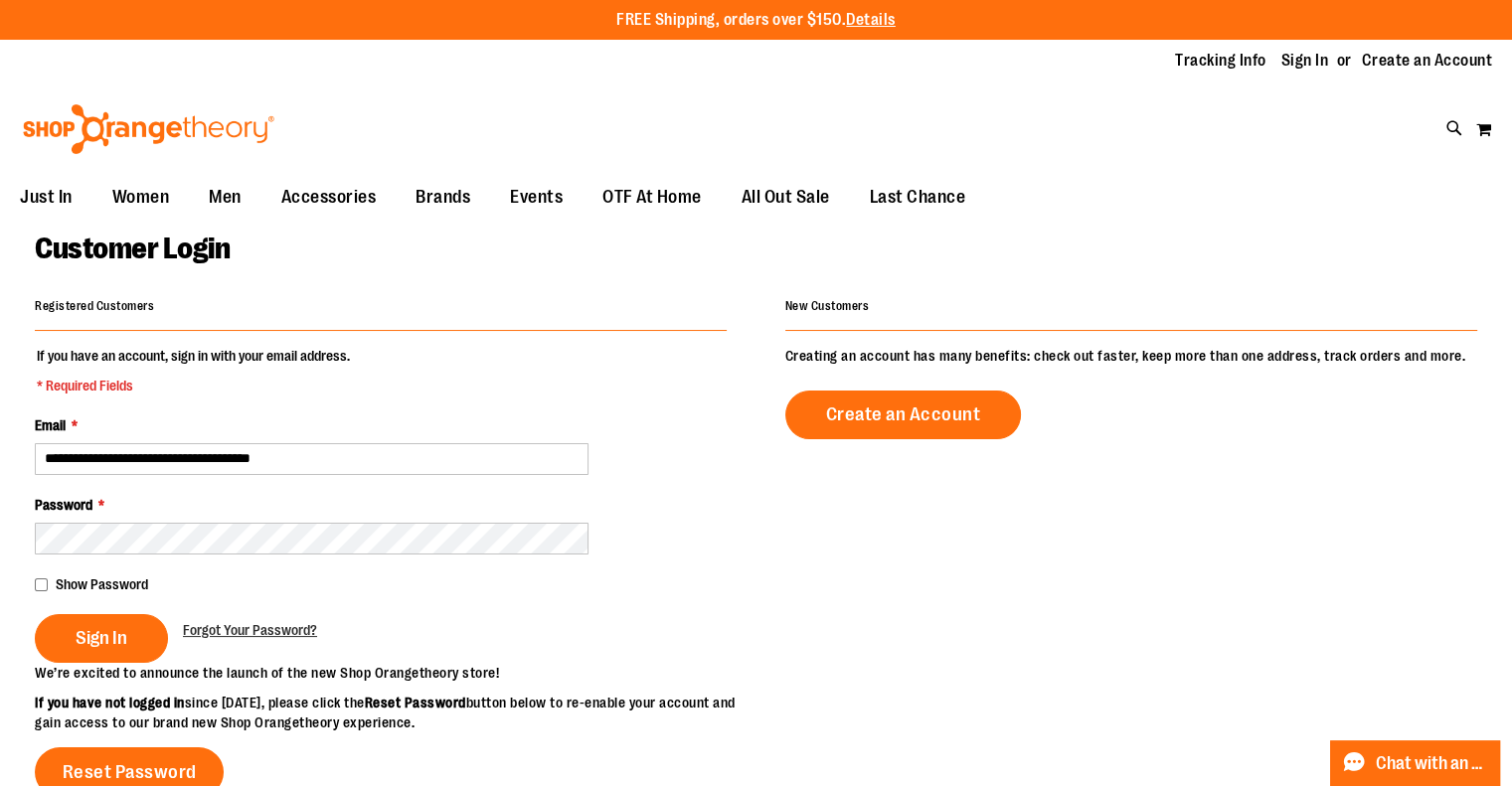 click on "Sign In" at bounding box center (101, 638) 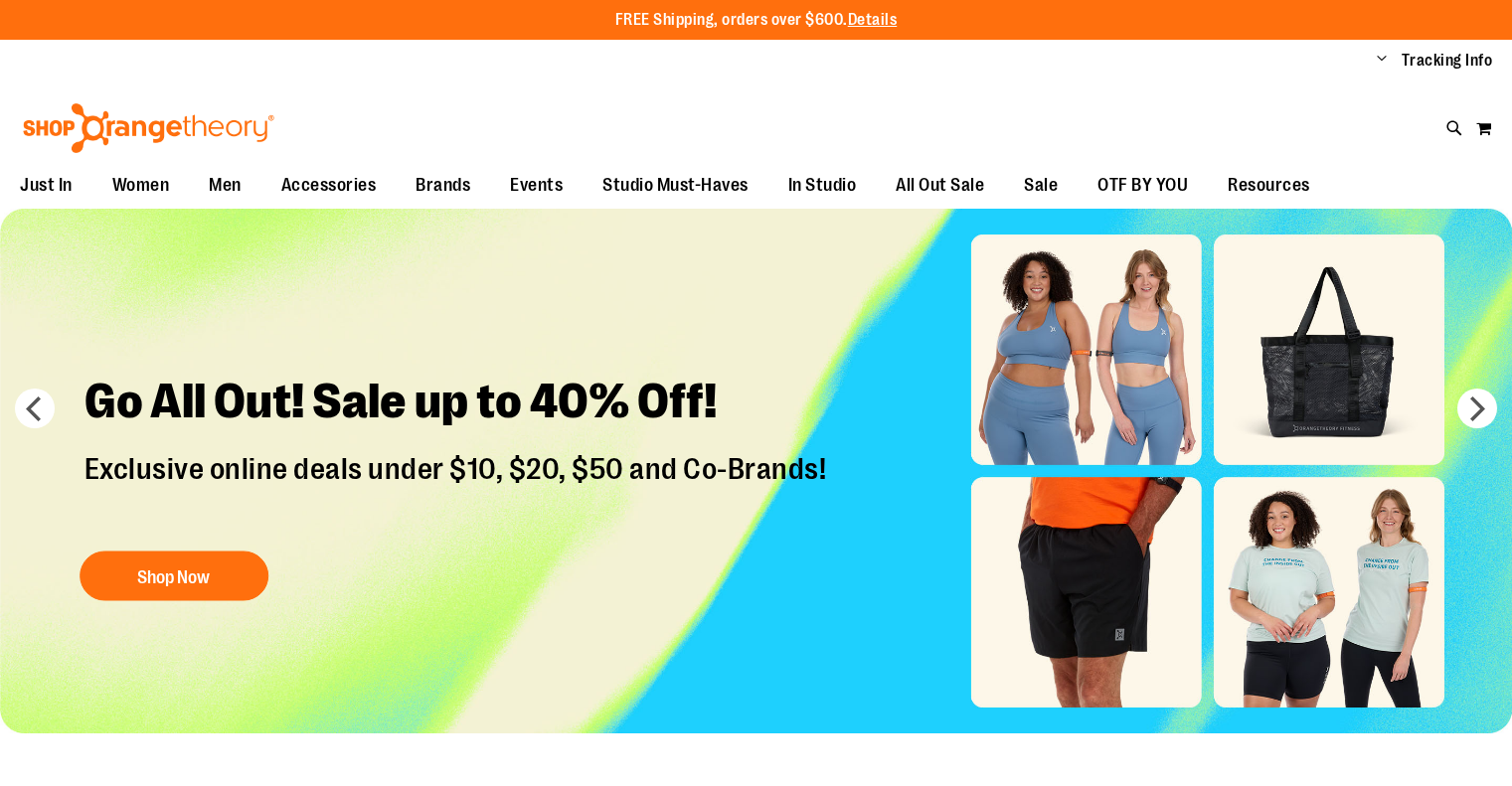 scroll, scrollTop: 0, scrollLeft: 0, axis: both 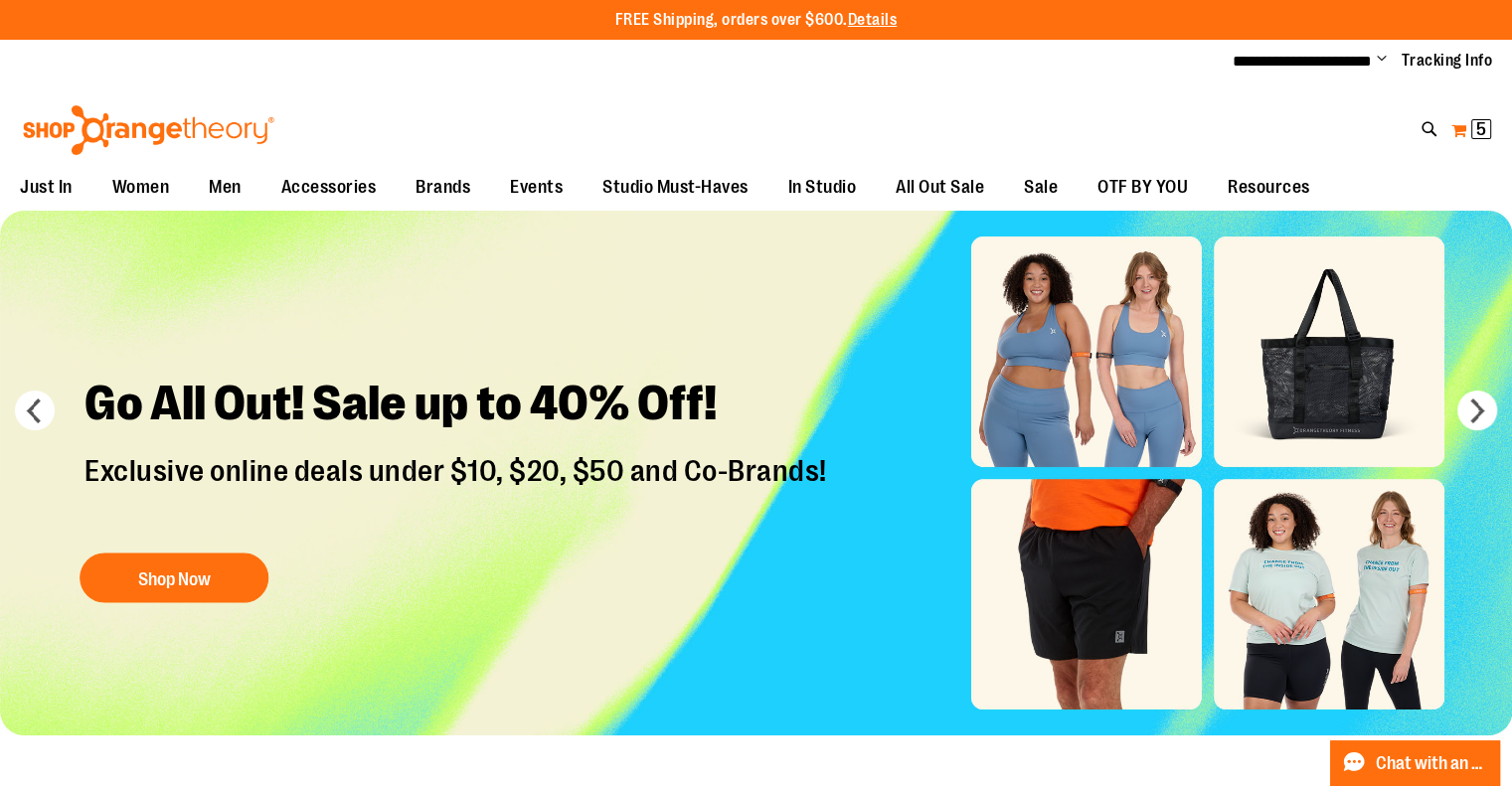 click on "My Cart
5
5
items" at bounding box center [1471, 130] 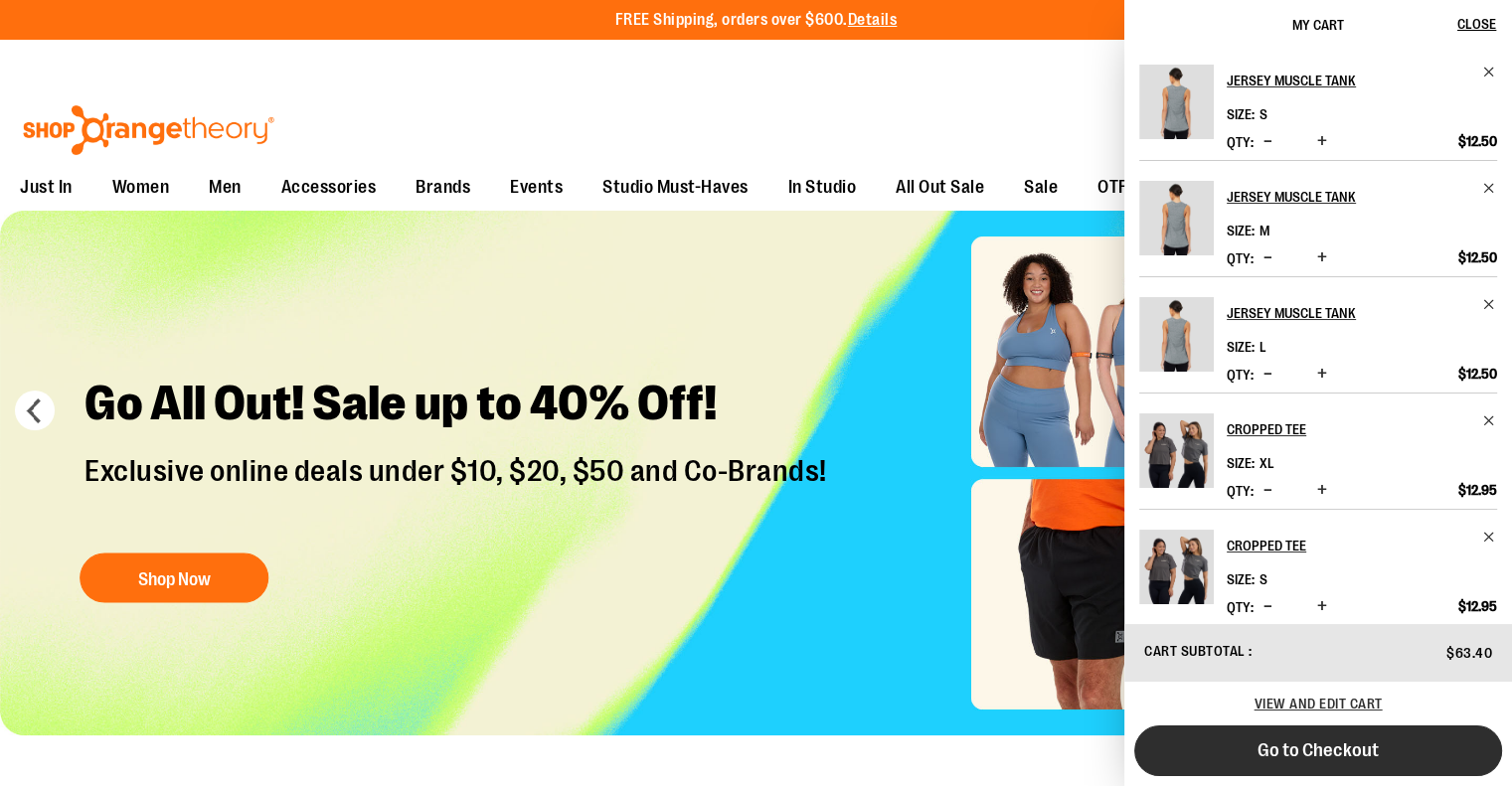 click on "Go to Checkout" at bounding box center (1318, 750) 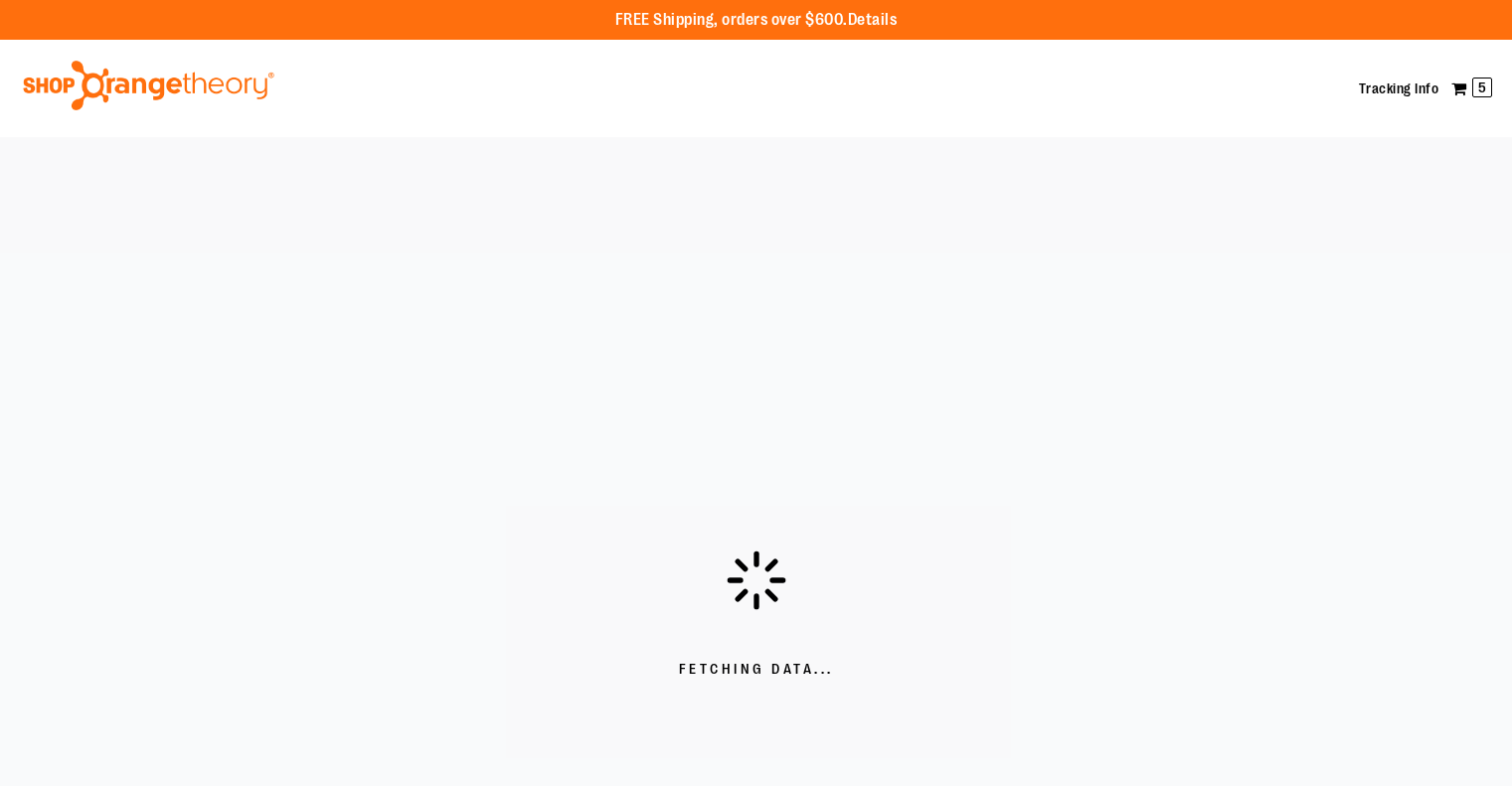 scroll, scrollTop: 0, scrollLeft: 0, axis: both 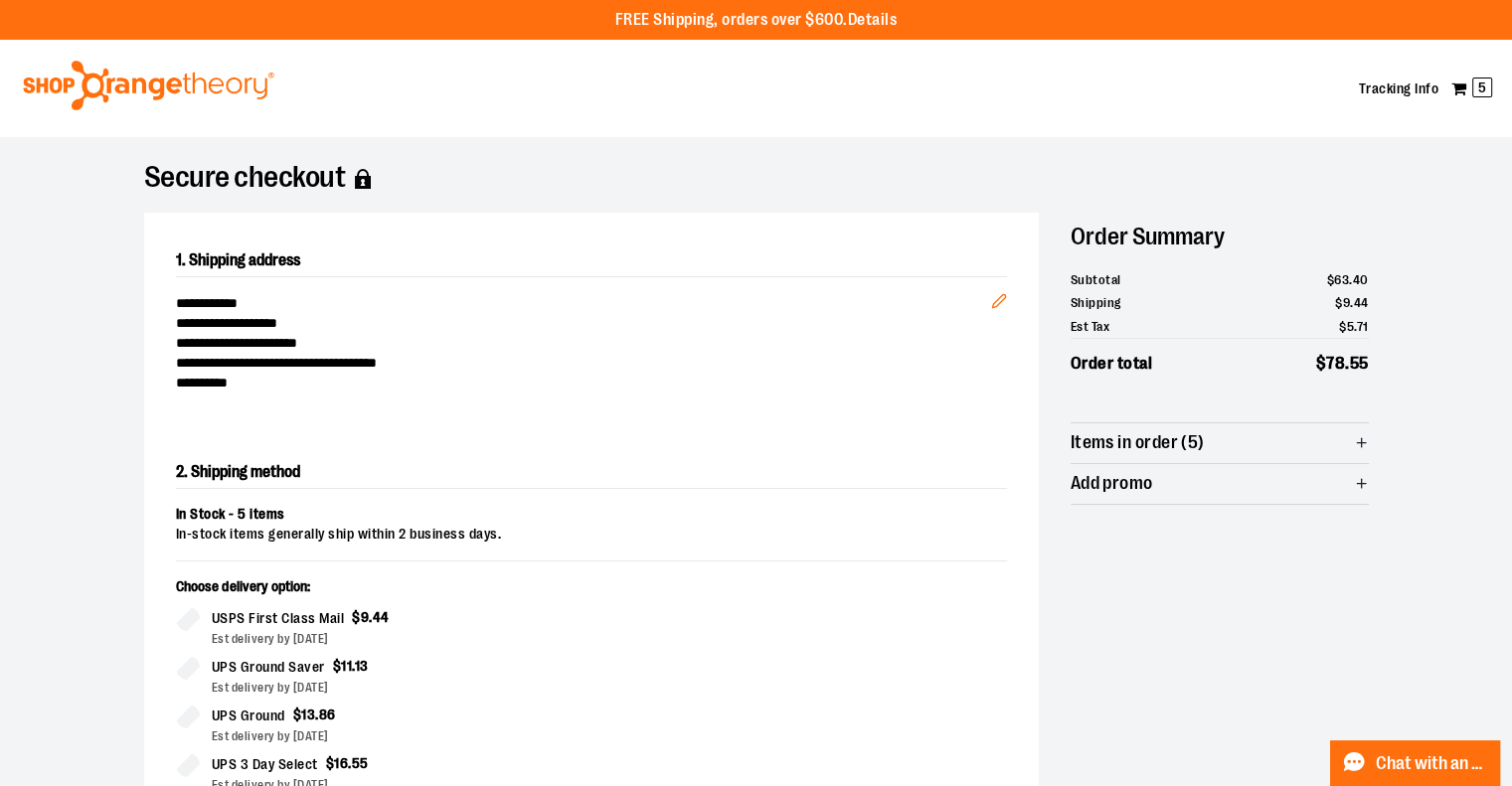 click on "**********" at bounding box center (756, 690) 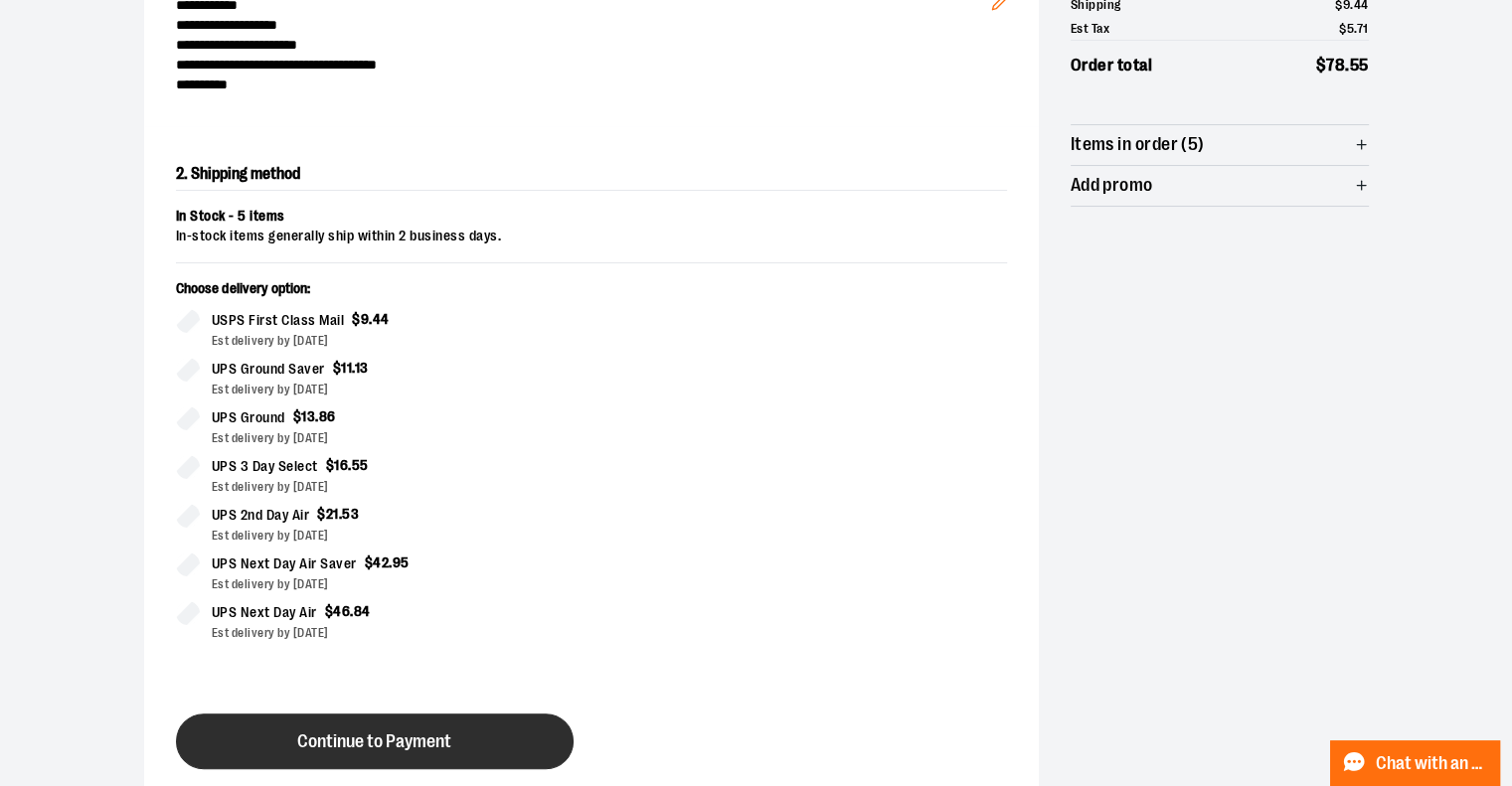click on "Continue to Payment" at bounding box center [374, 741] 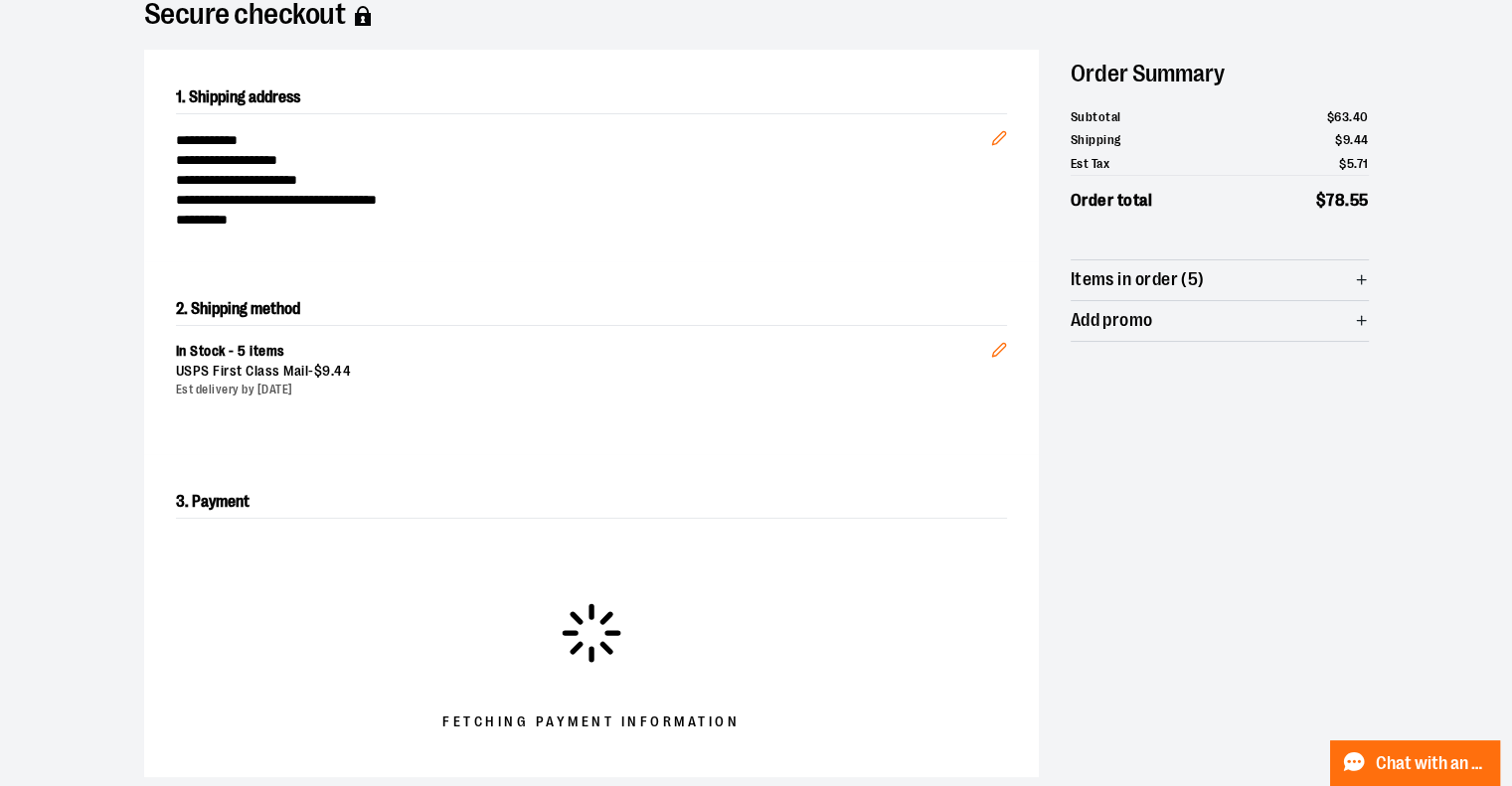 scroll, scrollTop: 199, scrollLeft: 0, axis: vertical 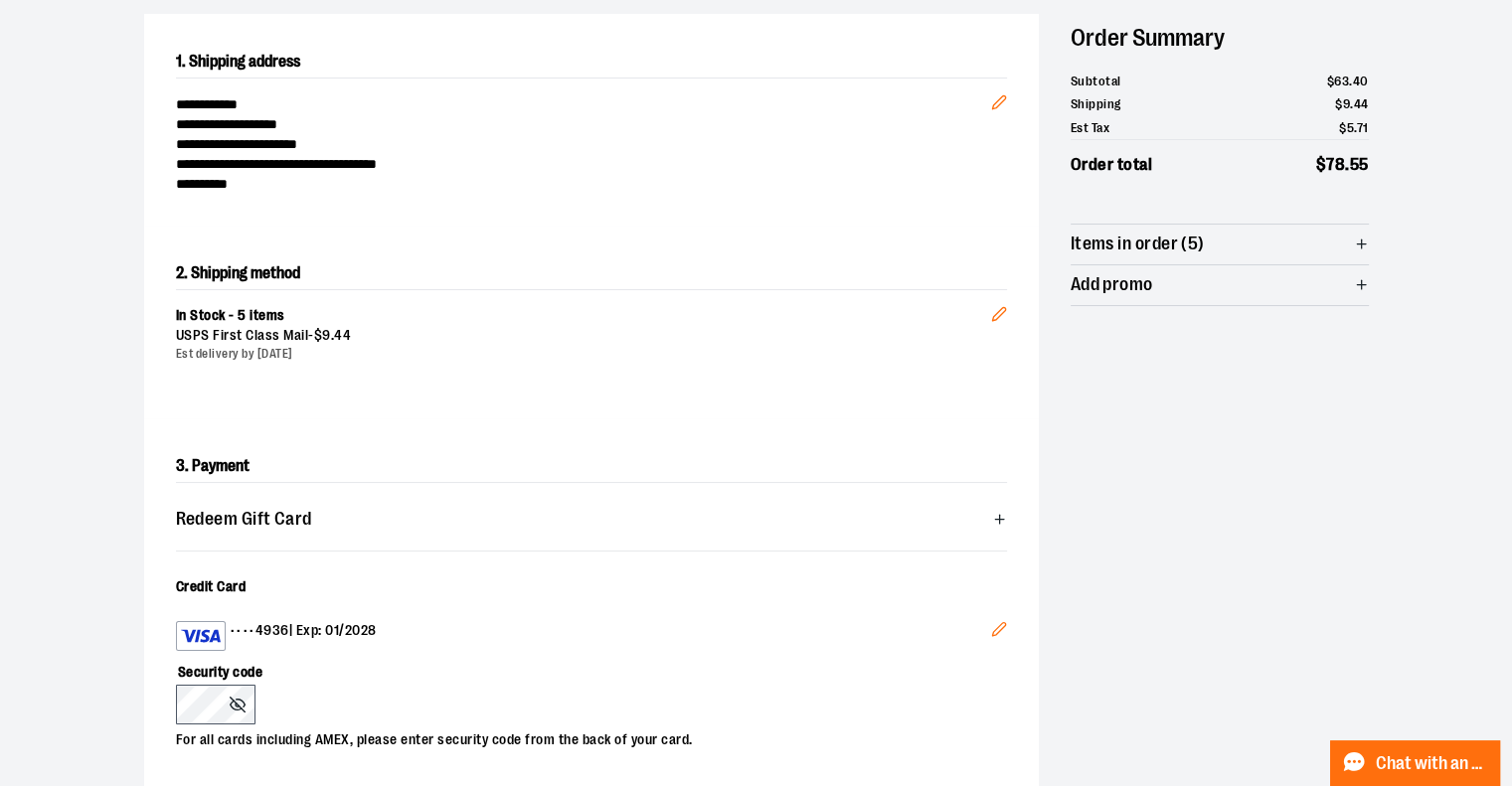 drag, startPoint x: 828, startPoint y: 336, endPoint x: 839, endPoint y: 340, distance: 11.7046999 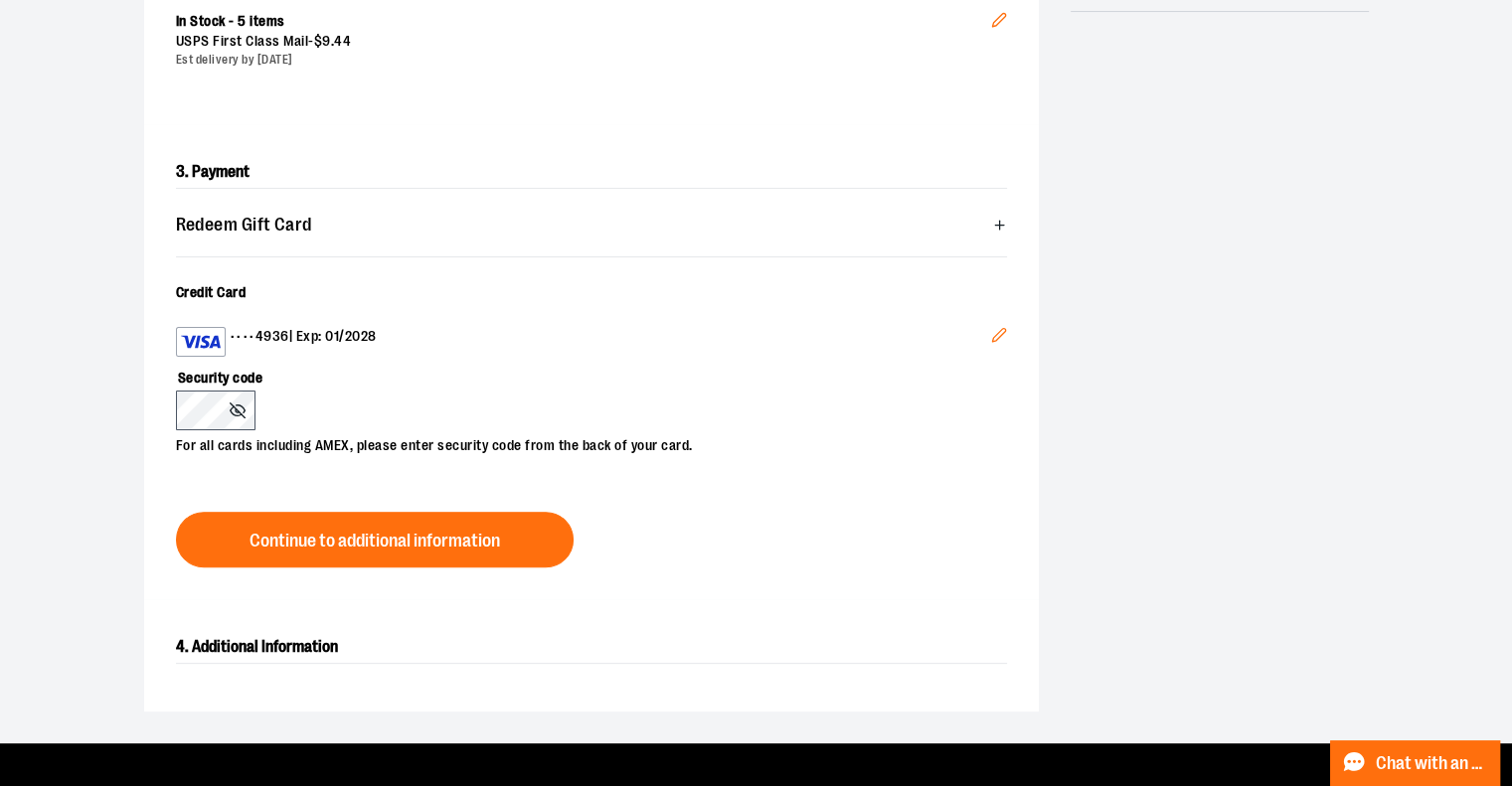 scroll, scrollTop: 497, scrollLeft: 0, axis: vertical 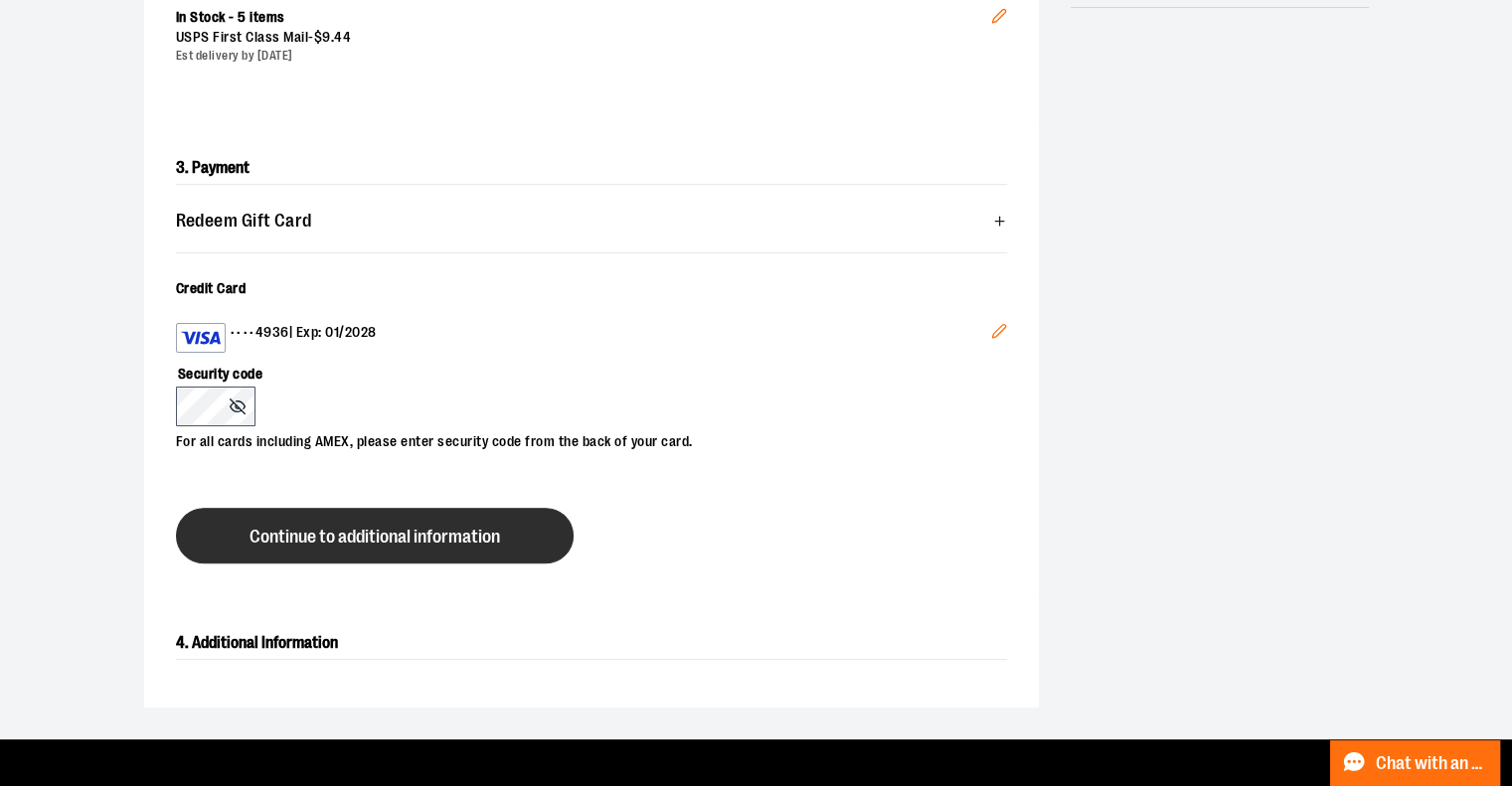 click on "Continue to additional information" at bounding box center (375, 537) 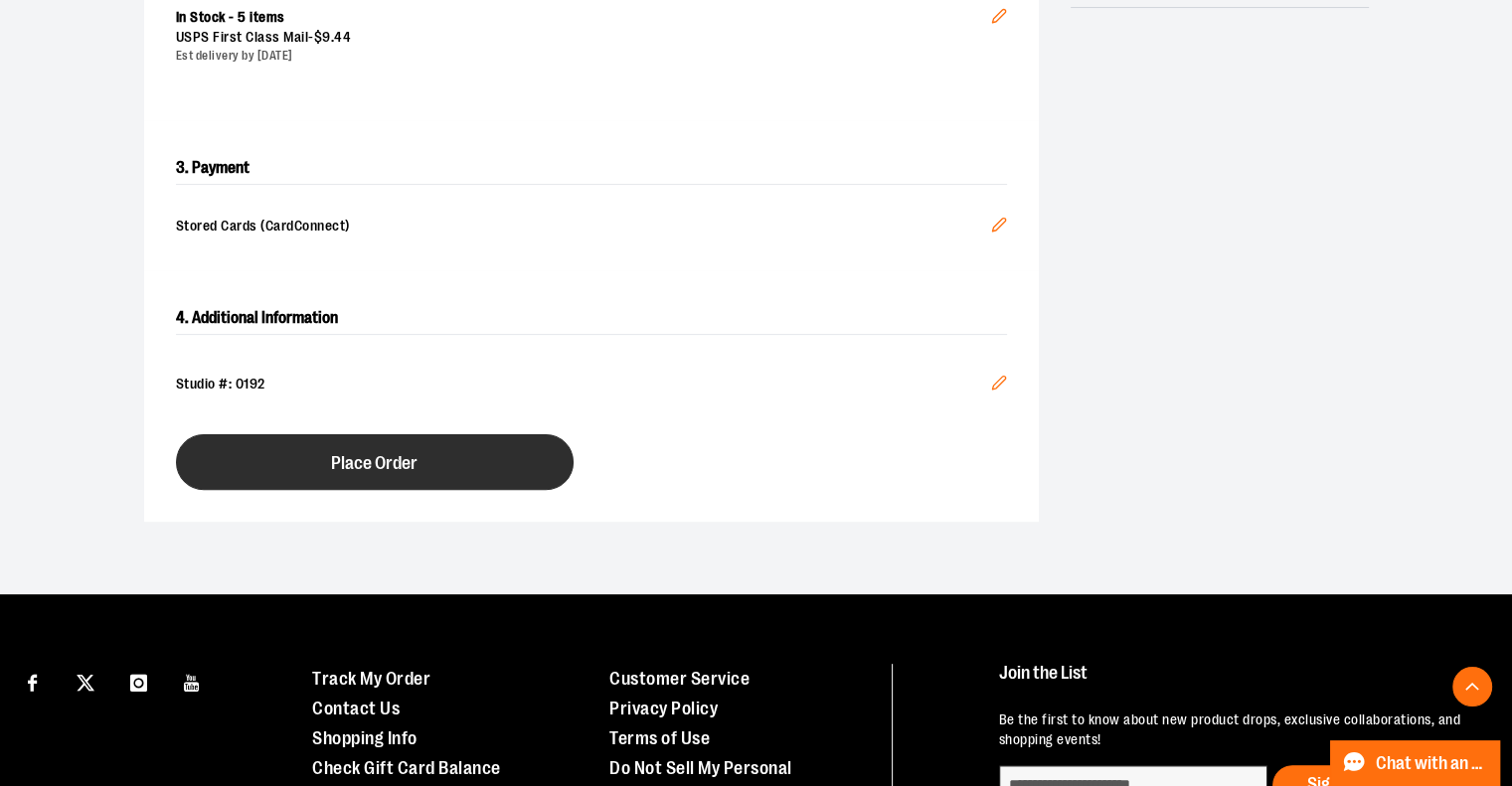 click on "Place Order" at bounding box center (375, 462) 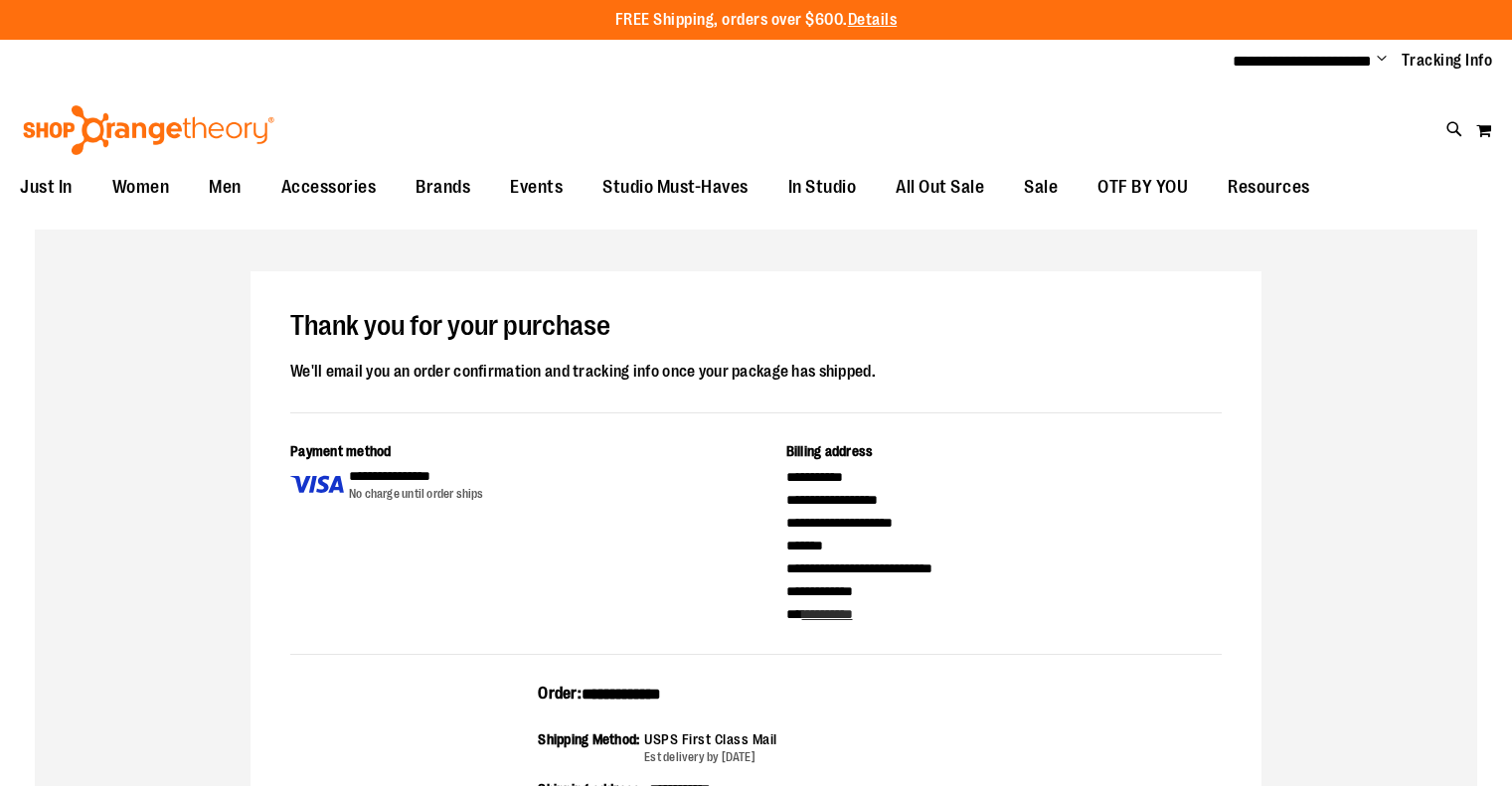scroll, scrollTop: 0, scrollLeft: 0, axis: both 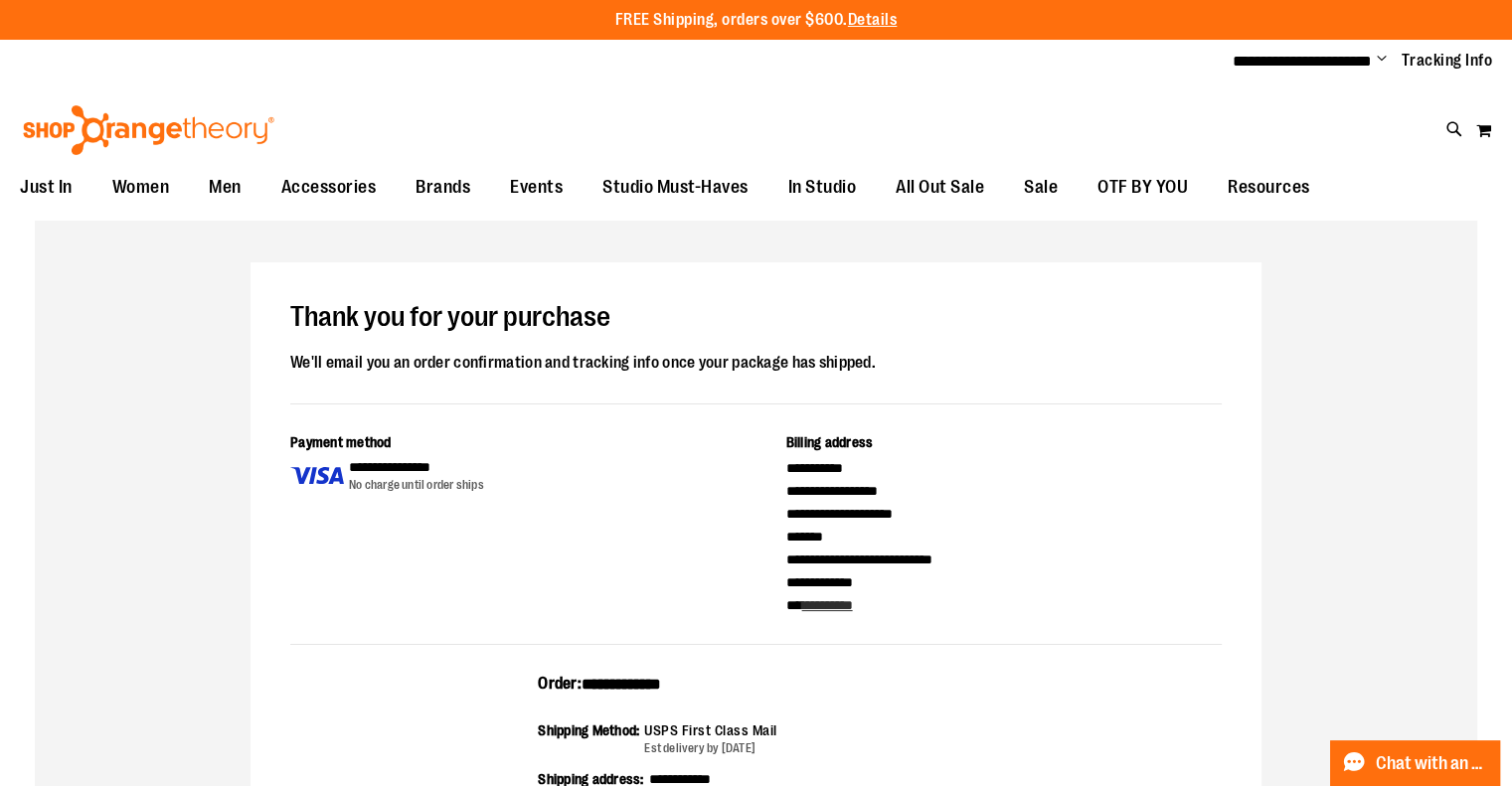 drag, startPoint x: 724, startPoint y: 690, endPoint x: 541, endPoint y: 686, distance: 183.04371 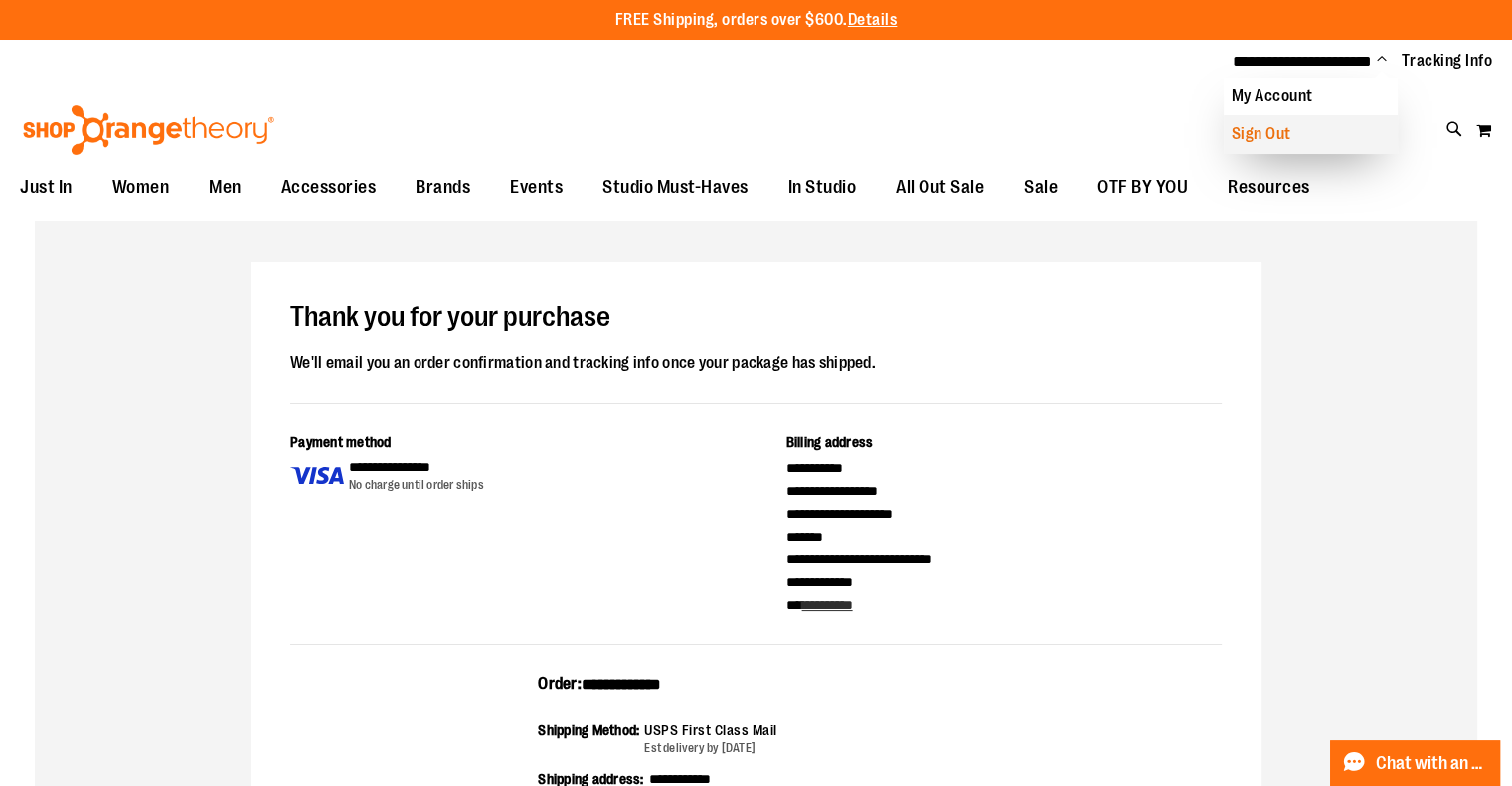 click on "Sign Out" at bounding box center (1310, 134) 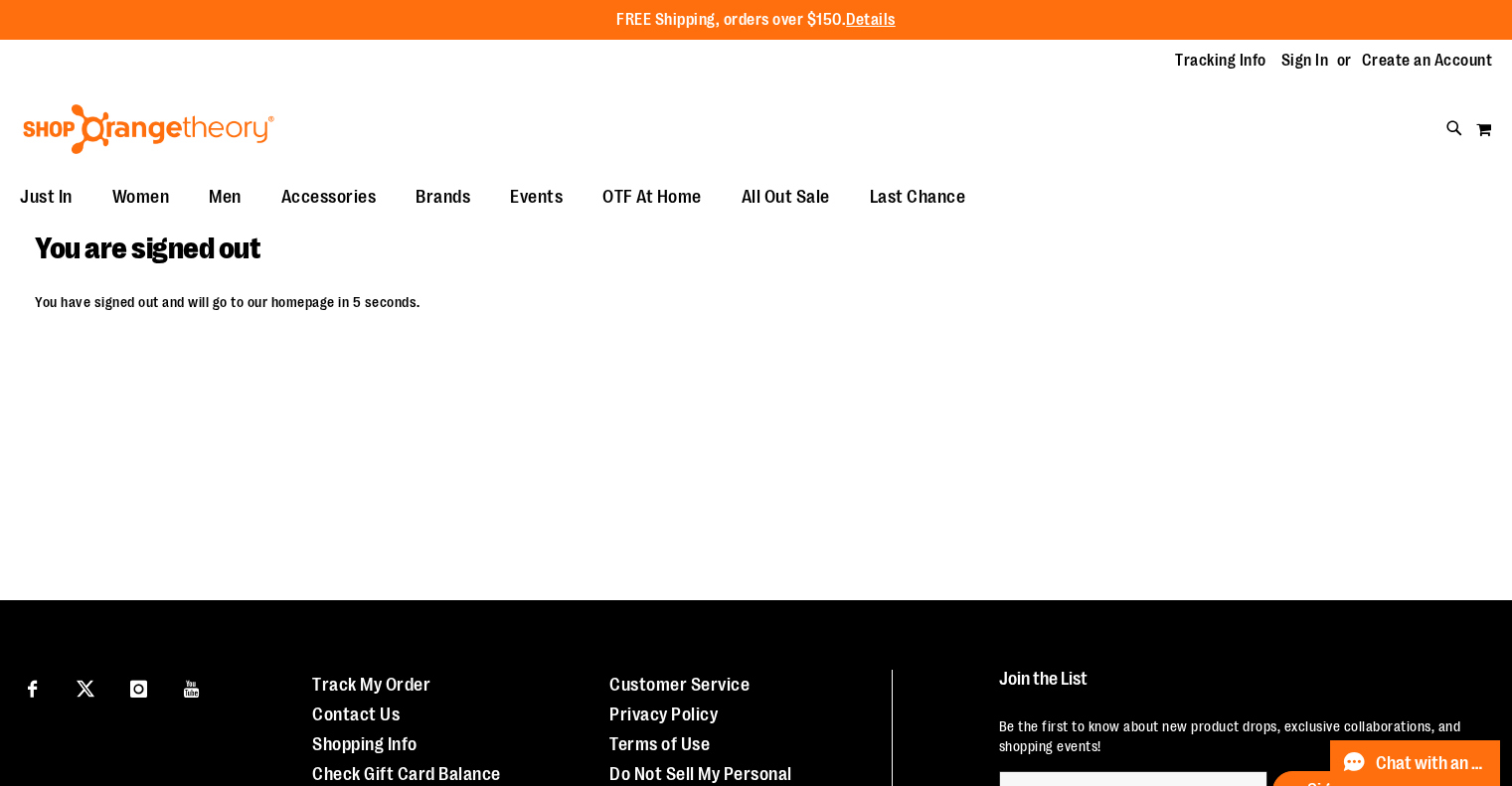 scroll, scrollTop: 0, scrollLeft: 0, axis: both 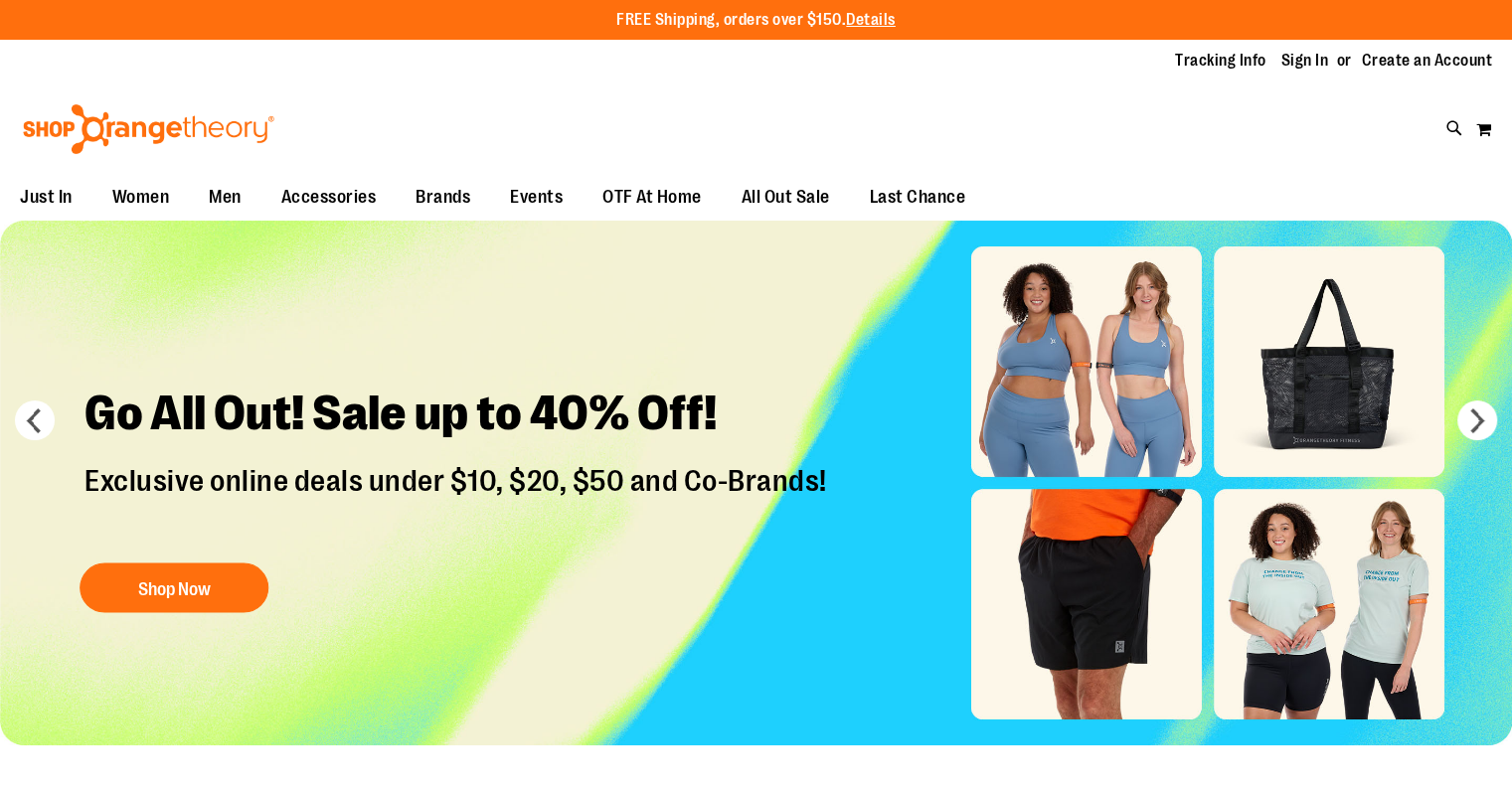 click on "Sign In" at bounding box center [1305, 61] 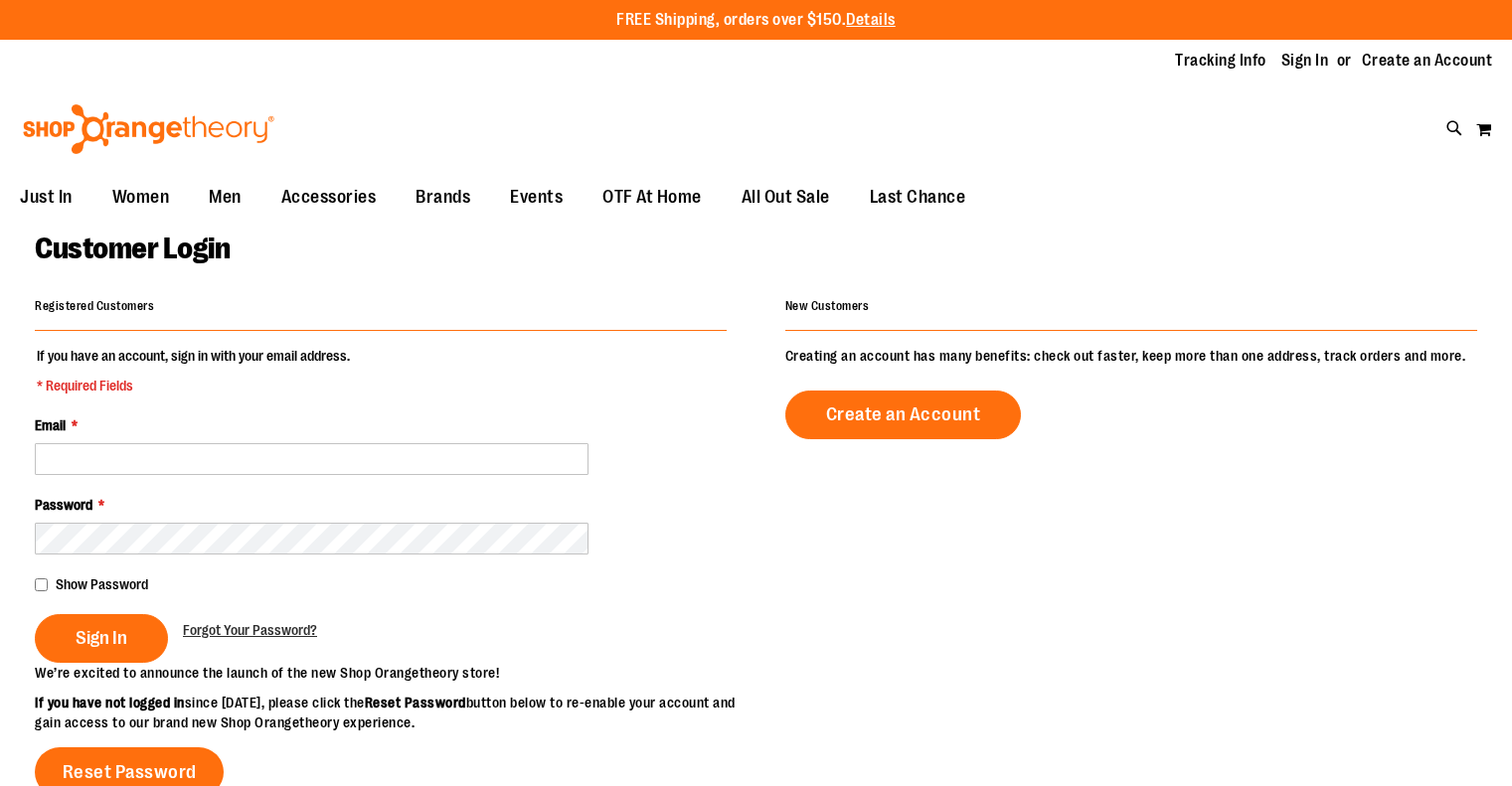 scroll, scrollTop: 0, scrollLeft: 0, axis: both 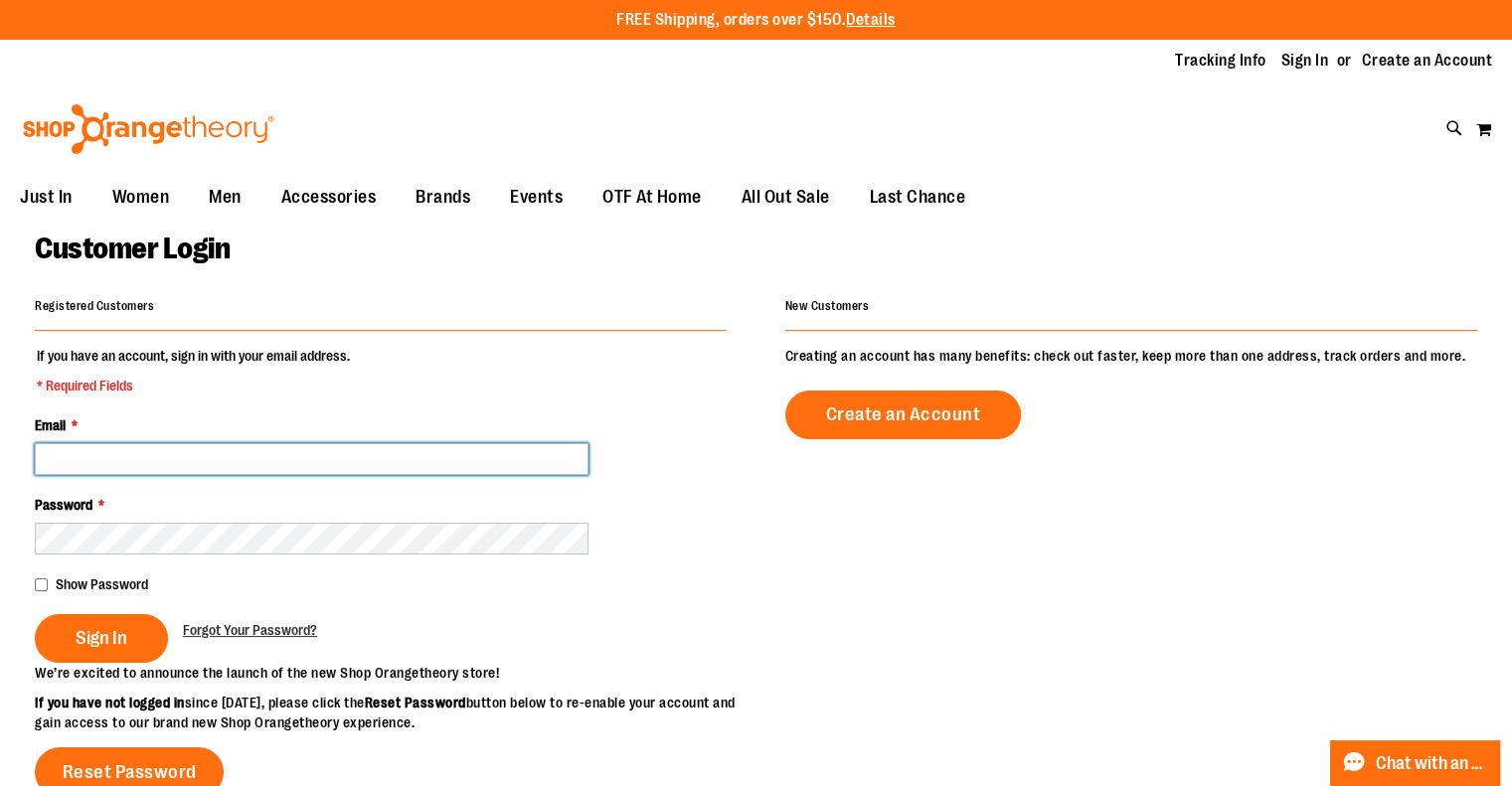 click on "Email *" at bounding box center [311, 459] 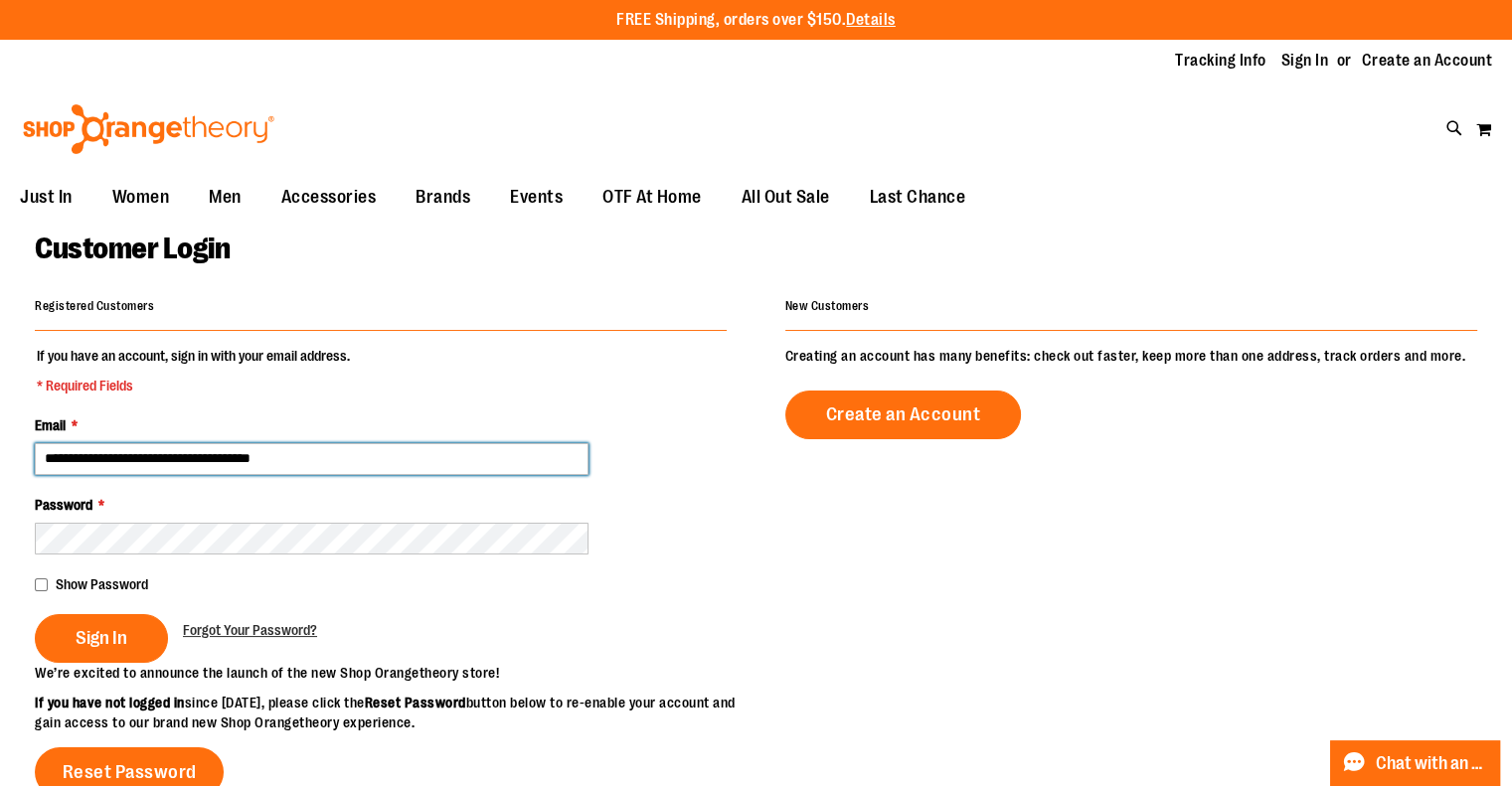 type on "**********" 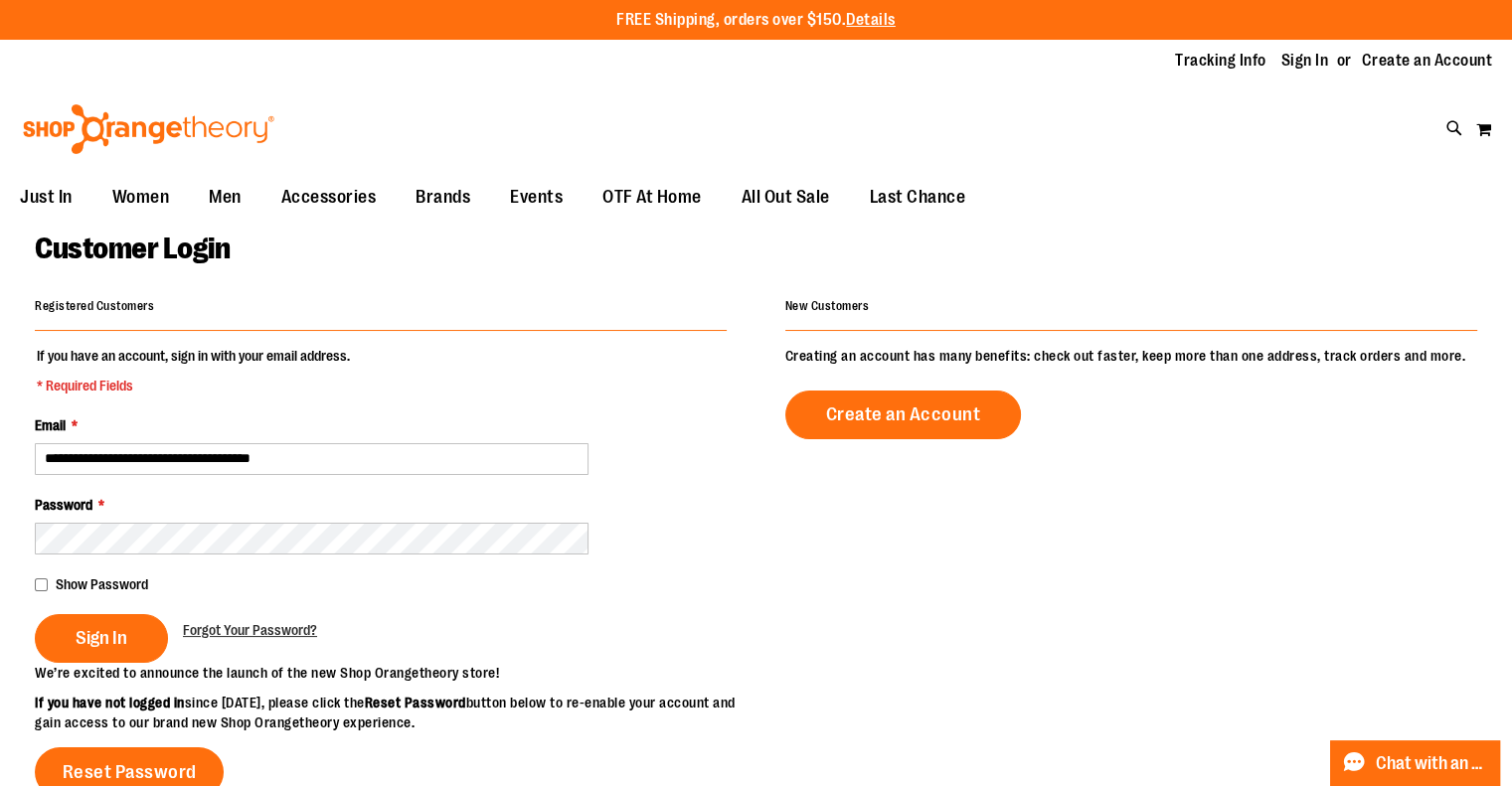 click on "Sign In" at bounding box center [101, 638] 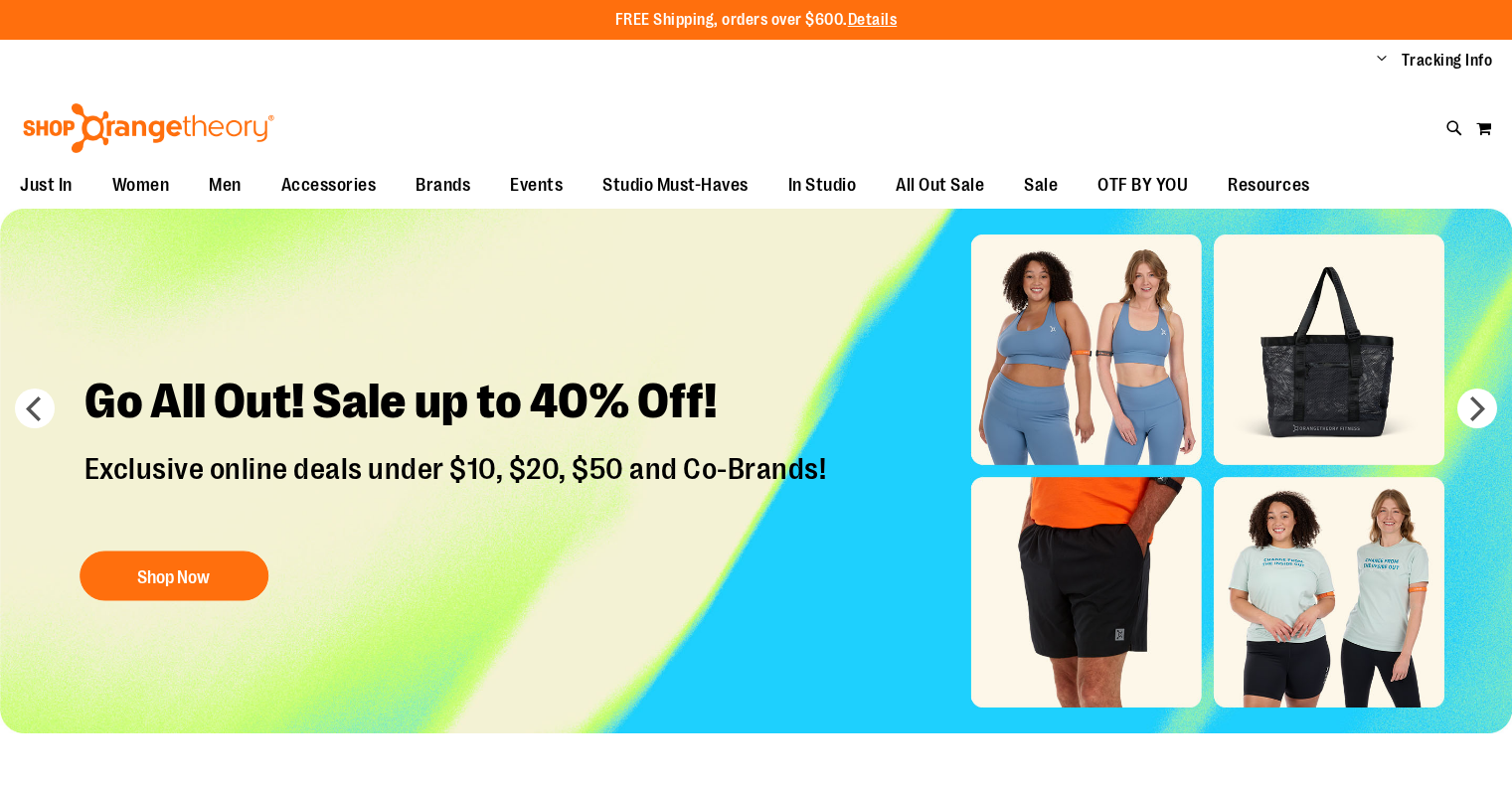 scroll, scrollTop: 0, scrollLeft: 0, axis: both 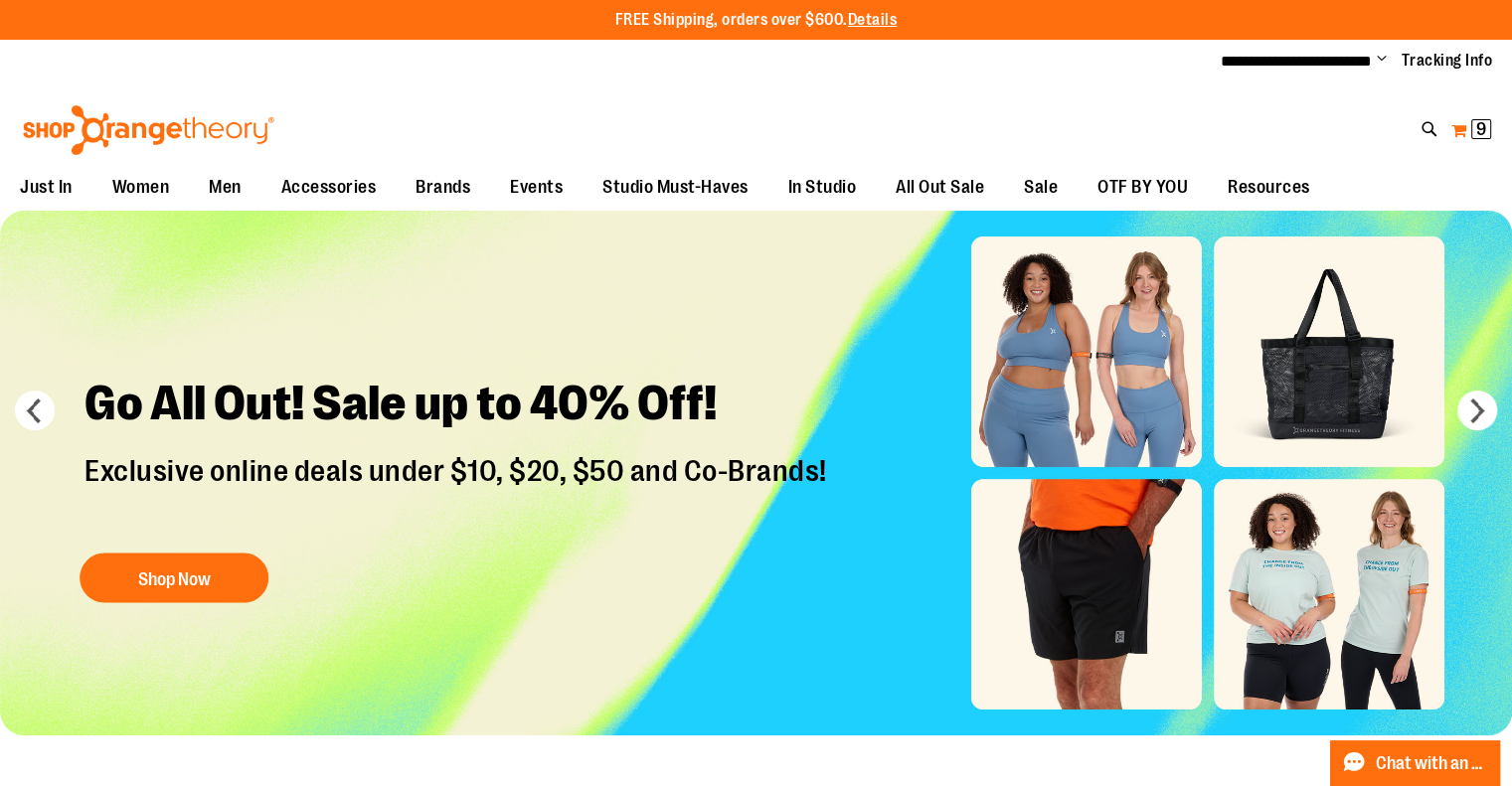 click on "9
9
items" at bounding box center [1481, 129] 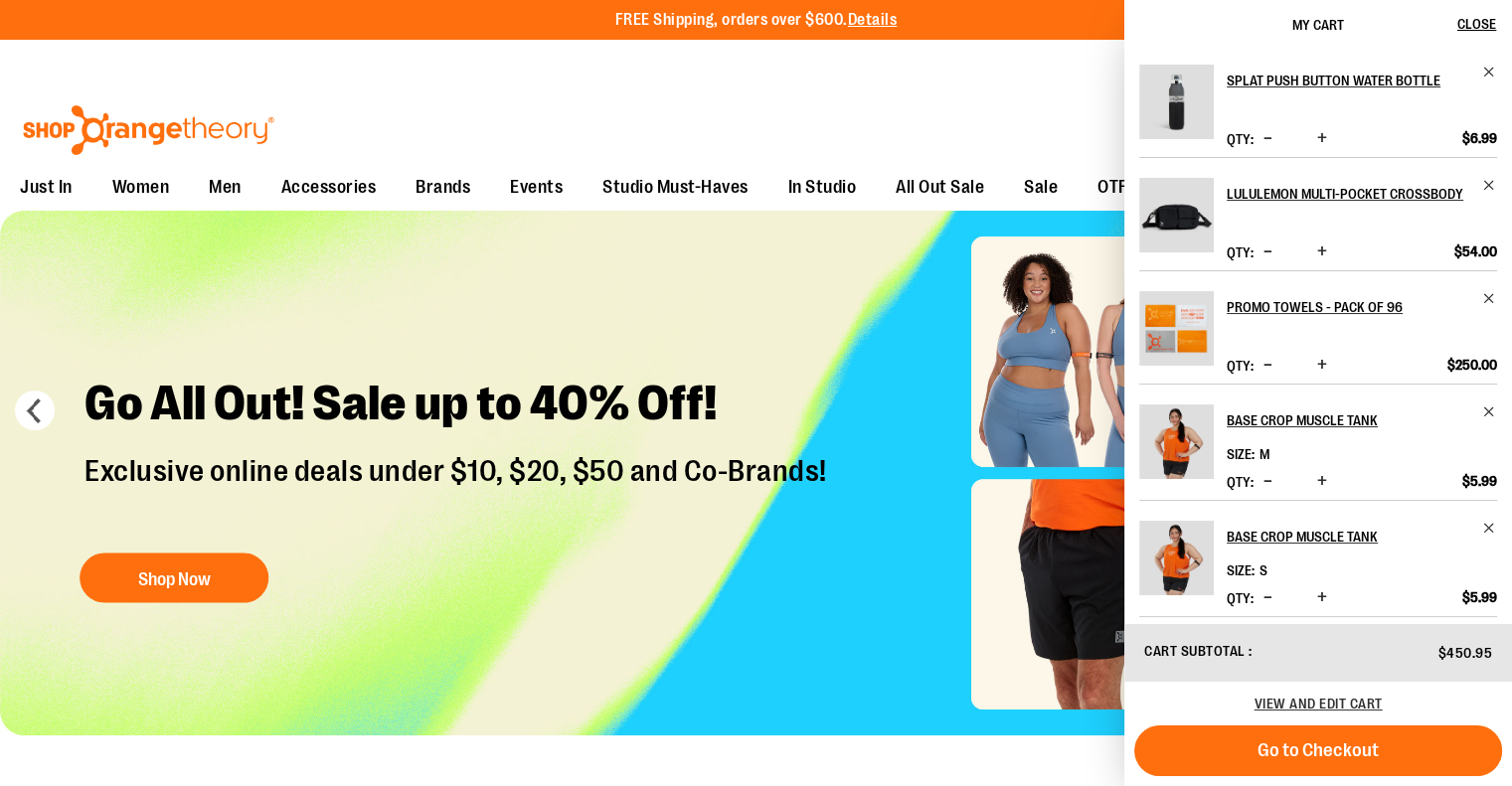 drag, startPoint x: 1260, startPoint y: 750, endPoint x: 1249, endPoint y: 706, distance: 45.35416 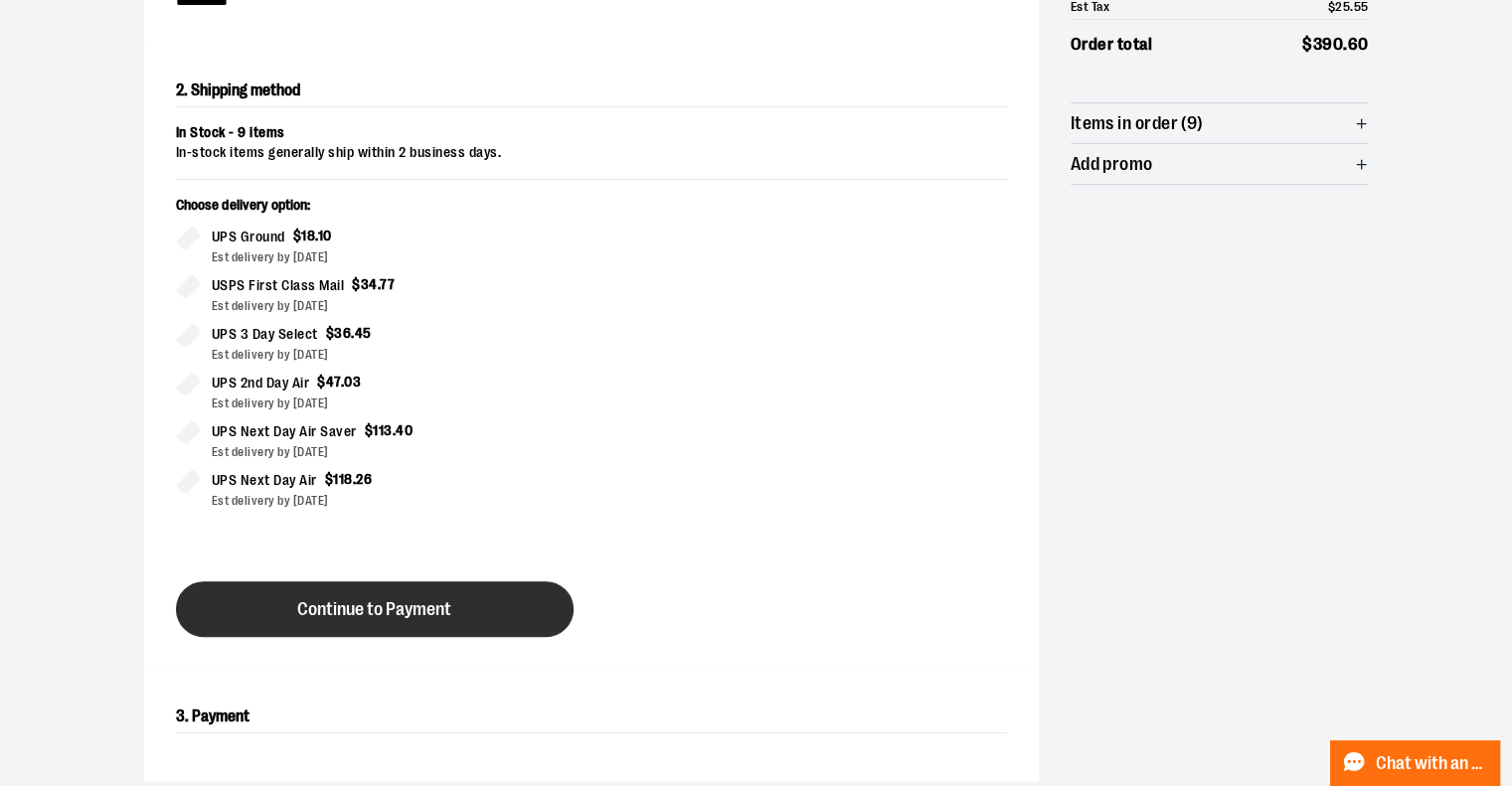 scroll, scrollTop: 397, scrollLeft: 0, axis: vertical 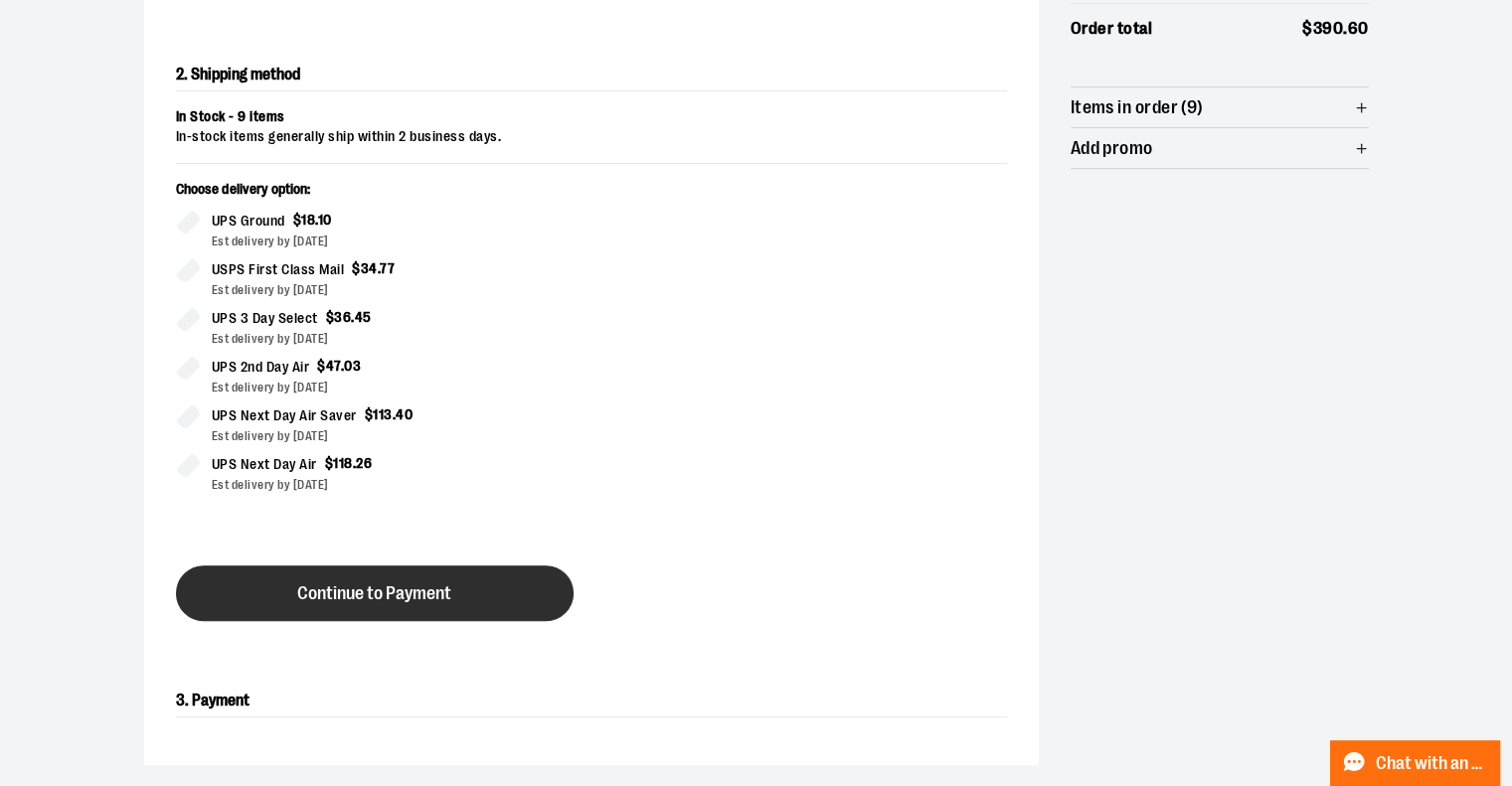 click on "Continue to Payment" at bounding box center (374, 593) 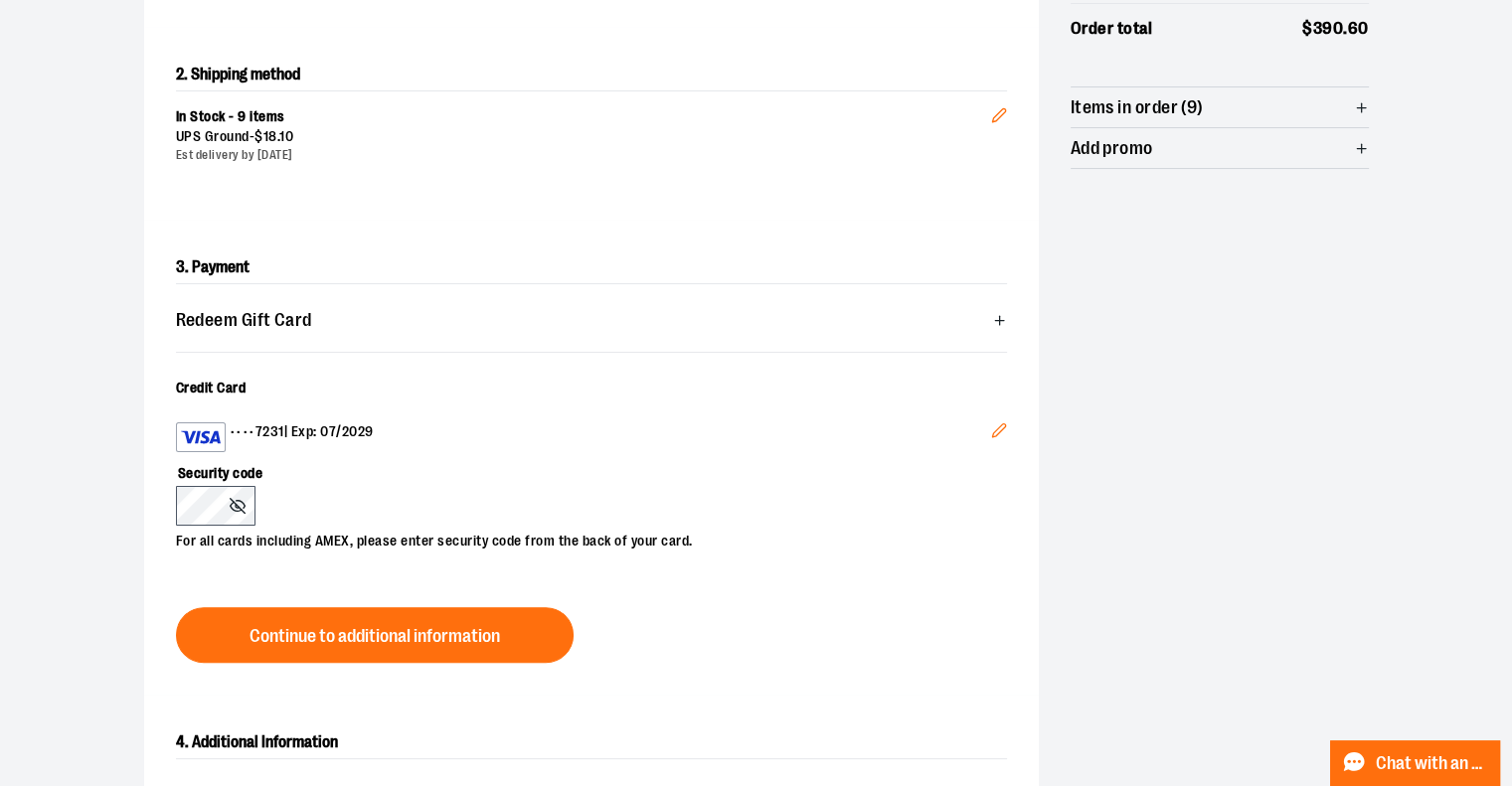 click on "Edit" at bounding box center [999, 433] 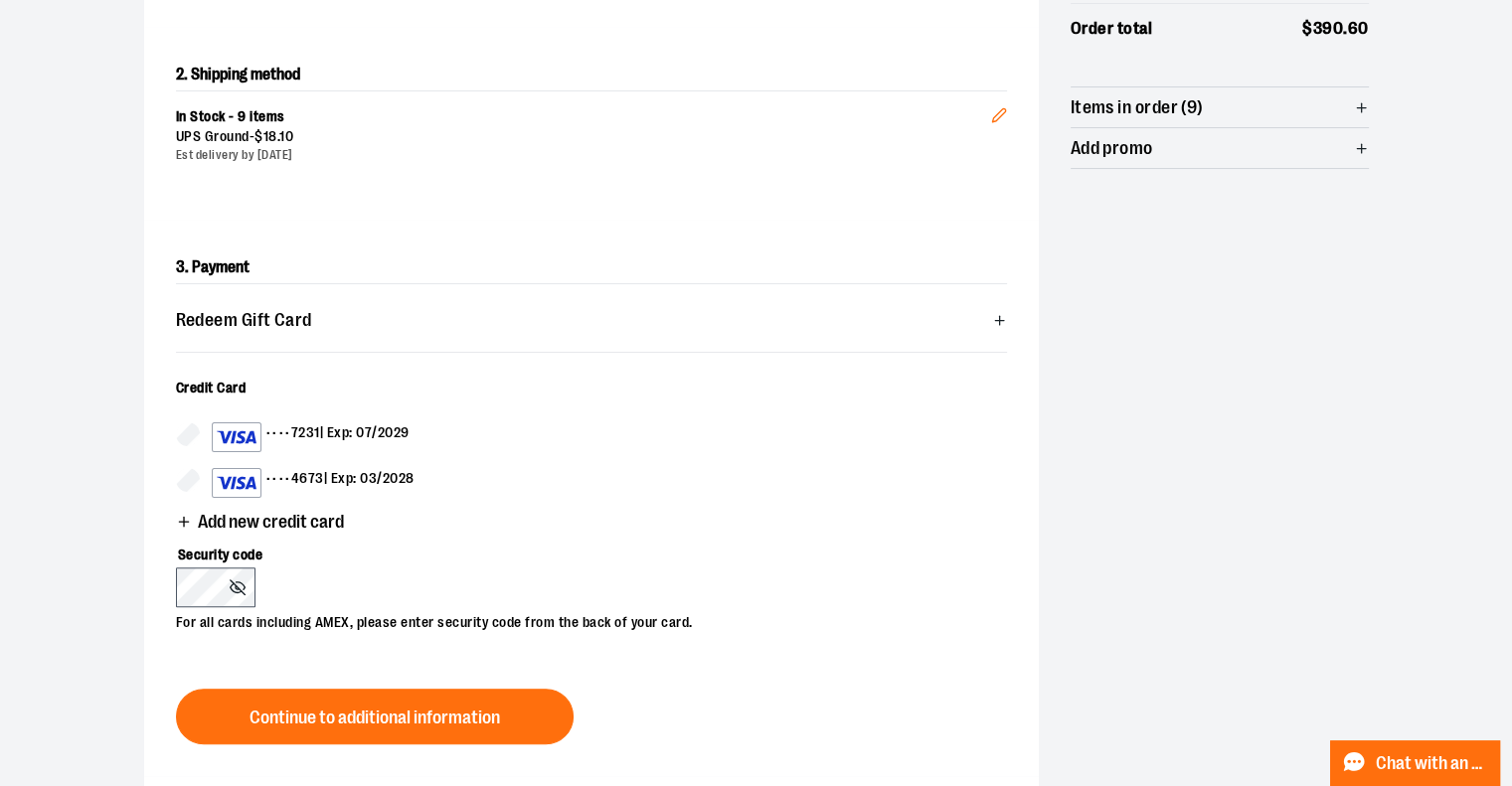 click on "••••  4673  | Exp:   03/2028" at bounding box center [313, 483] 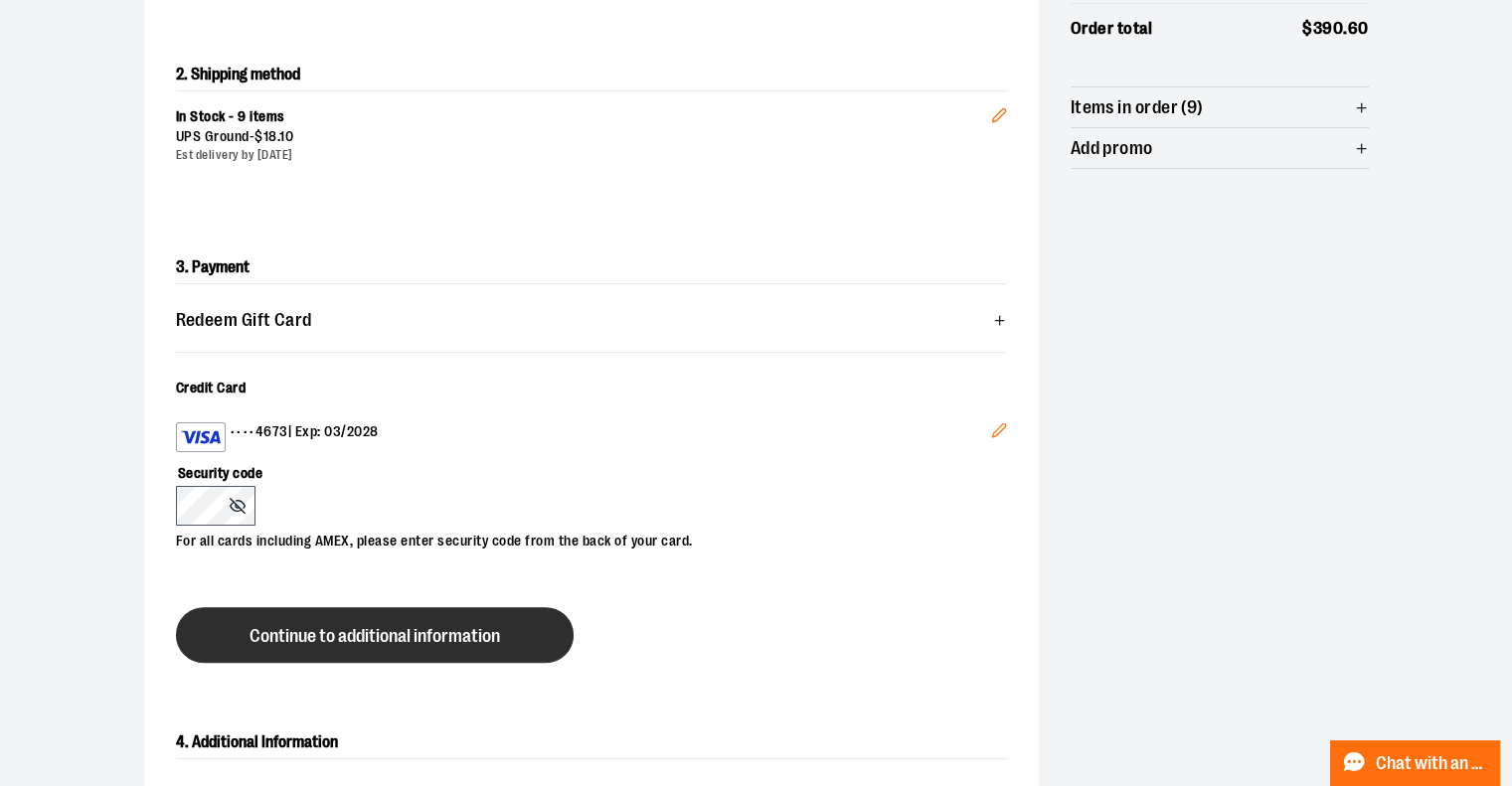 click on "Continue to additional information" at bounding box center [375, 636] 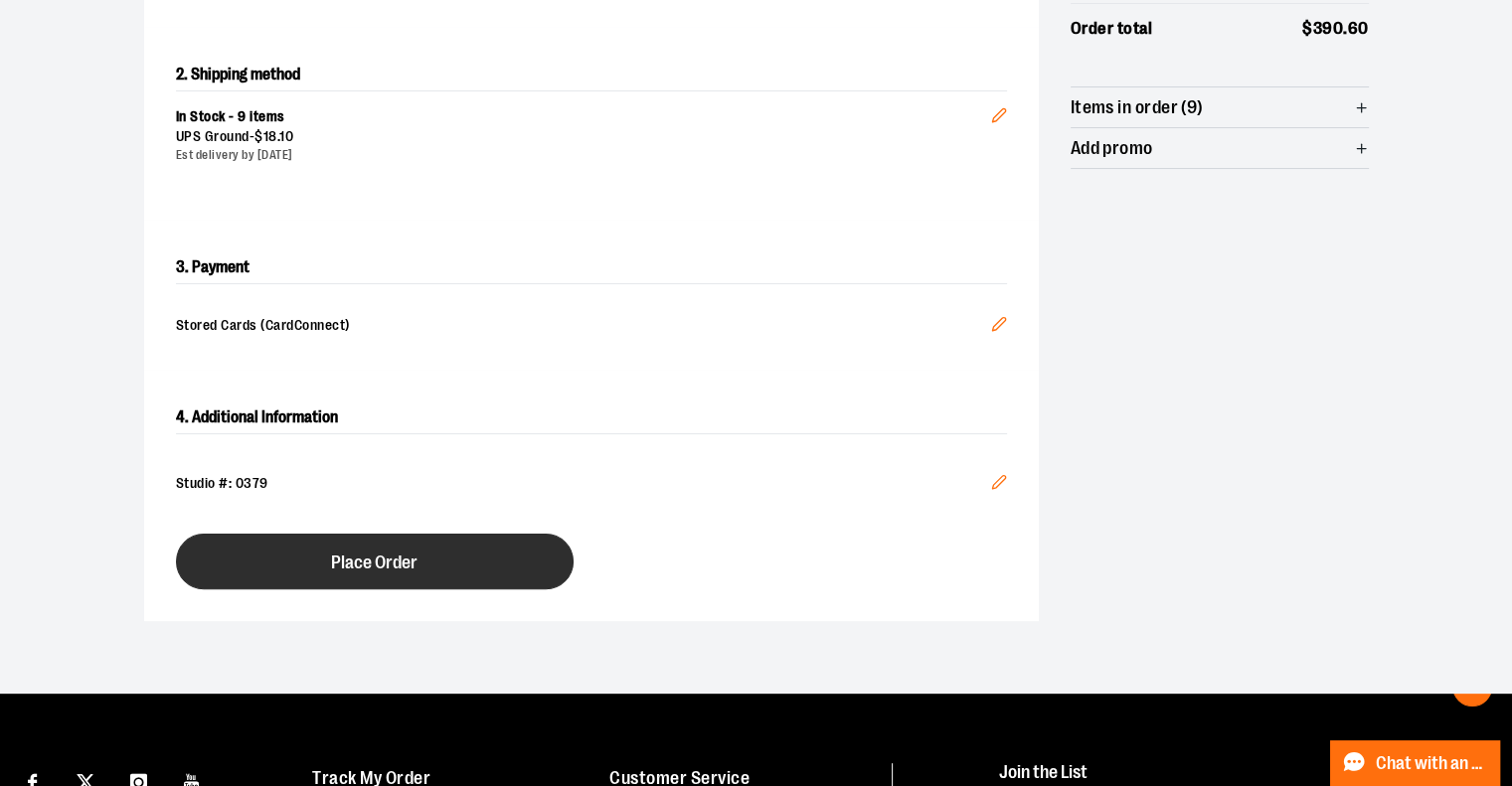 click on "Place Order" at bounding box center (375, 561) 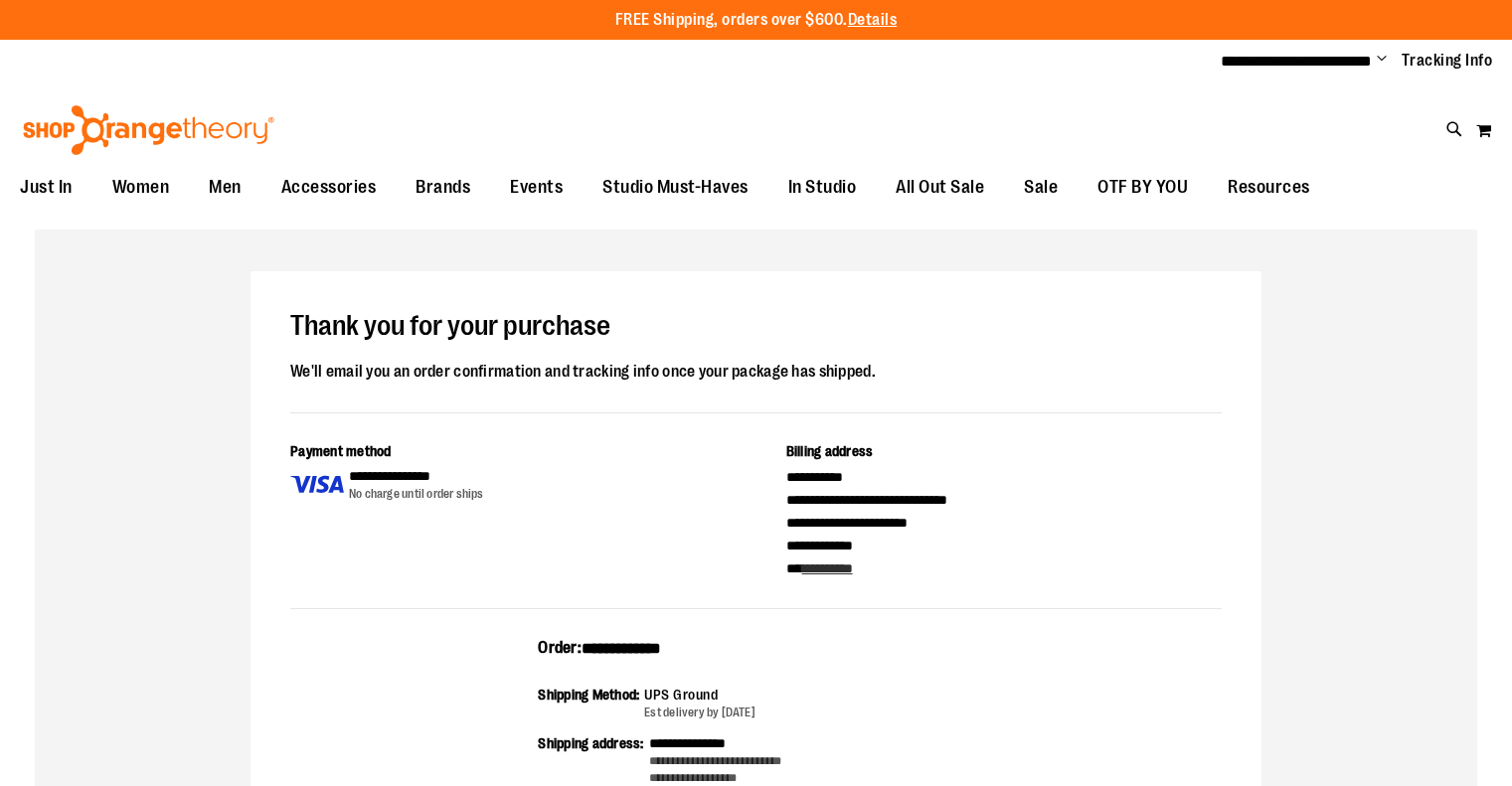 scroll, scrollTop: 0, scrollLeft: 0, axis: both 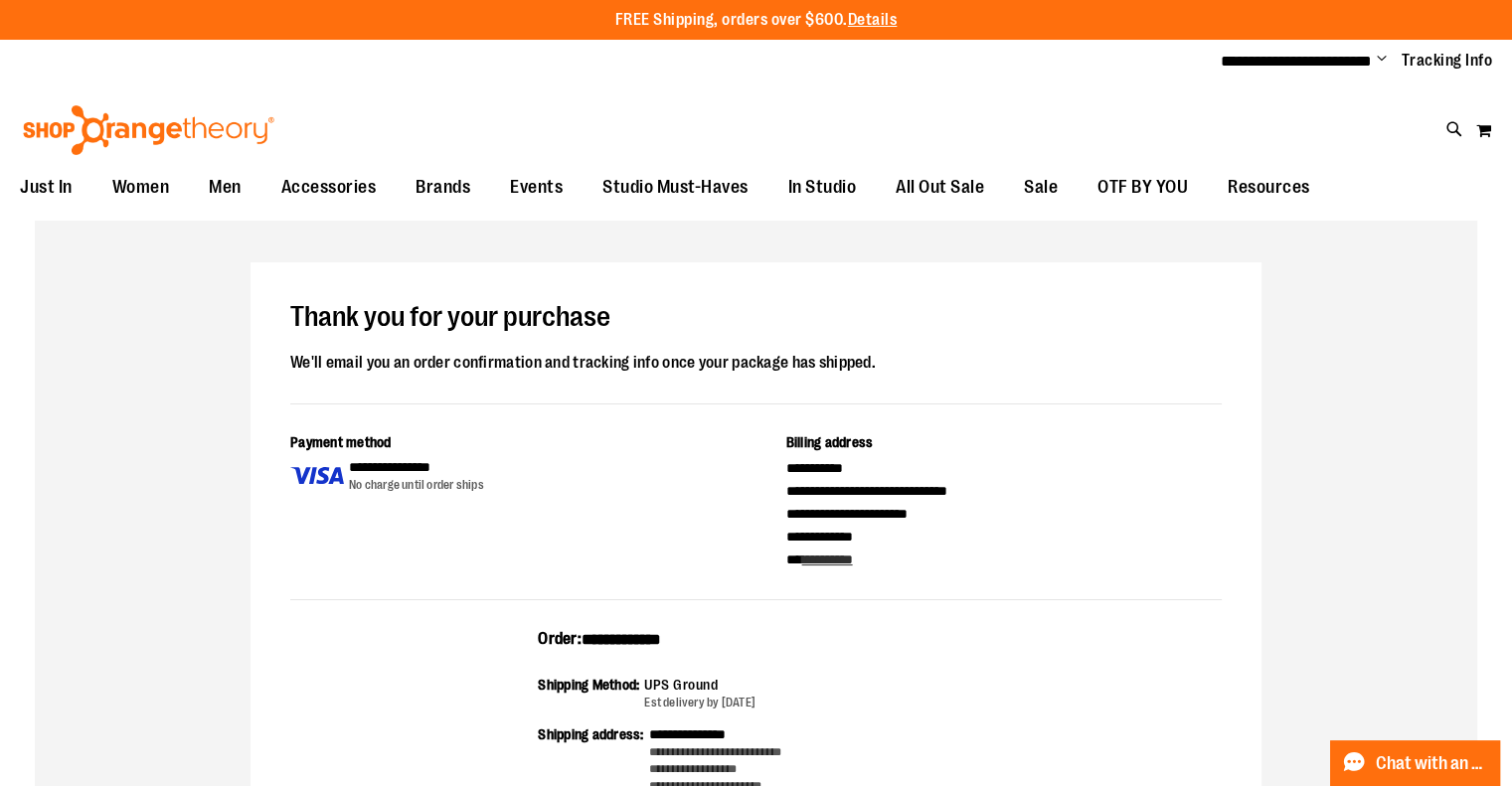 drag, startPoint x: 707, startPoint y: 631, endPoint x: 510, endPoint y: 635, distance: 197.0406 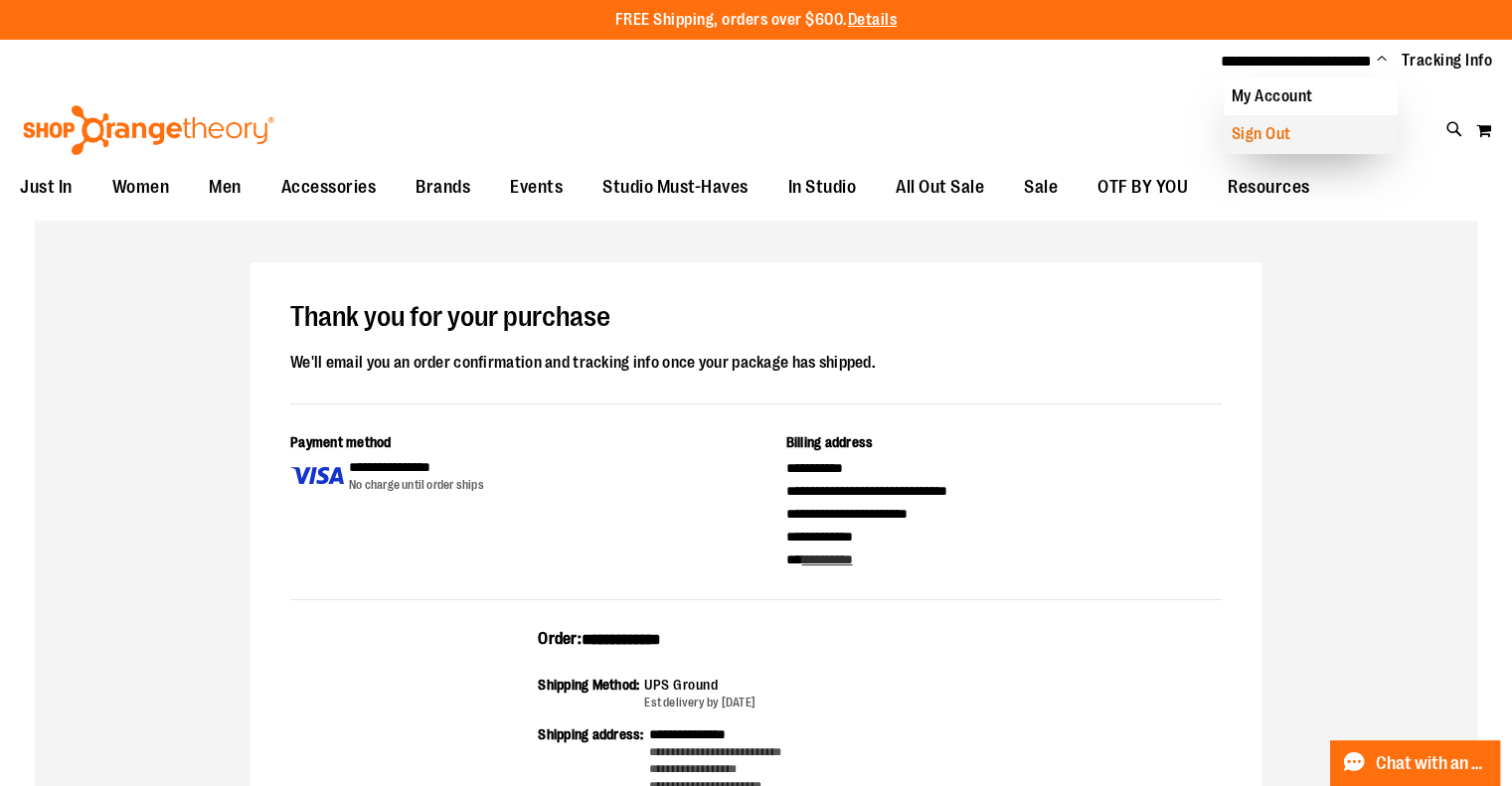 click on "Sign Out" at bounding box center [1310, 134] 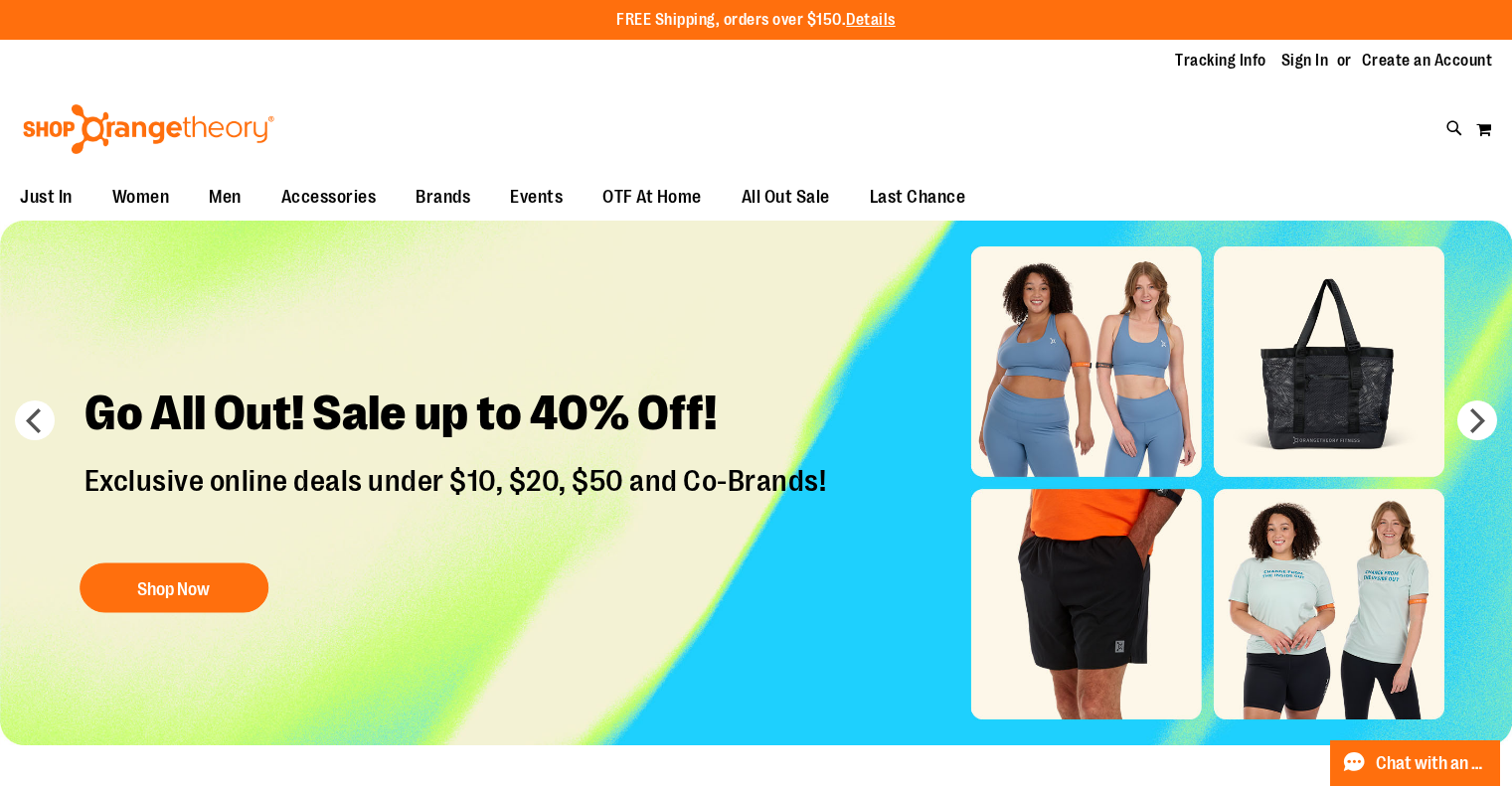 scroll, scrollTop: 0, scrollLeft: 0, axis: both 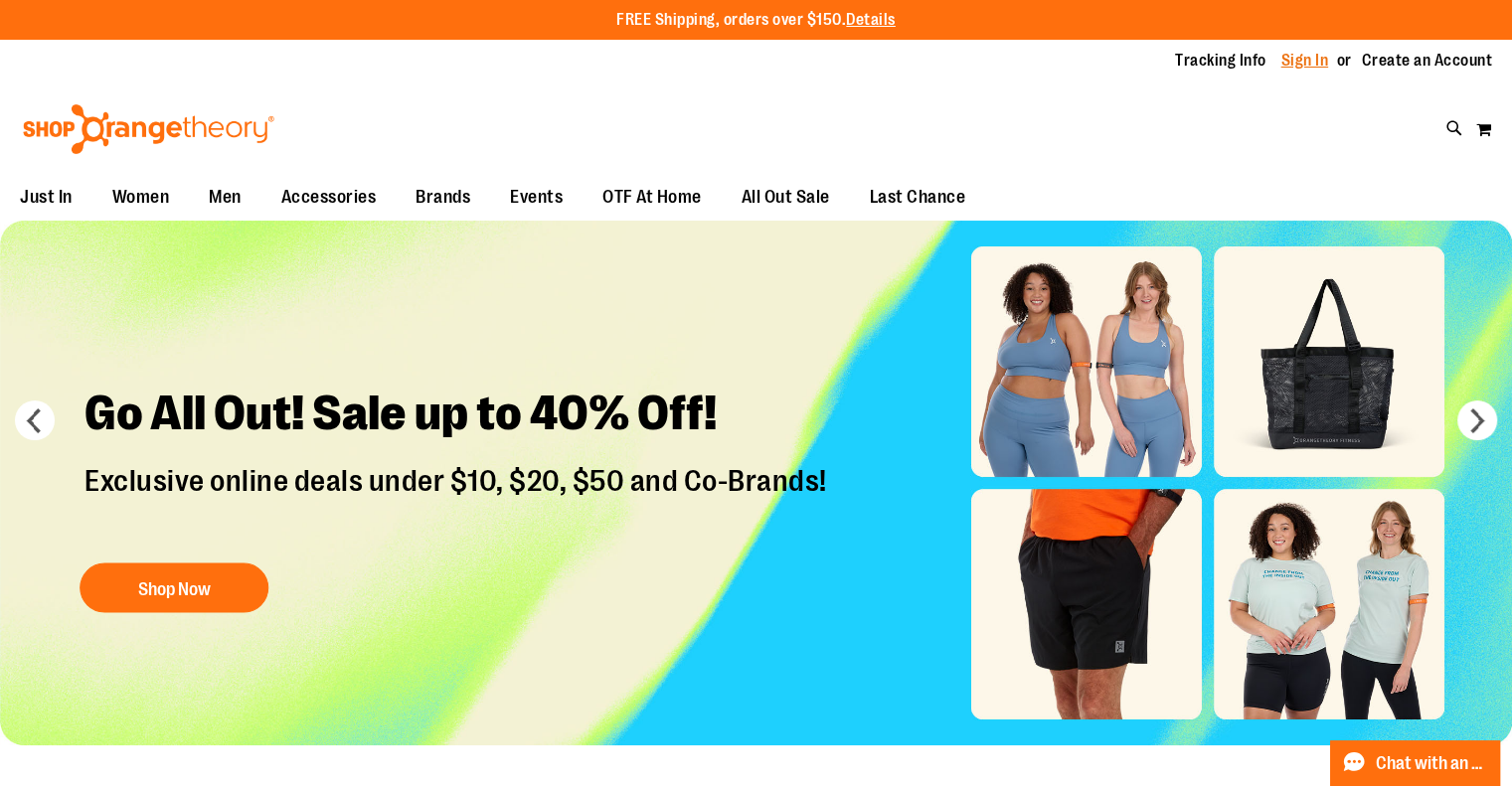 click on "Sign In" at bounding box center [1305, 61] 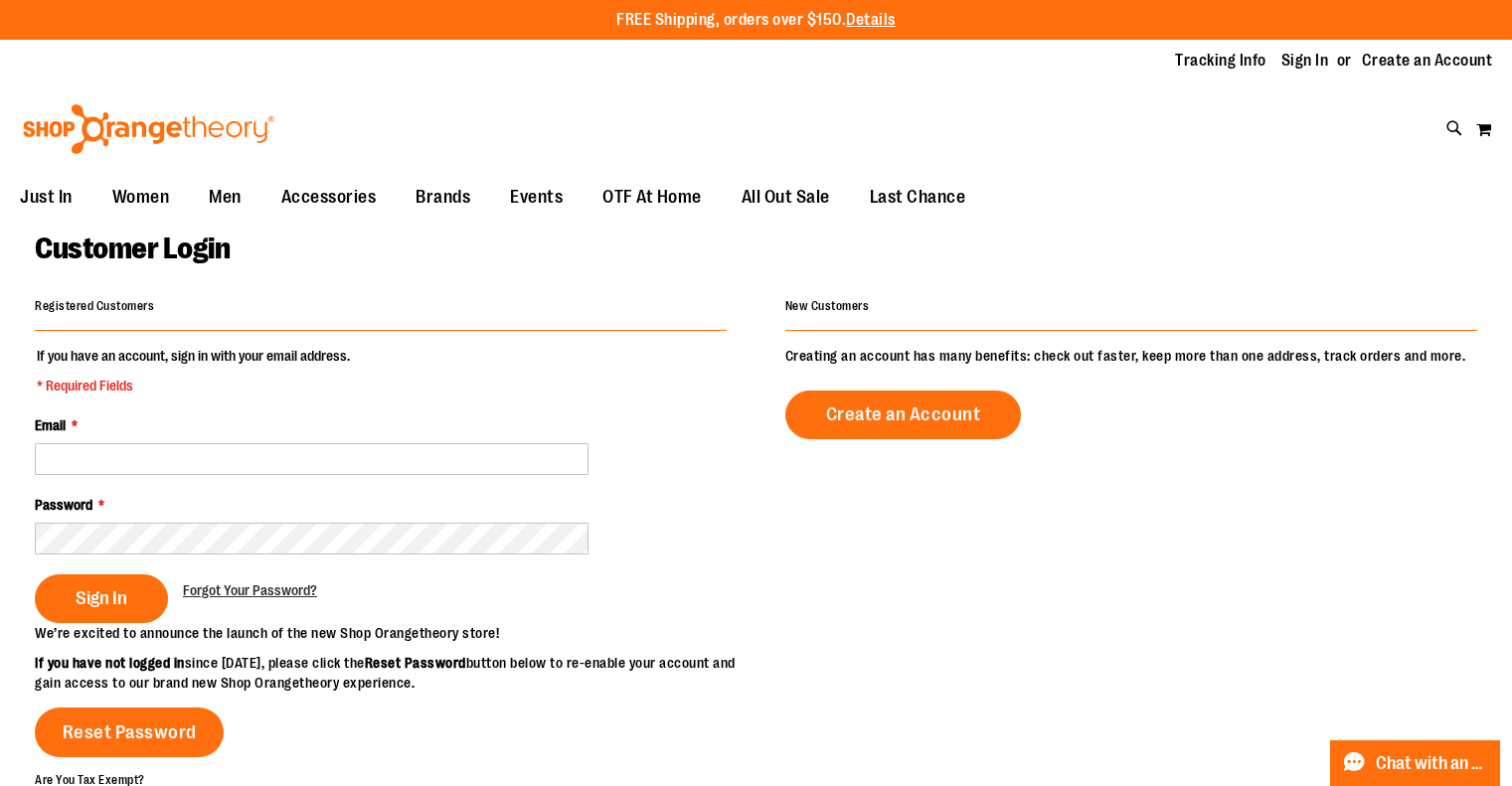 scroll, scrollTop: 0, scrollLeft: 0, axis: both 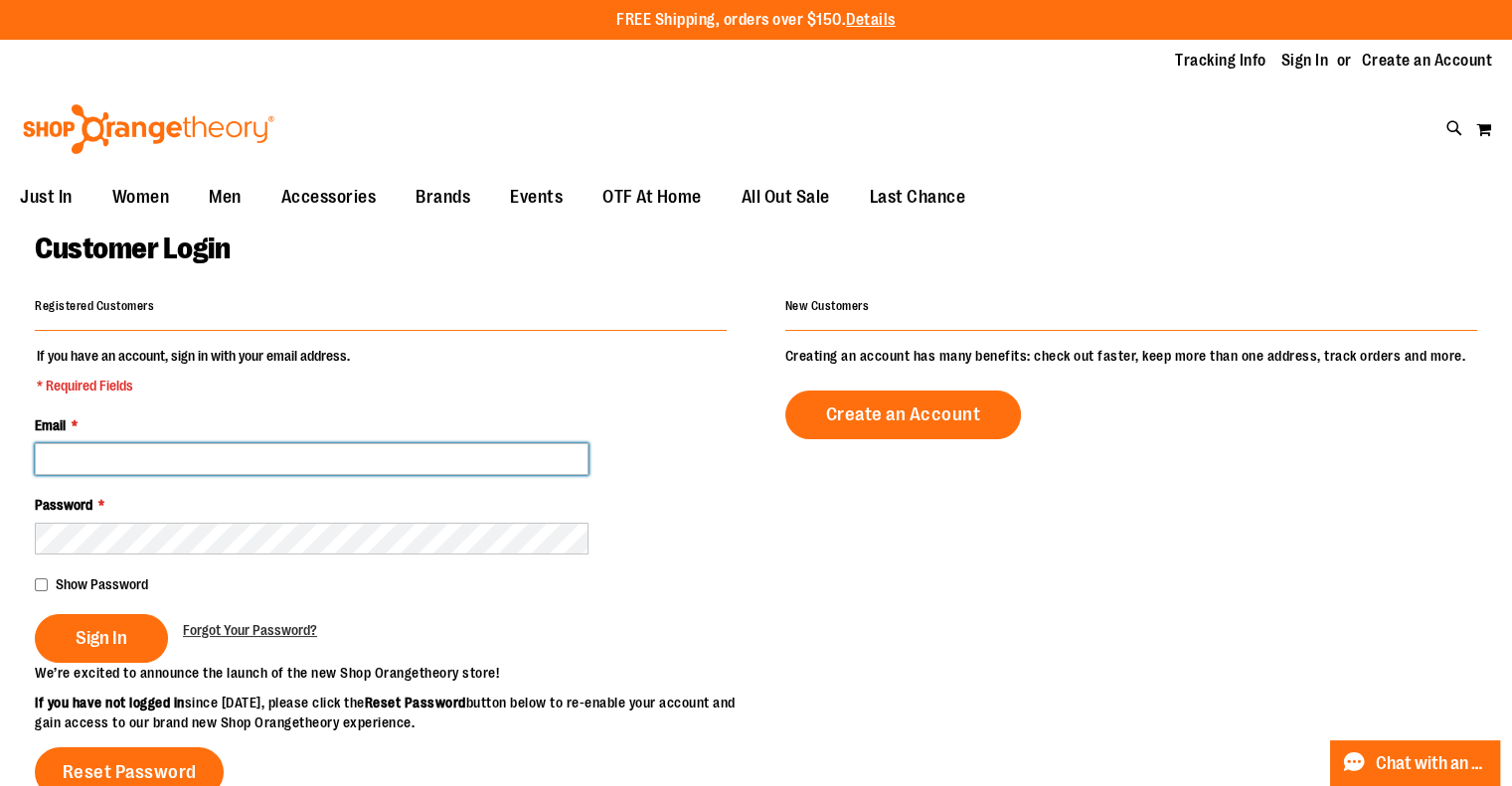 click on "Email *" at bounding box center [311, 459] 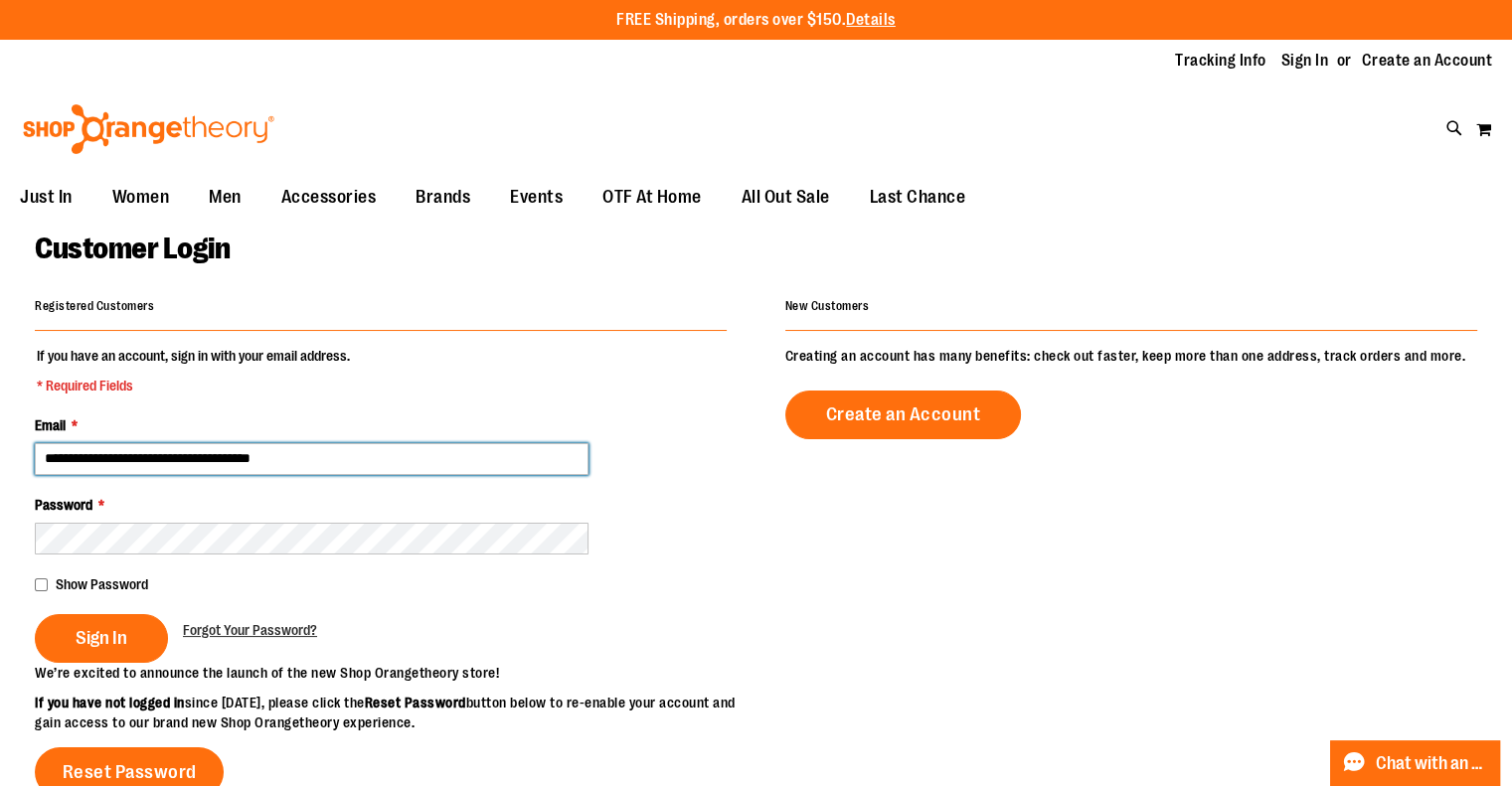 type on "**********" 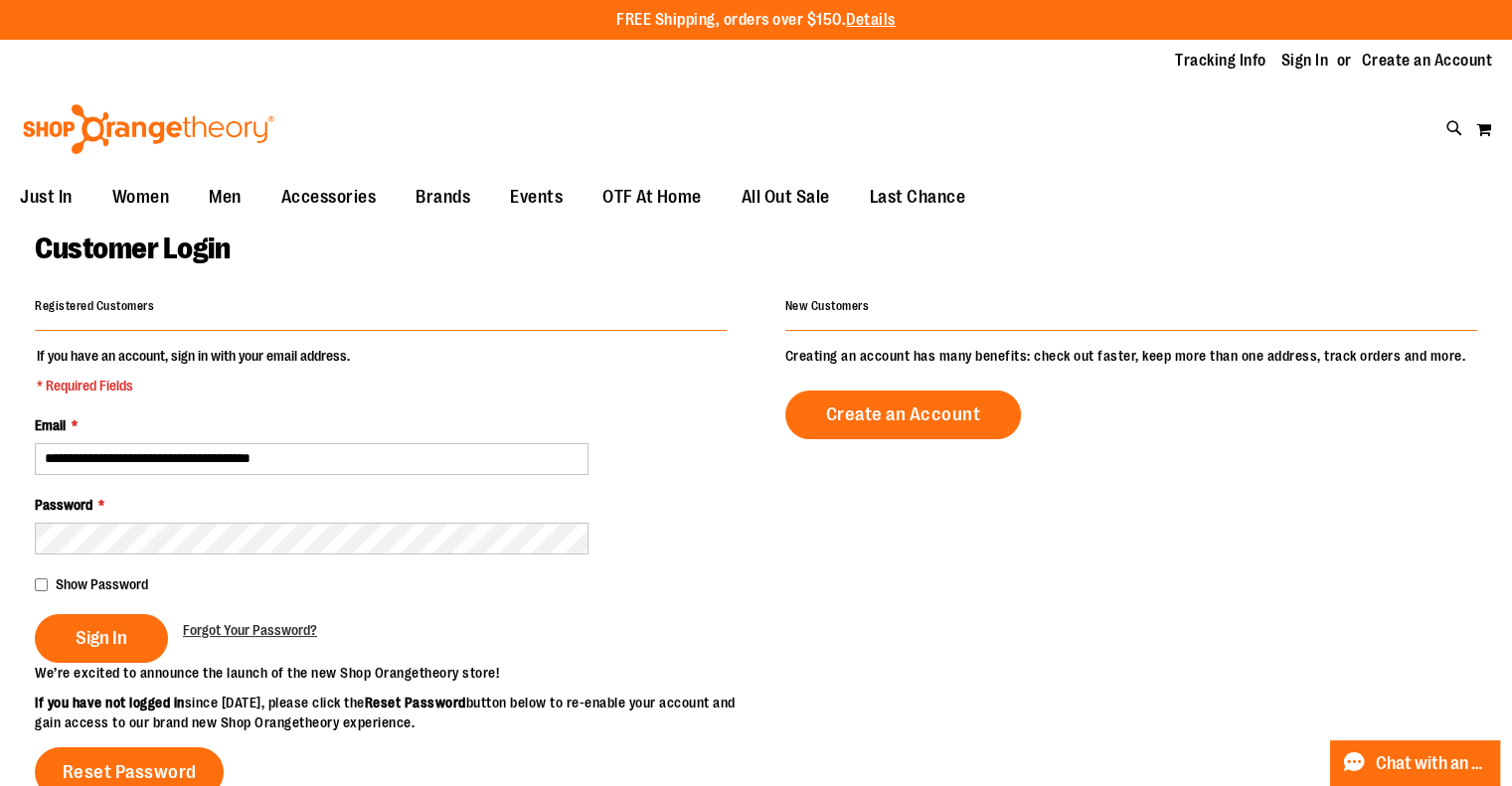 click on "Sign In" at bounding box center (101, 638) 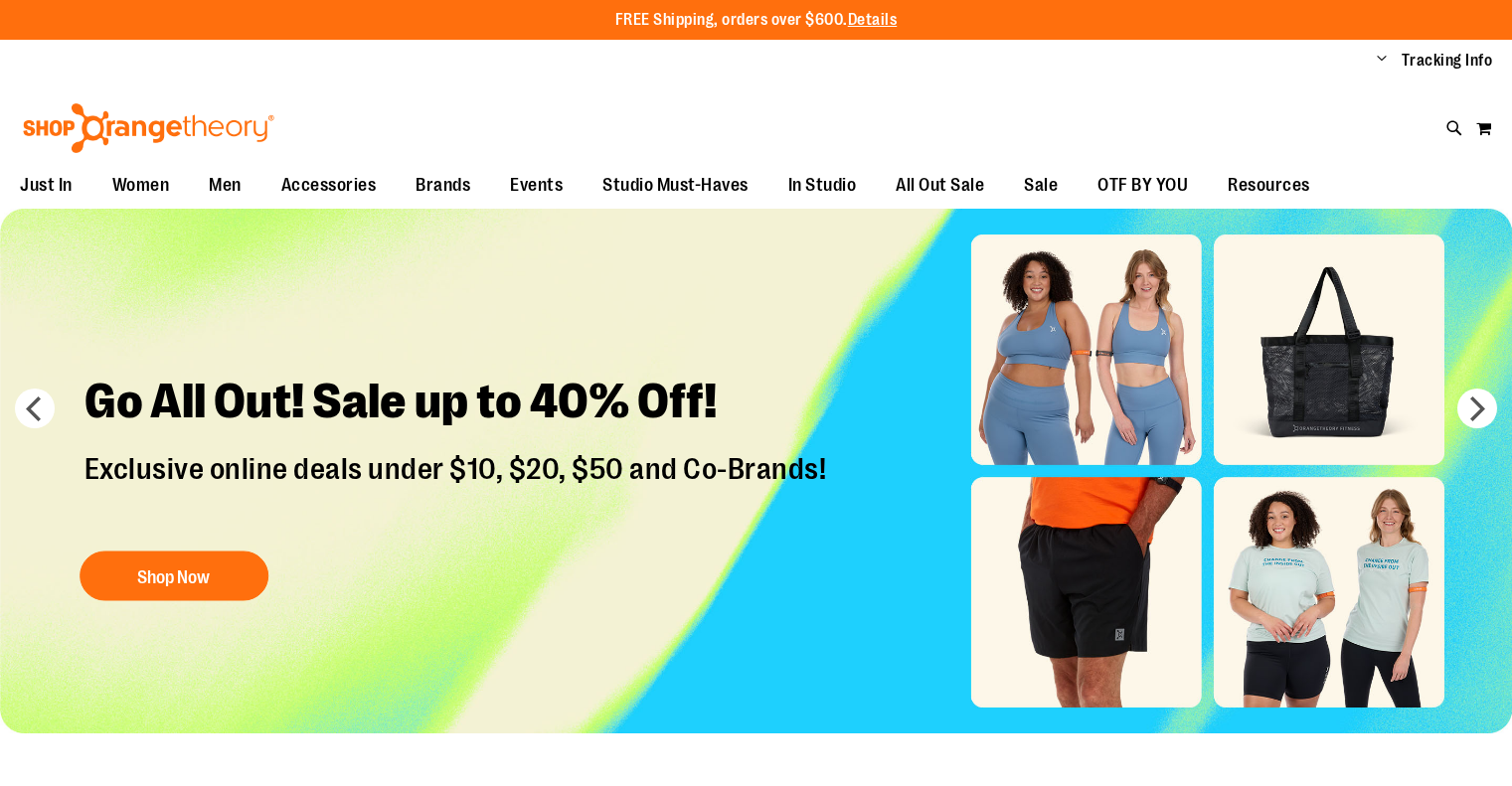 scroll, scrollTop: 0, scrollLeft: 0, axis: both 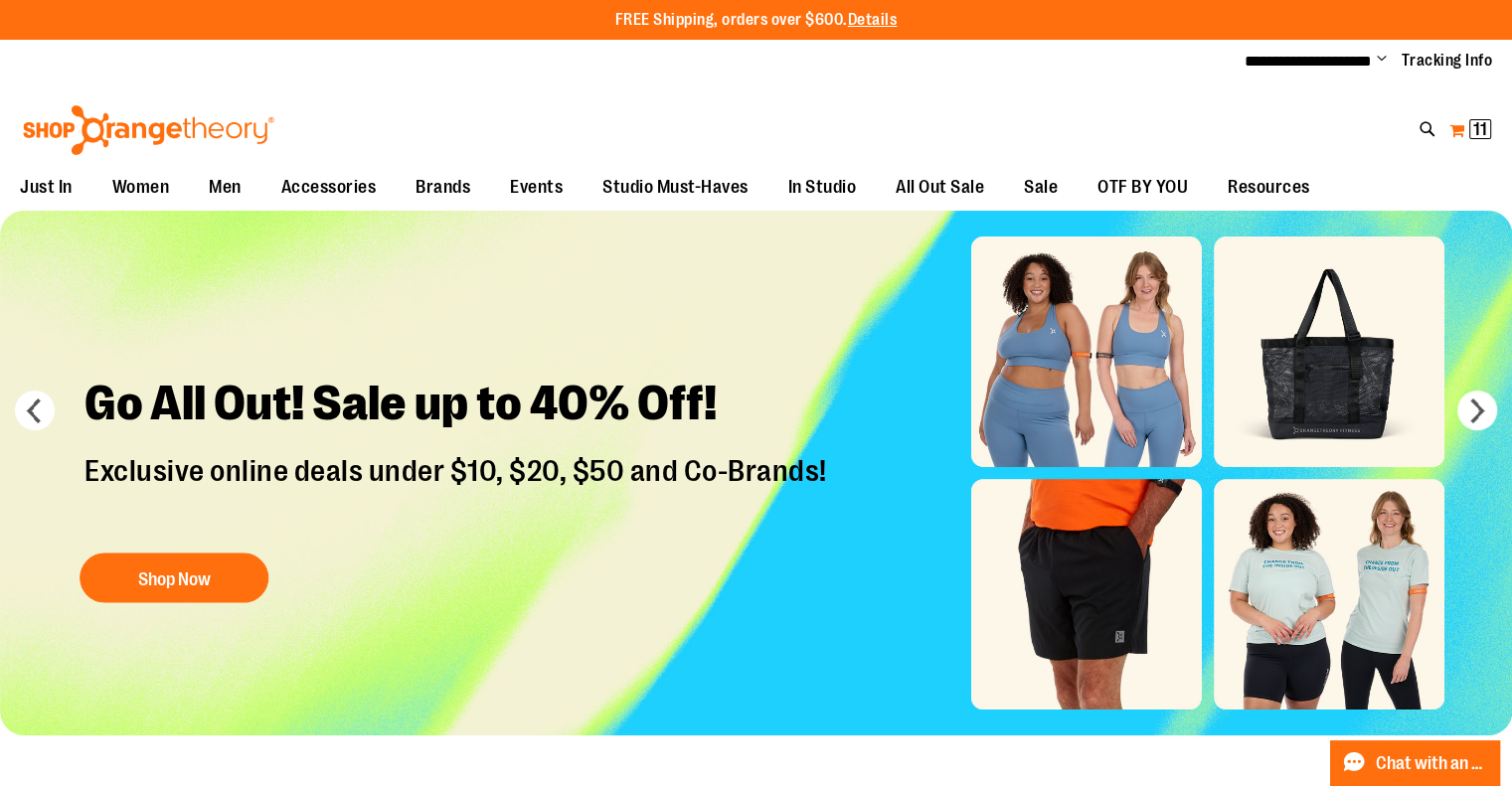 click on "My Cart
11
11
items" at bounding box center [1470, 130] 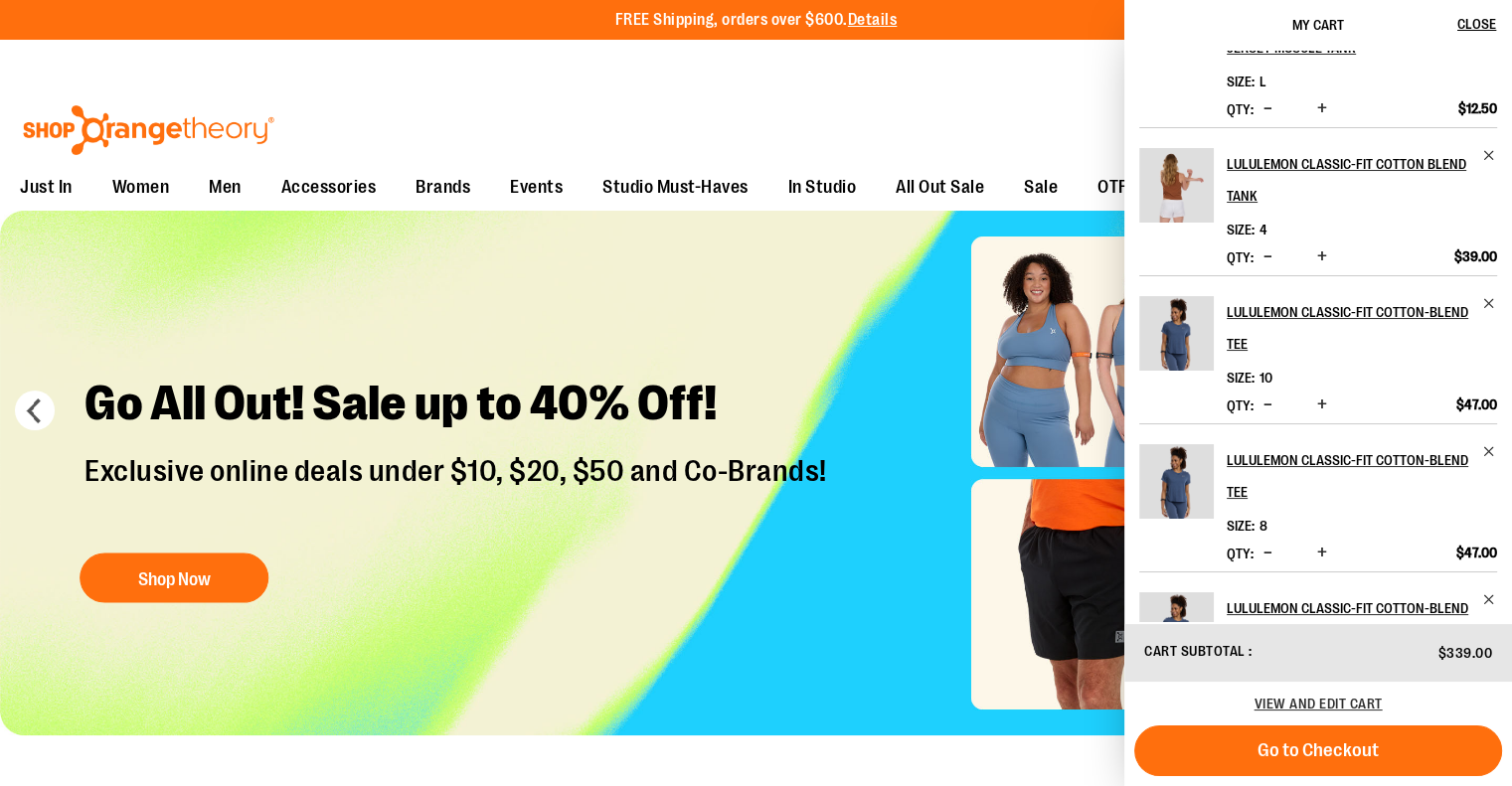scroll, scrollTop: 493, scrollLeft: 0, axis: vertical 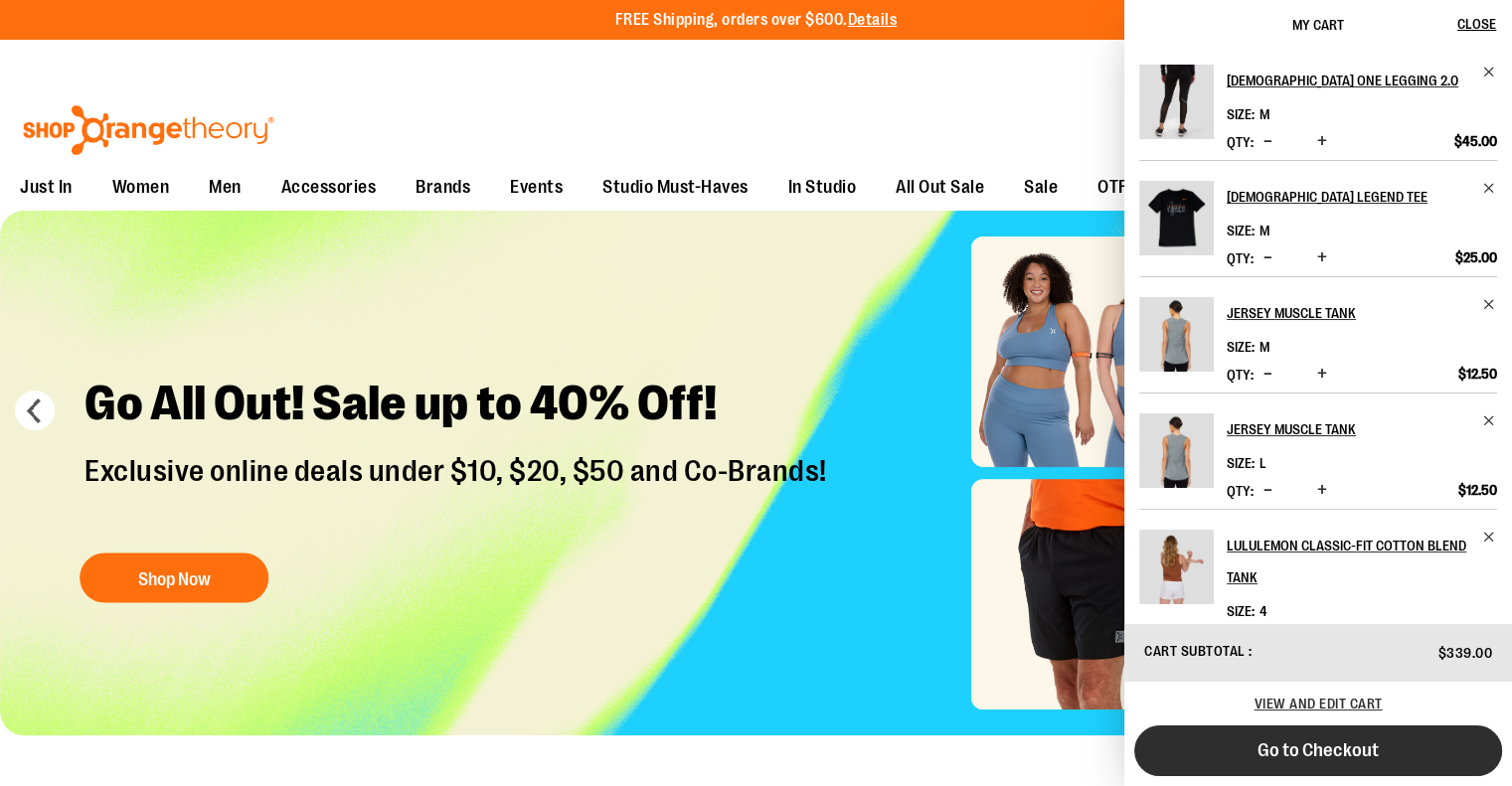click on "Go to Checkout" at bounding box center (1318, 750) 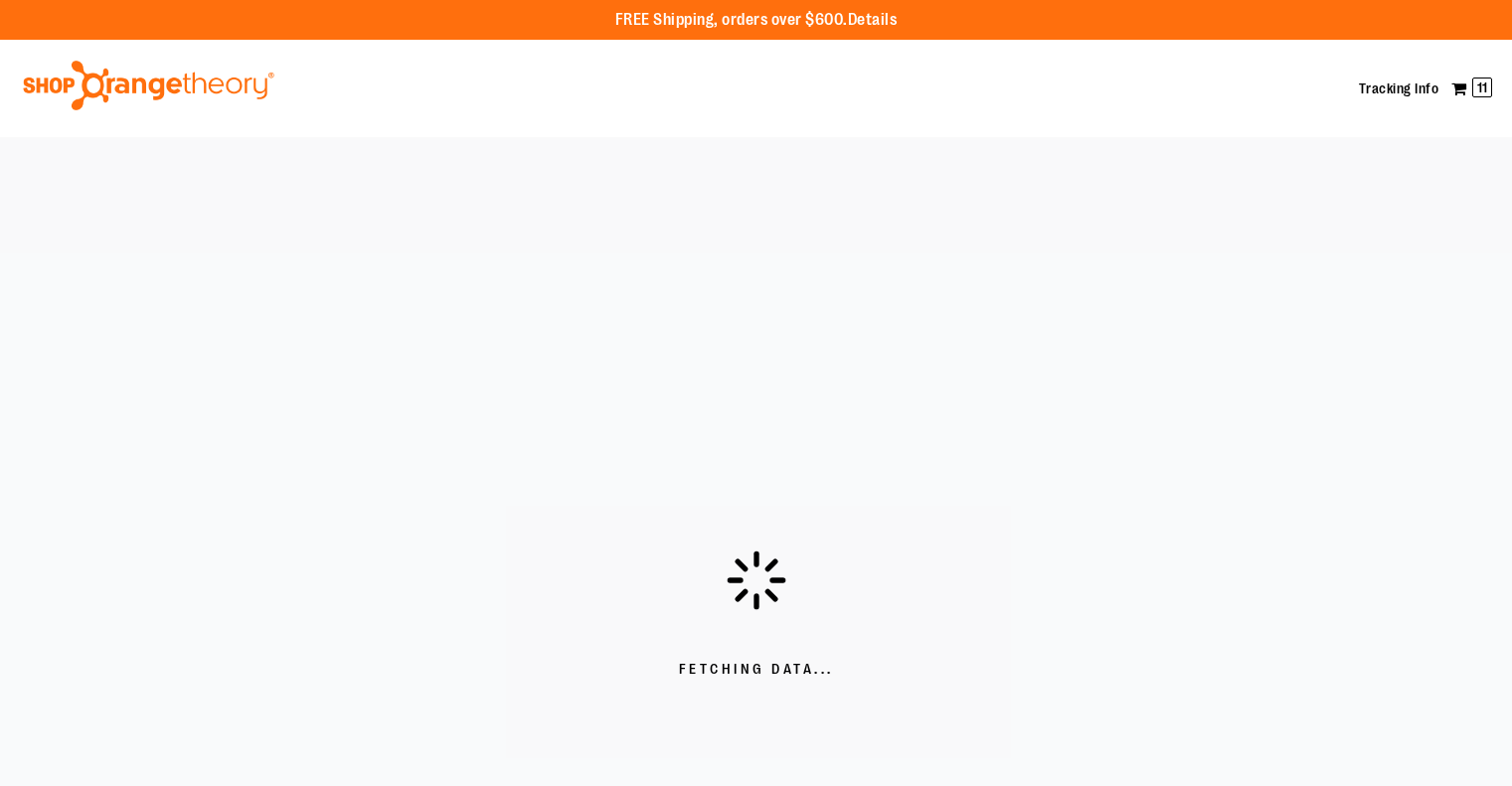scroll, scrollTop: 0, scrollLeft: 0, axis: both 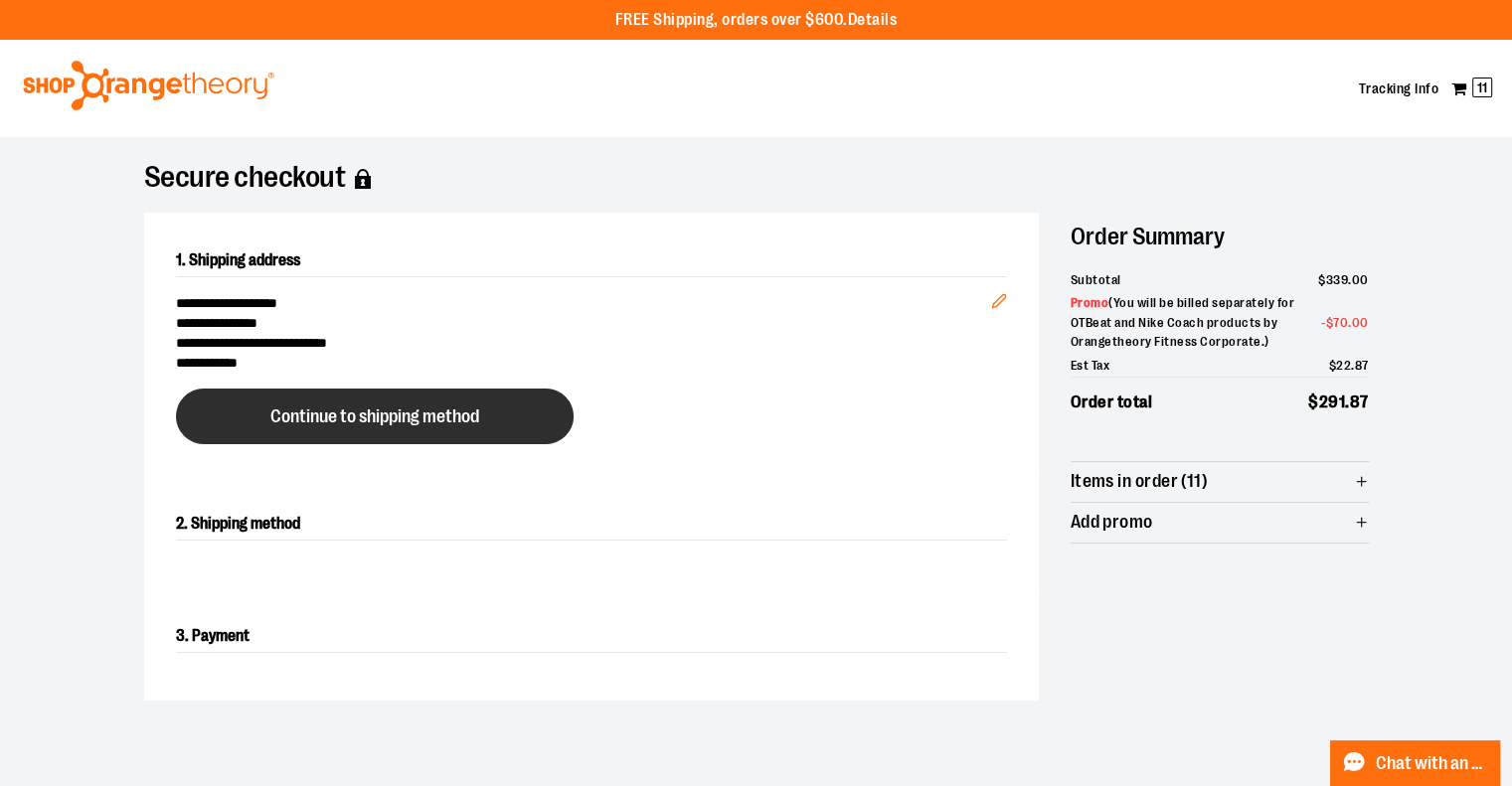 click on "Continue to shipping method" at bounding box center (375, 416) 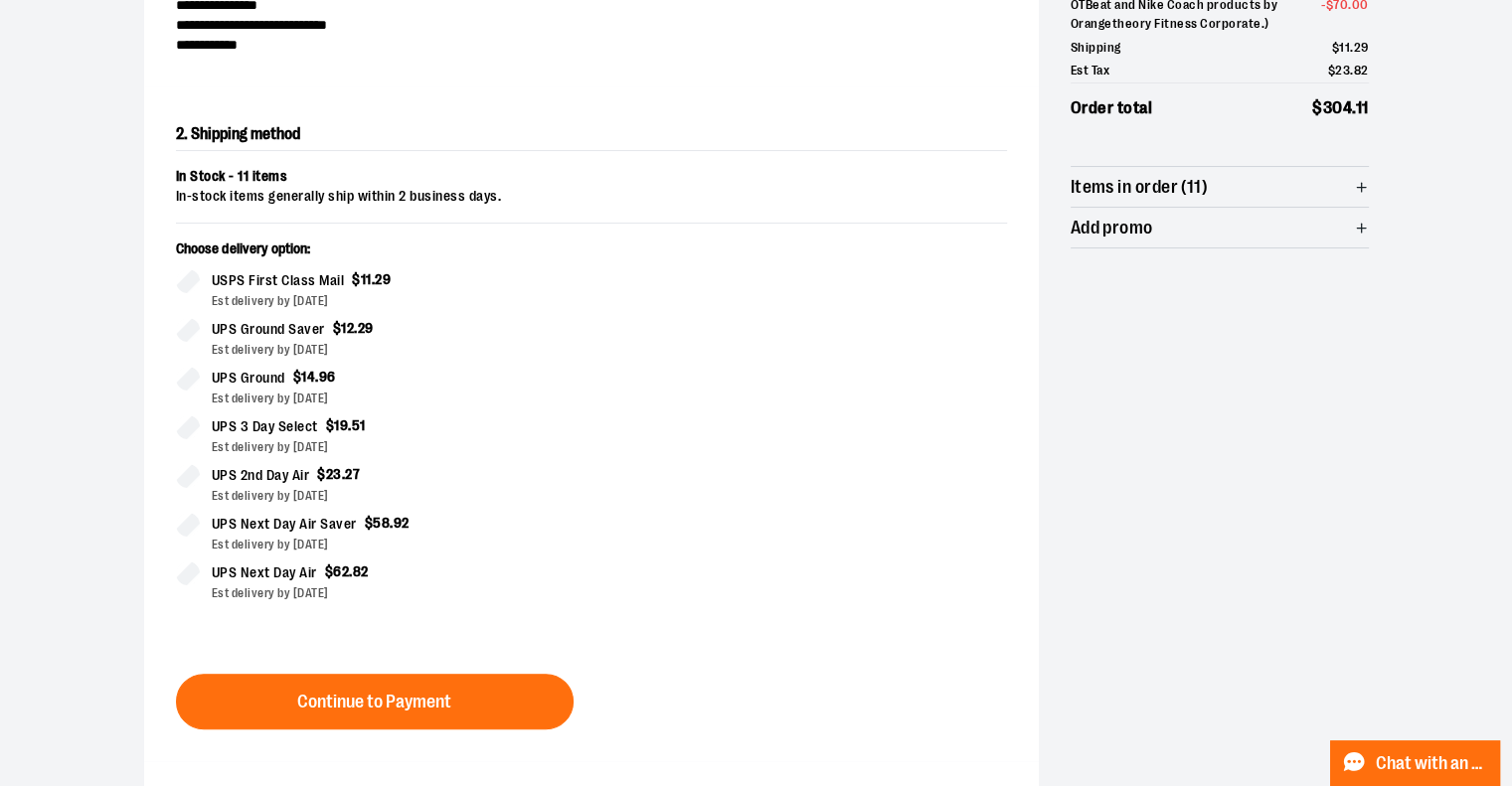 scroll, scrollTop: 319, scrollLeft: 0, axis: vertical 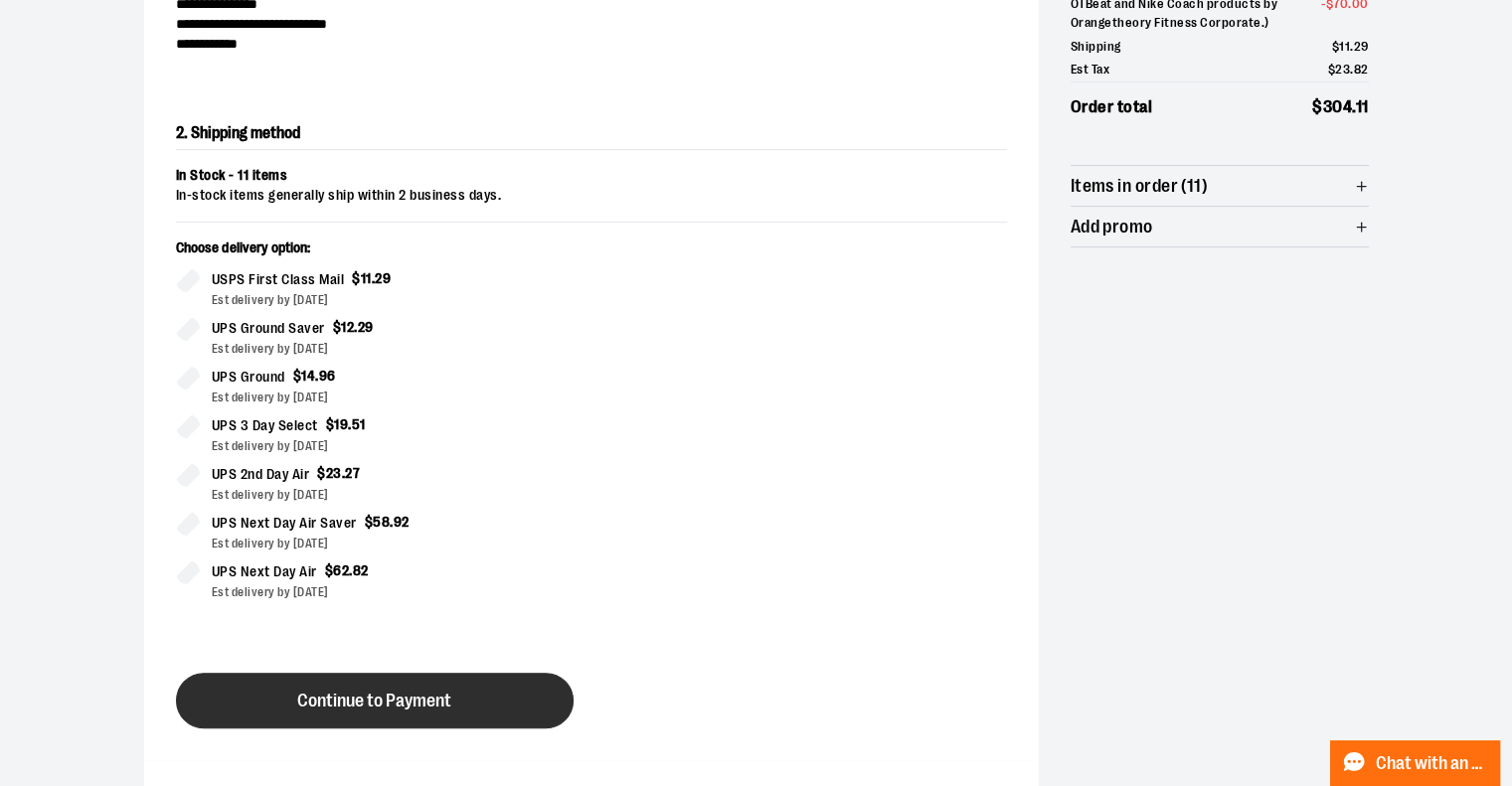 click on "Continue to Payment" at bounding box center (374, 701) 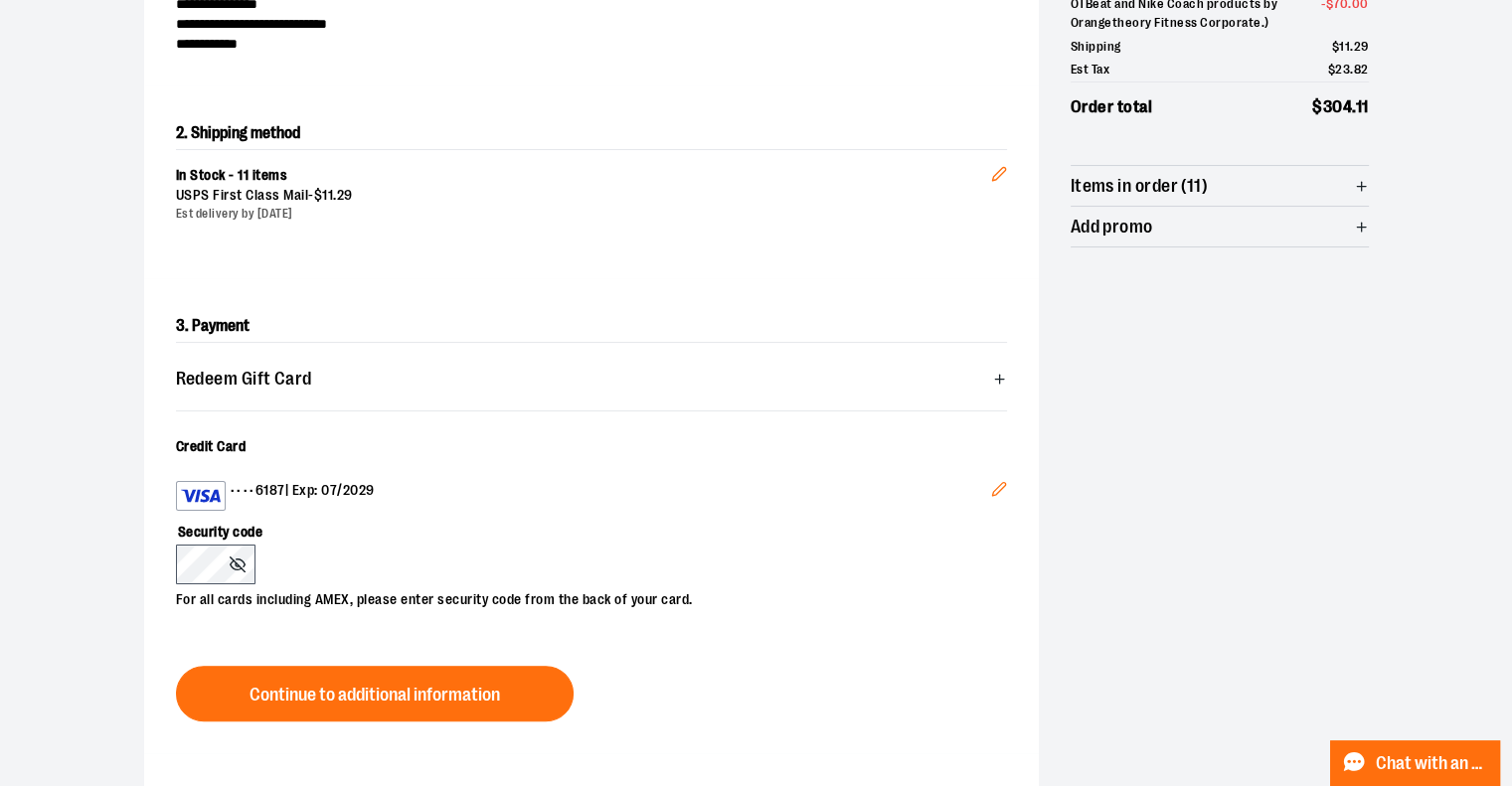 click 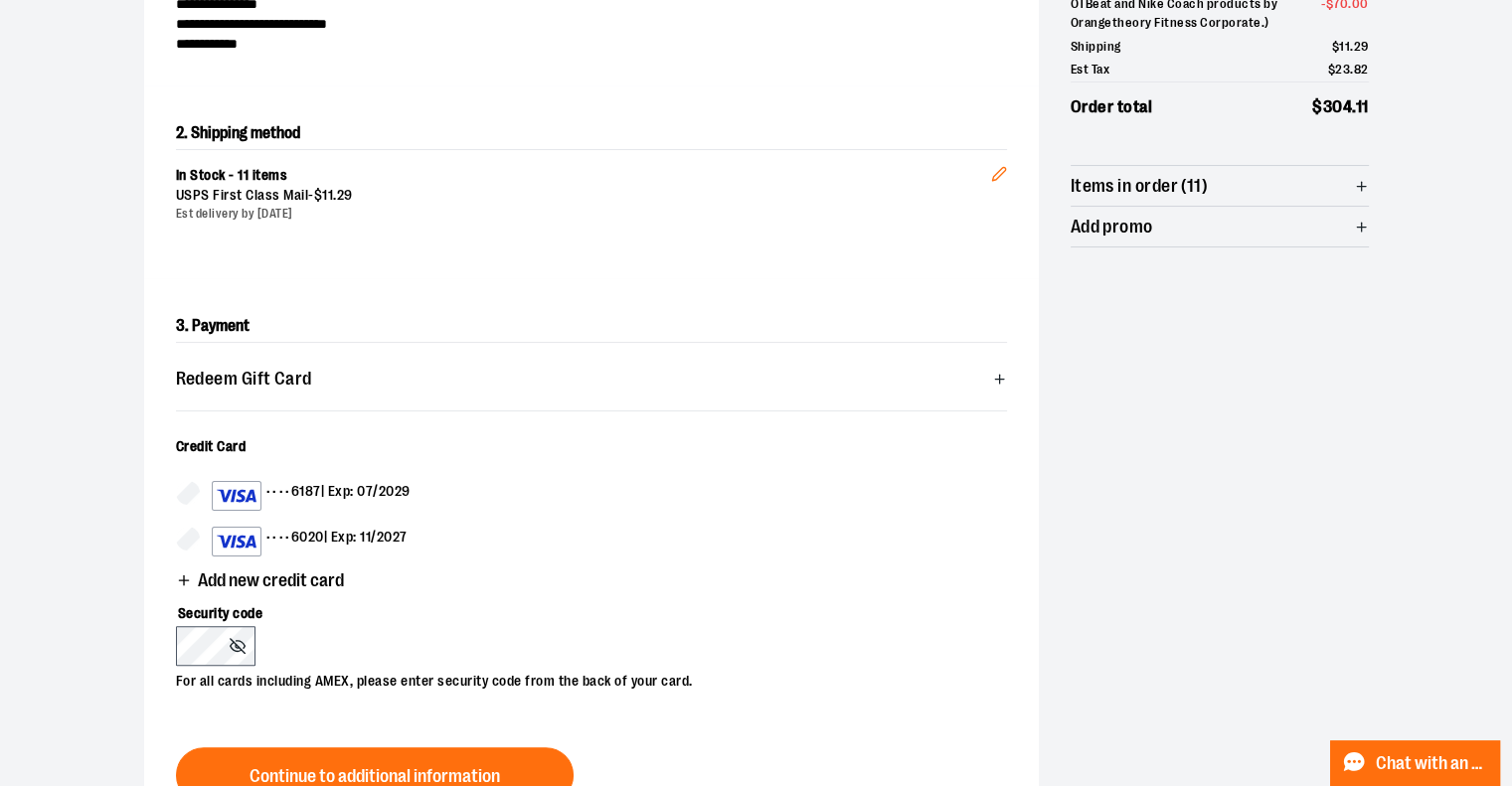 click on "••••  6020  | Exp:   11/2027" at bounding box center [309, 542] 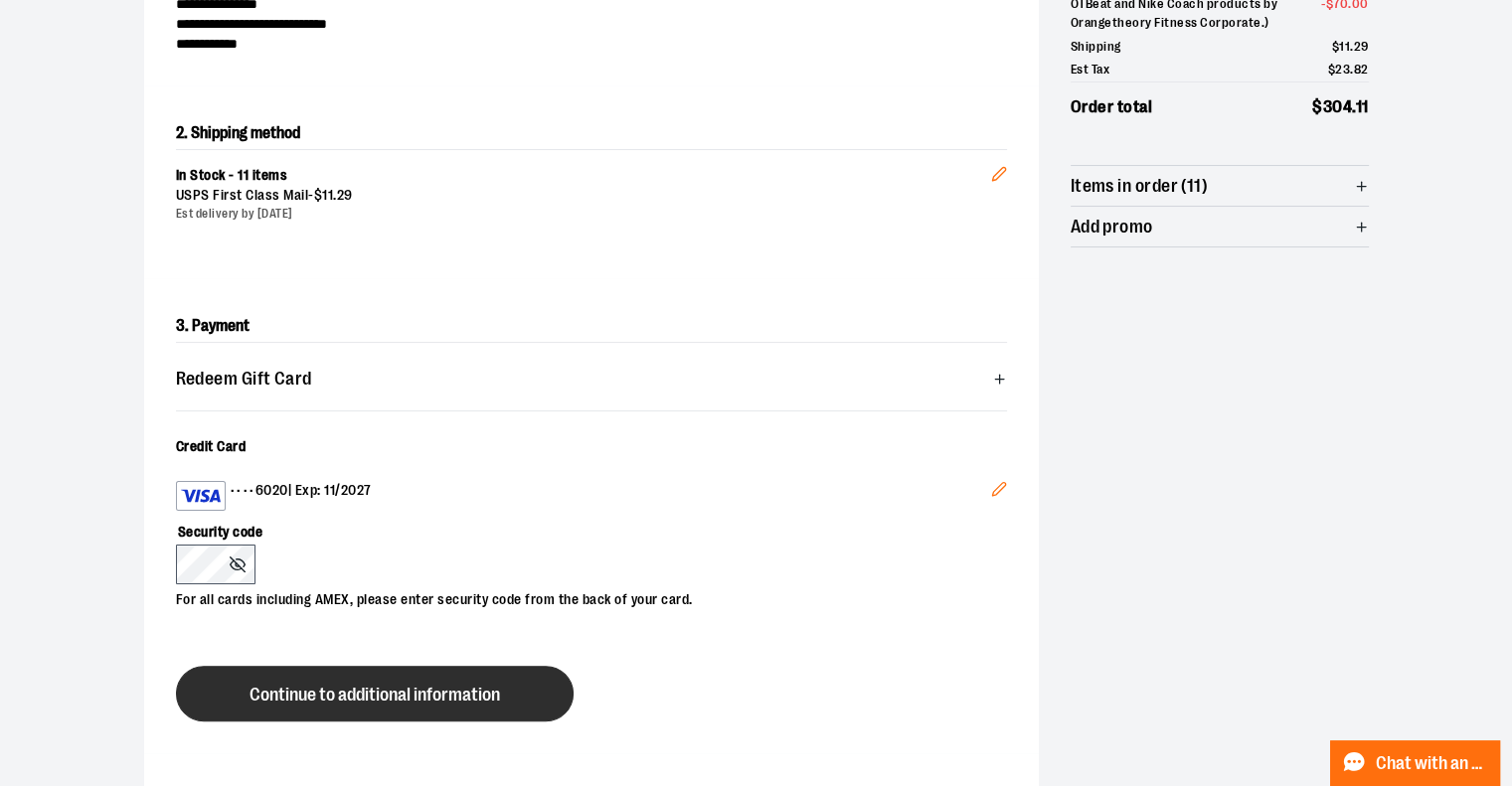 click on "Continue to additional information" at bounding box center [375, 695] 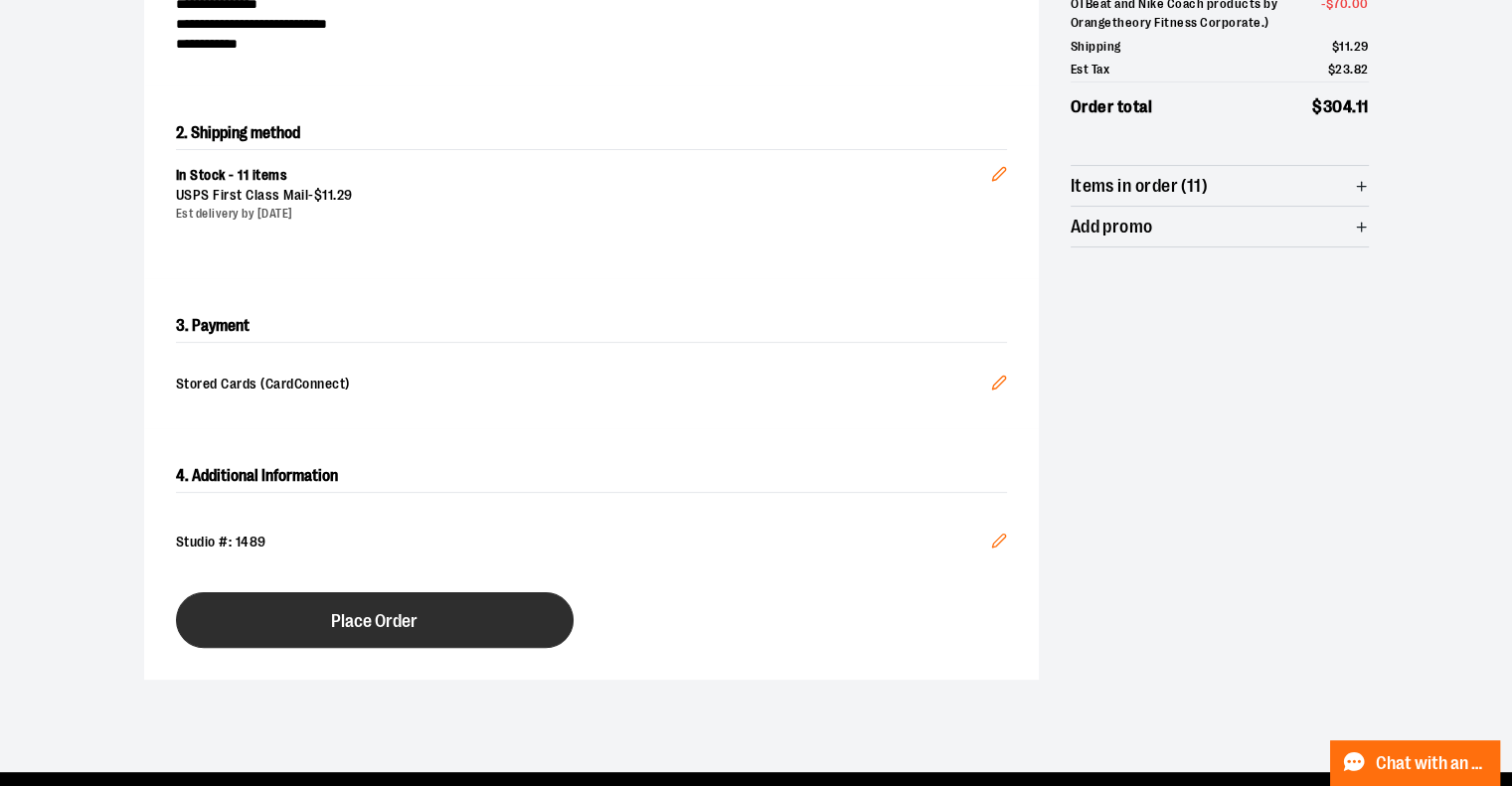 click on "Place Order" at bounding box center (375, 620) 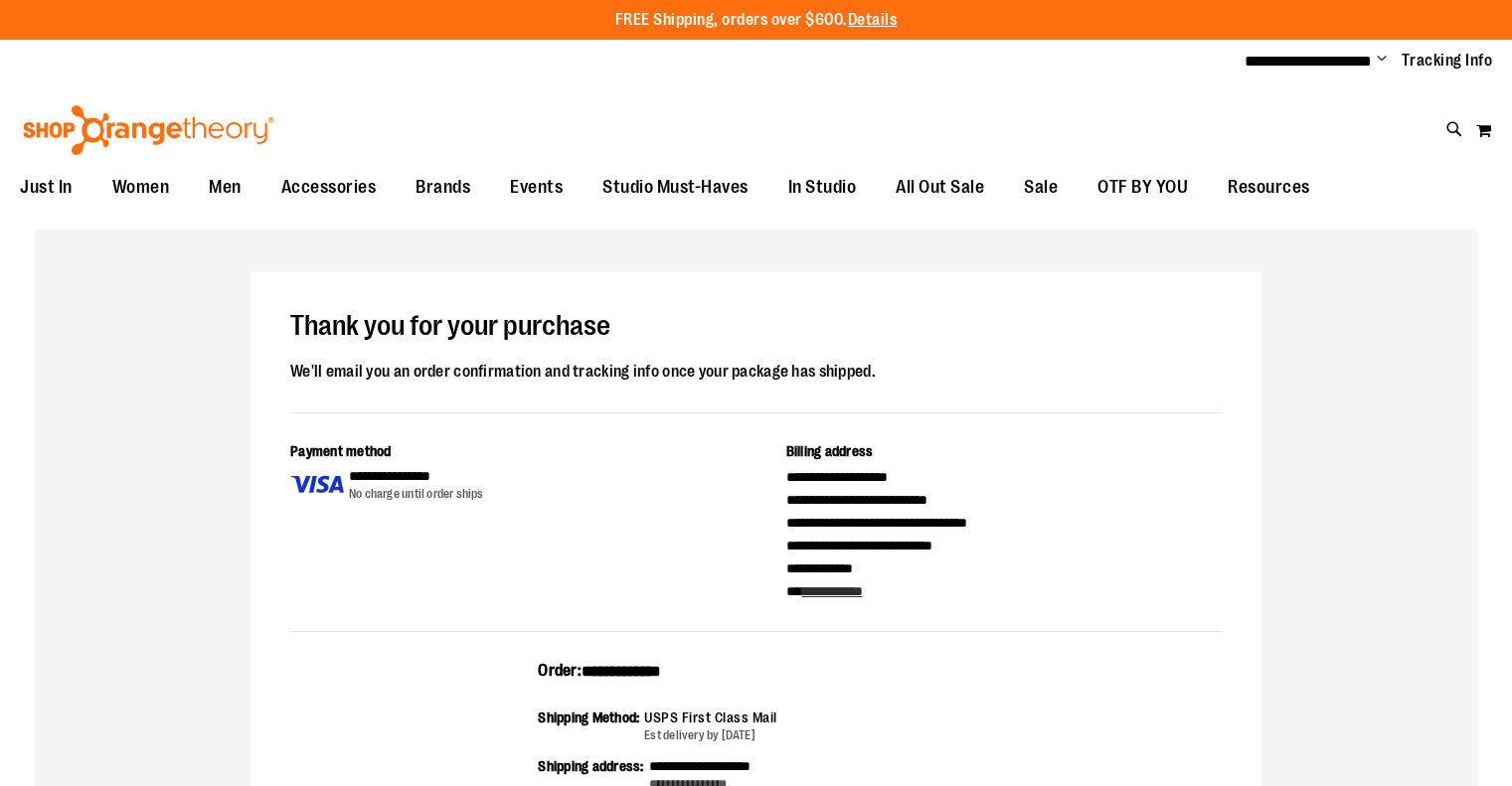 scroll, scrollTop: 0, scrollLeft: 0, axis: both 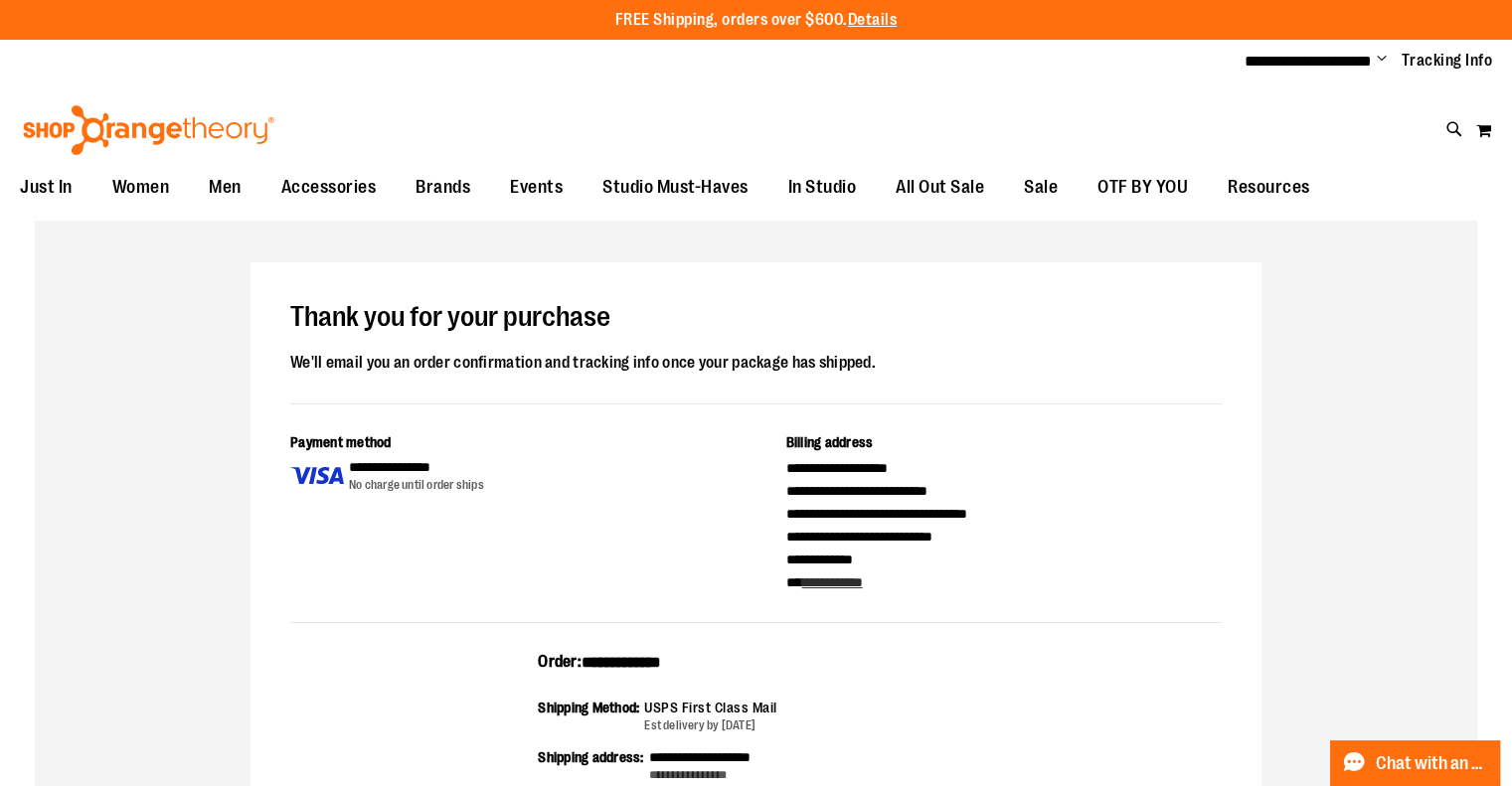 drag, startPoint x: 709, startPoint y: 656, endPoint x: 504, endPoint y: 659, distance: 205.02195 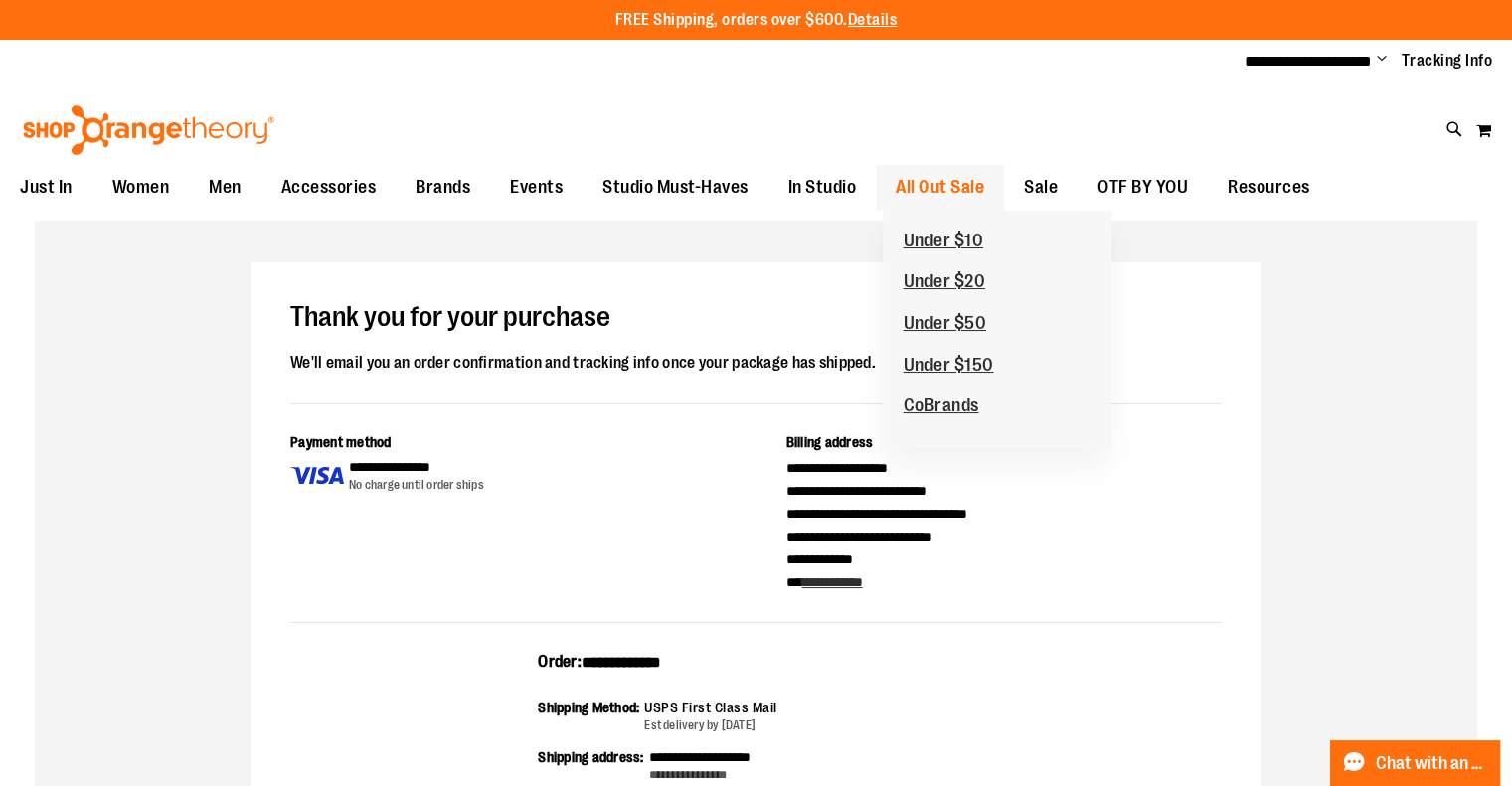 click on "Under $10 Under $20 Under $50 Under $150 CoBrands" at bounding box center [997, 329] 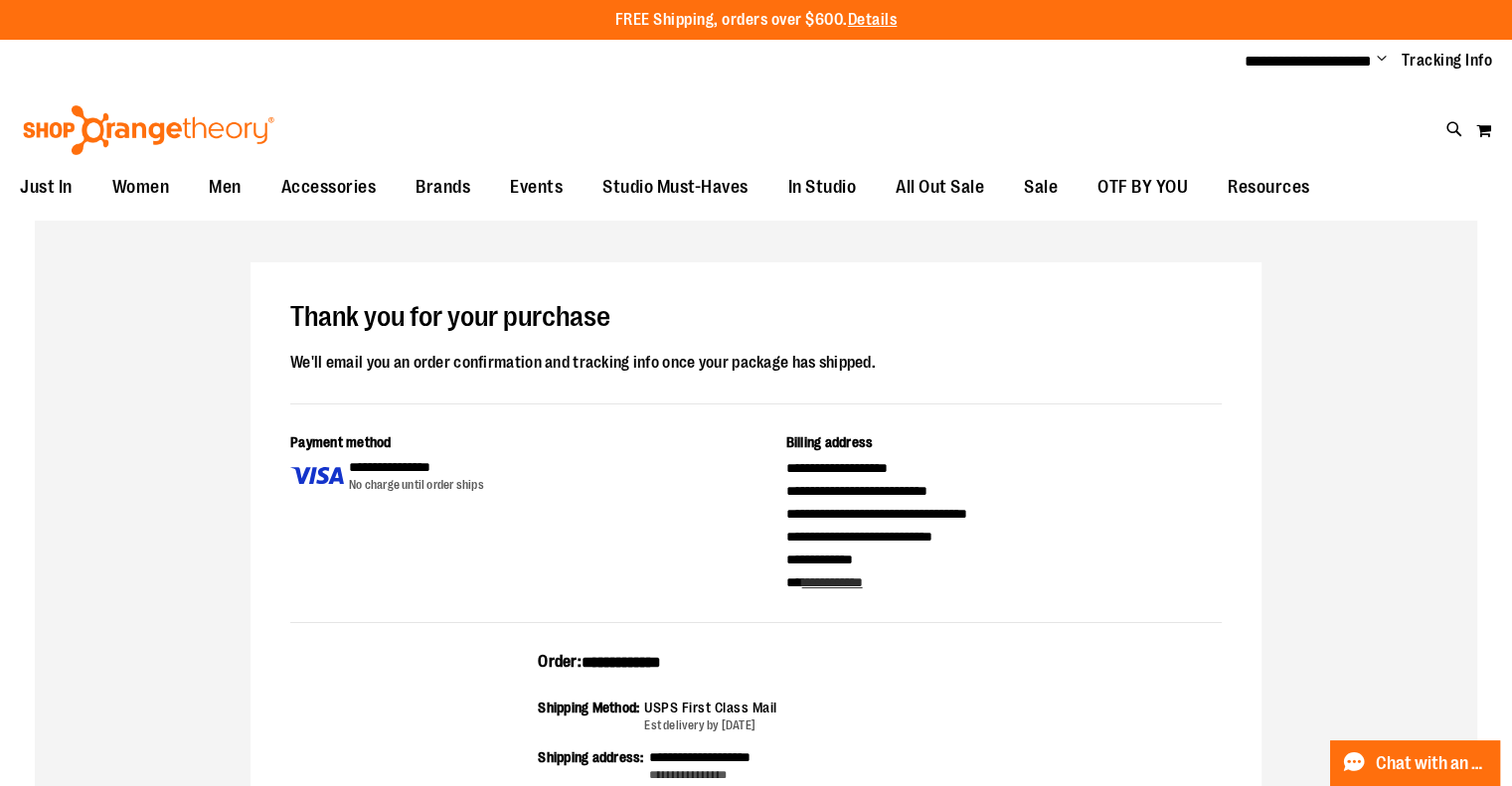click on "**********" at bounding box center [1361, 62] 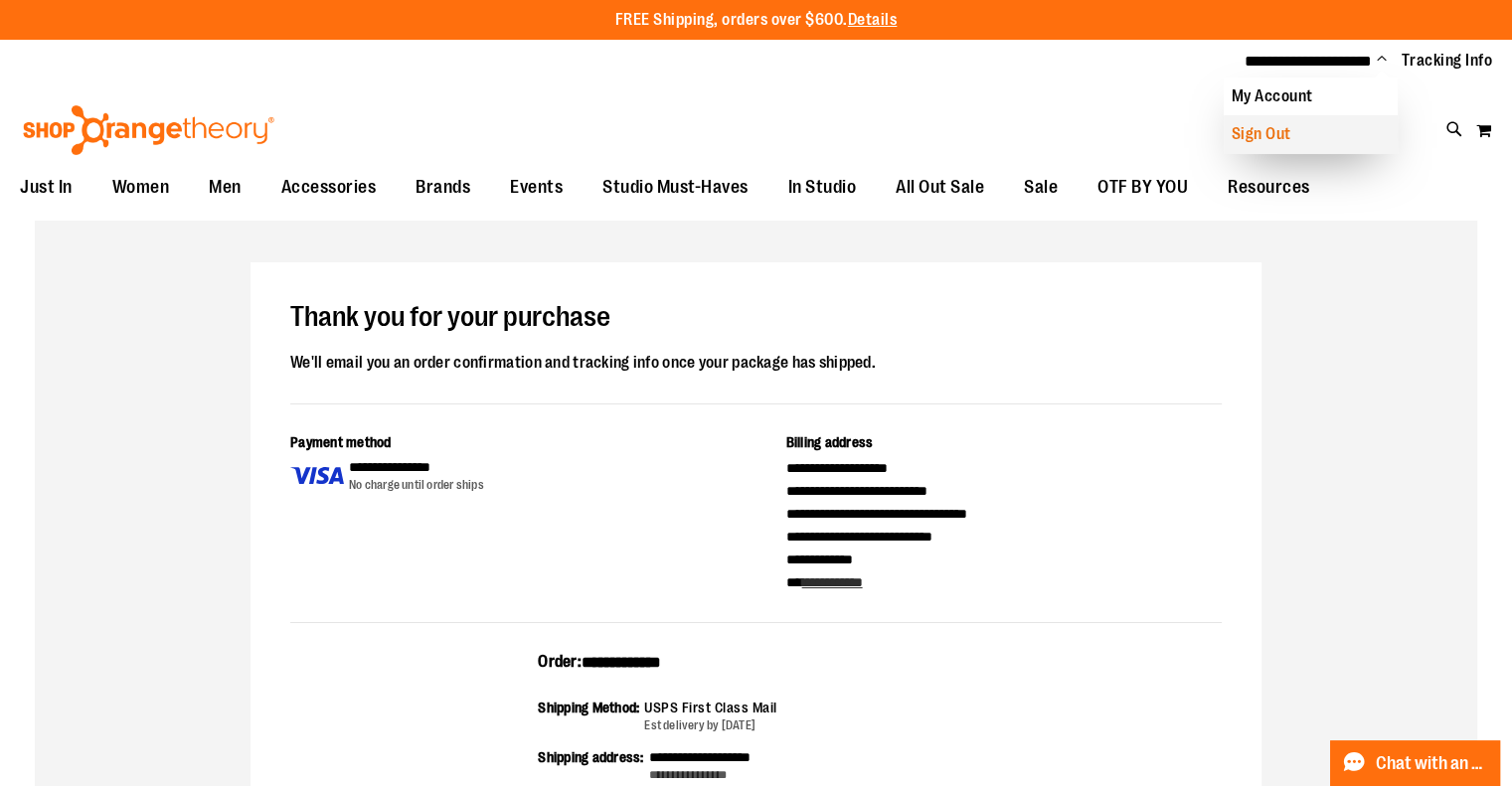 click on "Sign Out" at bounding box center (1310, 134) 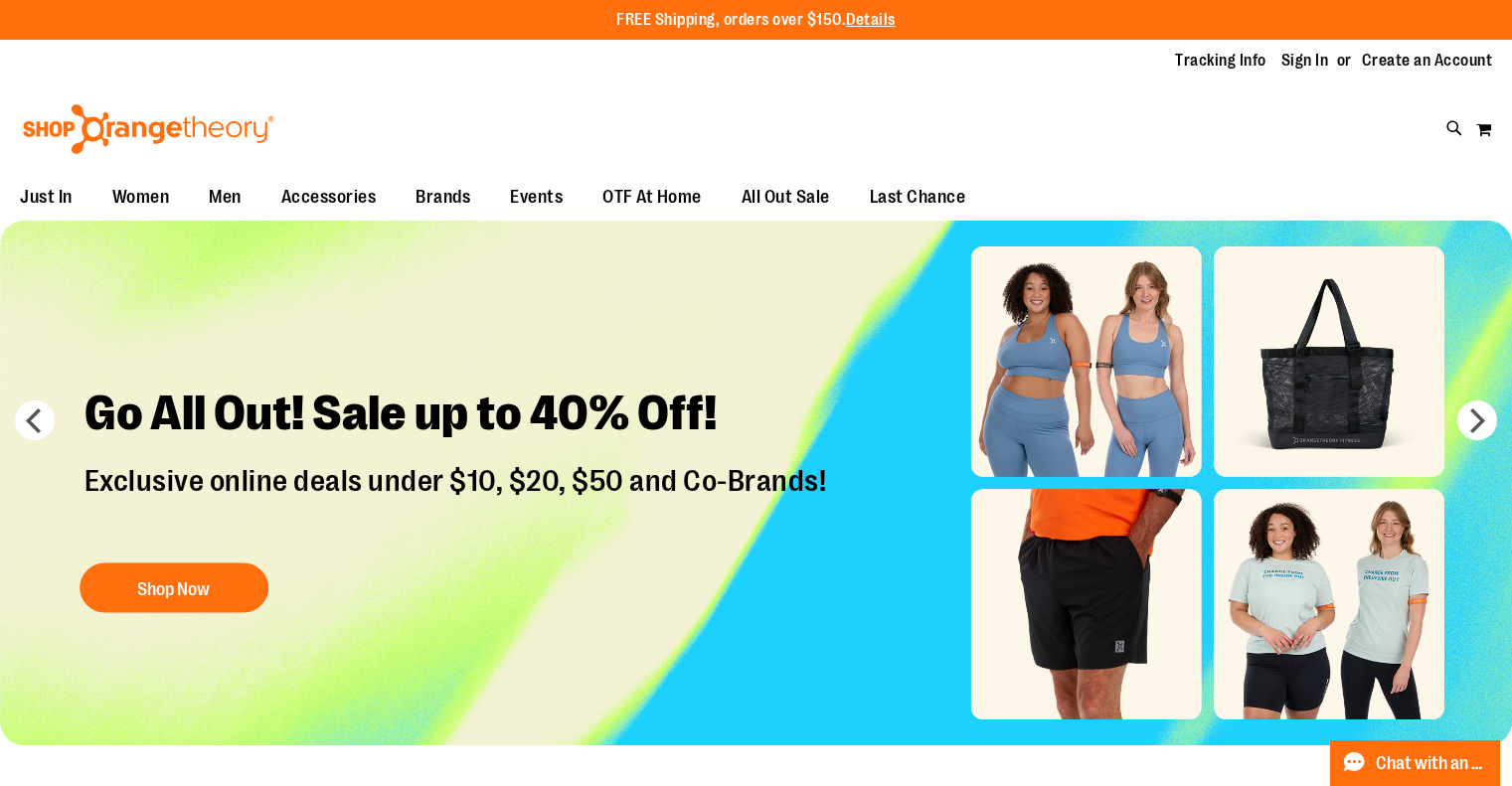 scroll, scrollTop: 0, scrollLeft: 0, axis: both 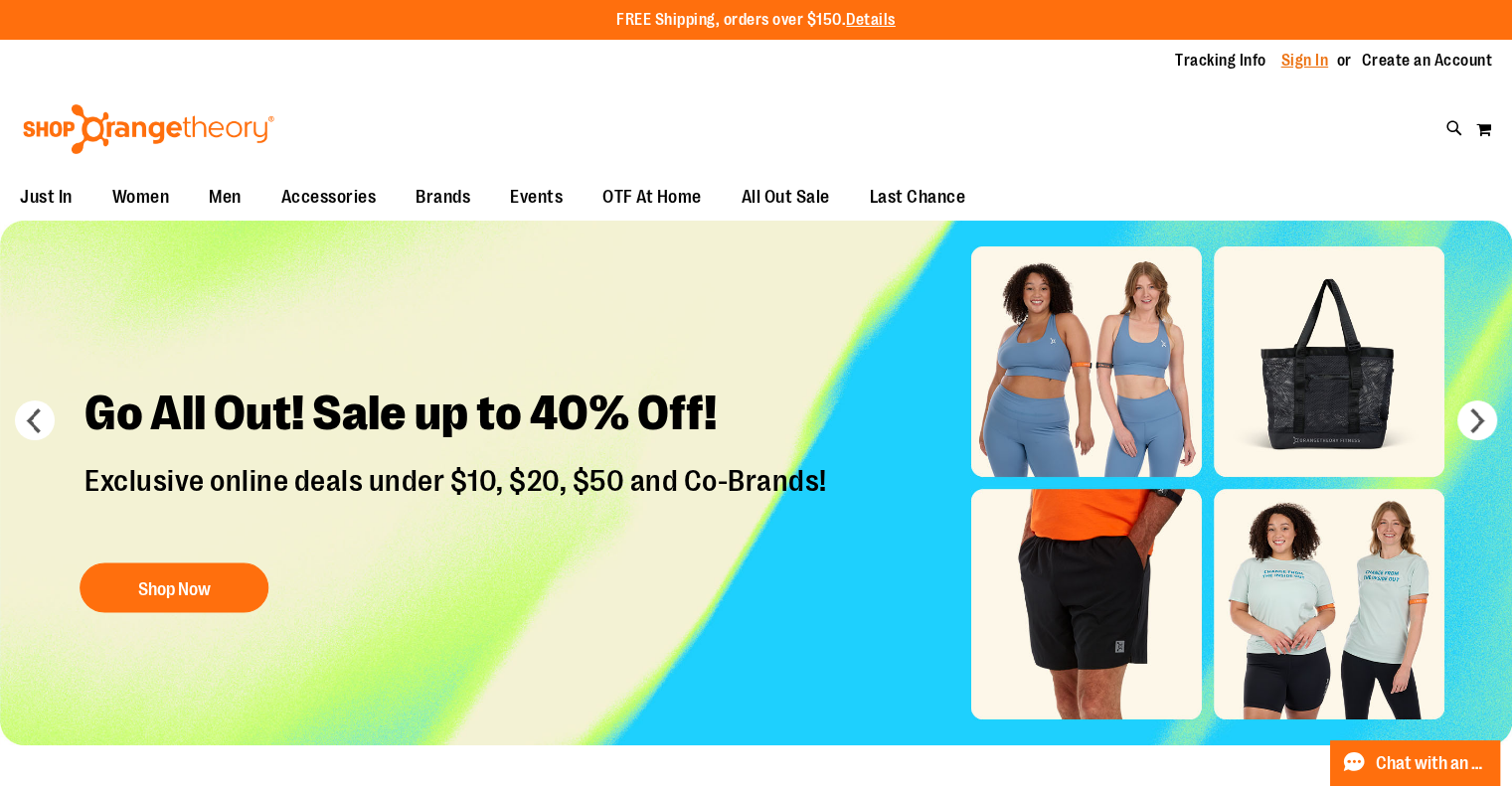 click on "Sign In" at bounding box center [1305, 61] 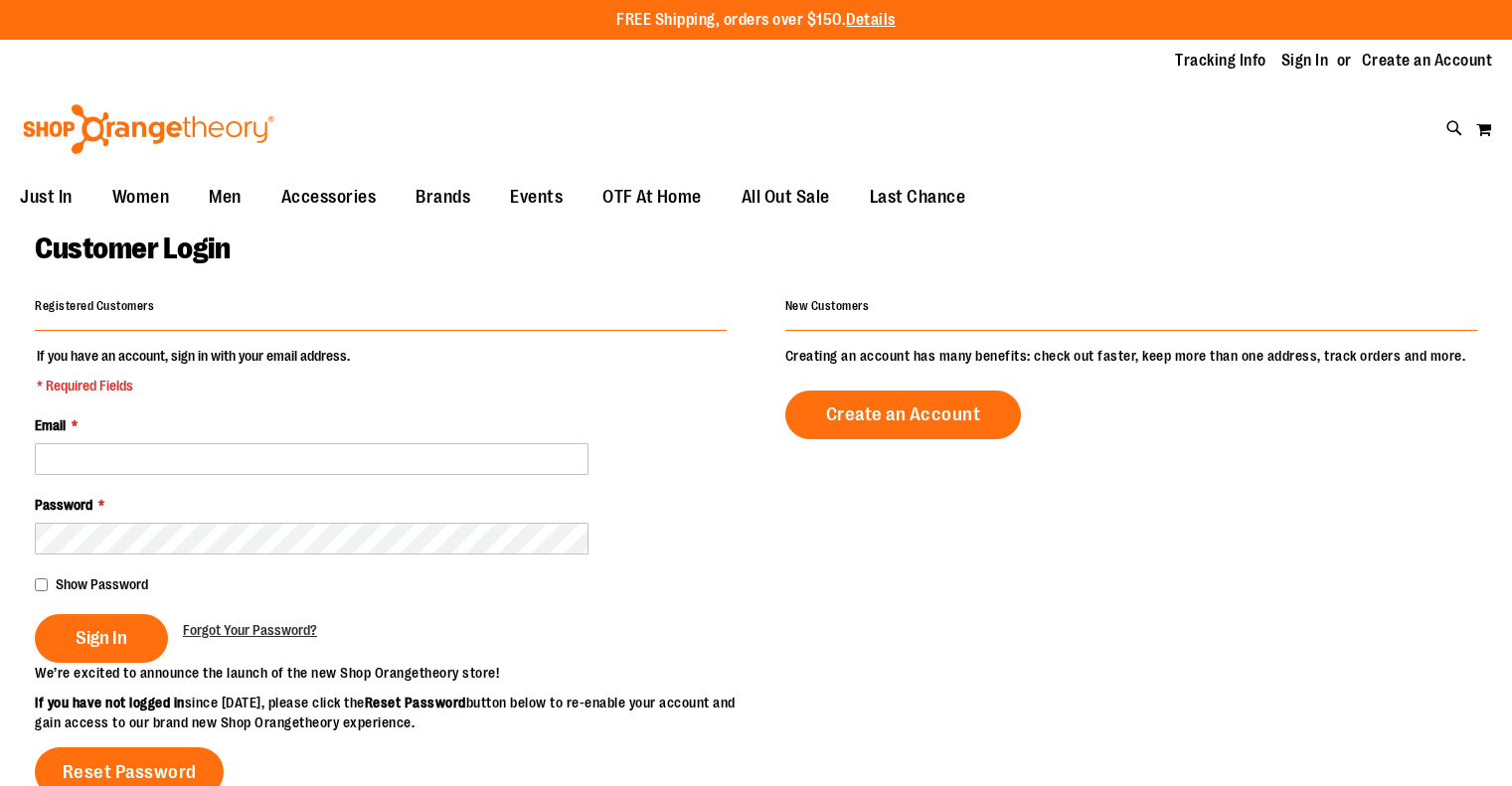 scroll, scrollTop: 0, scrollLeft: 0, axis: both 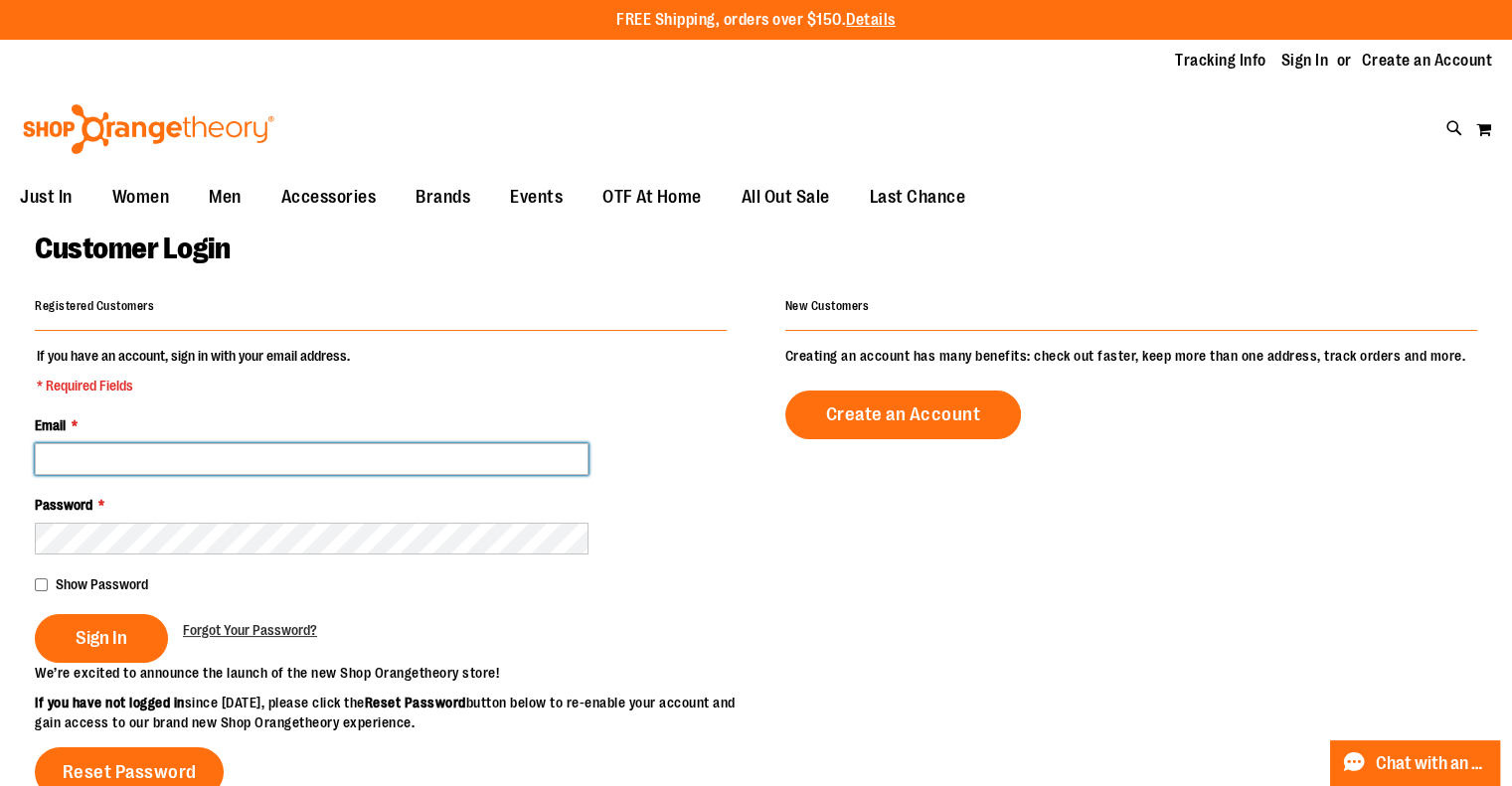 click on "Email *" at bounding box center [311, 459] 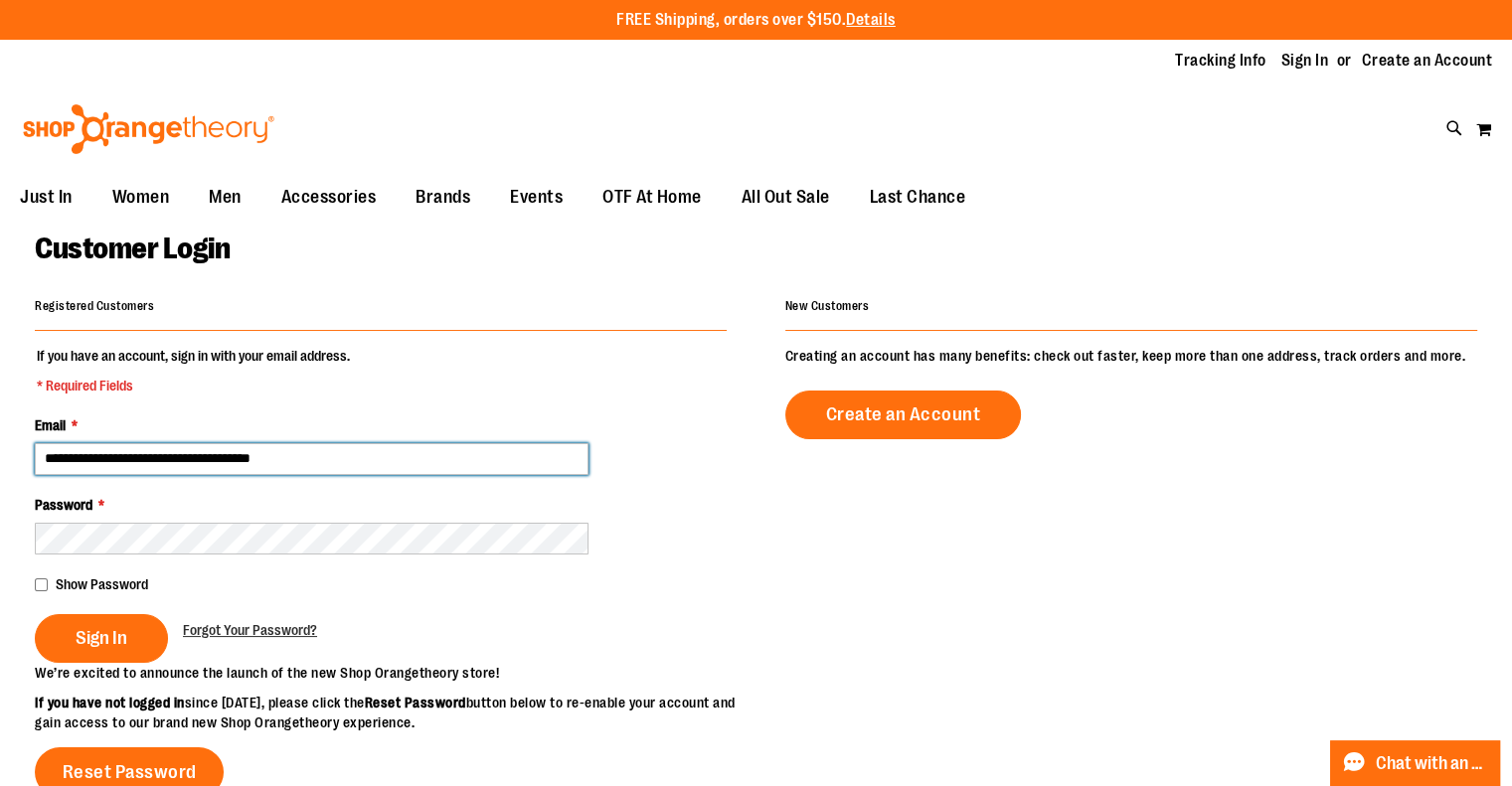 type on "**********" 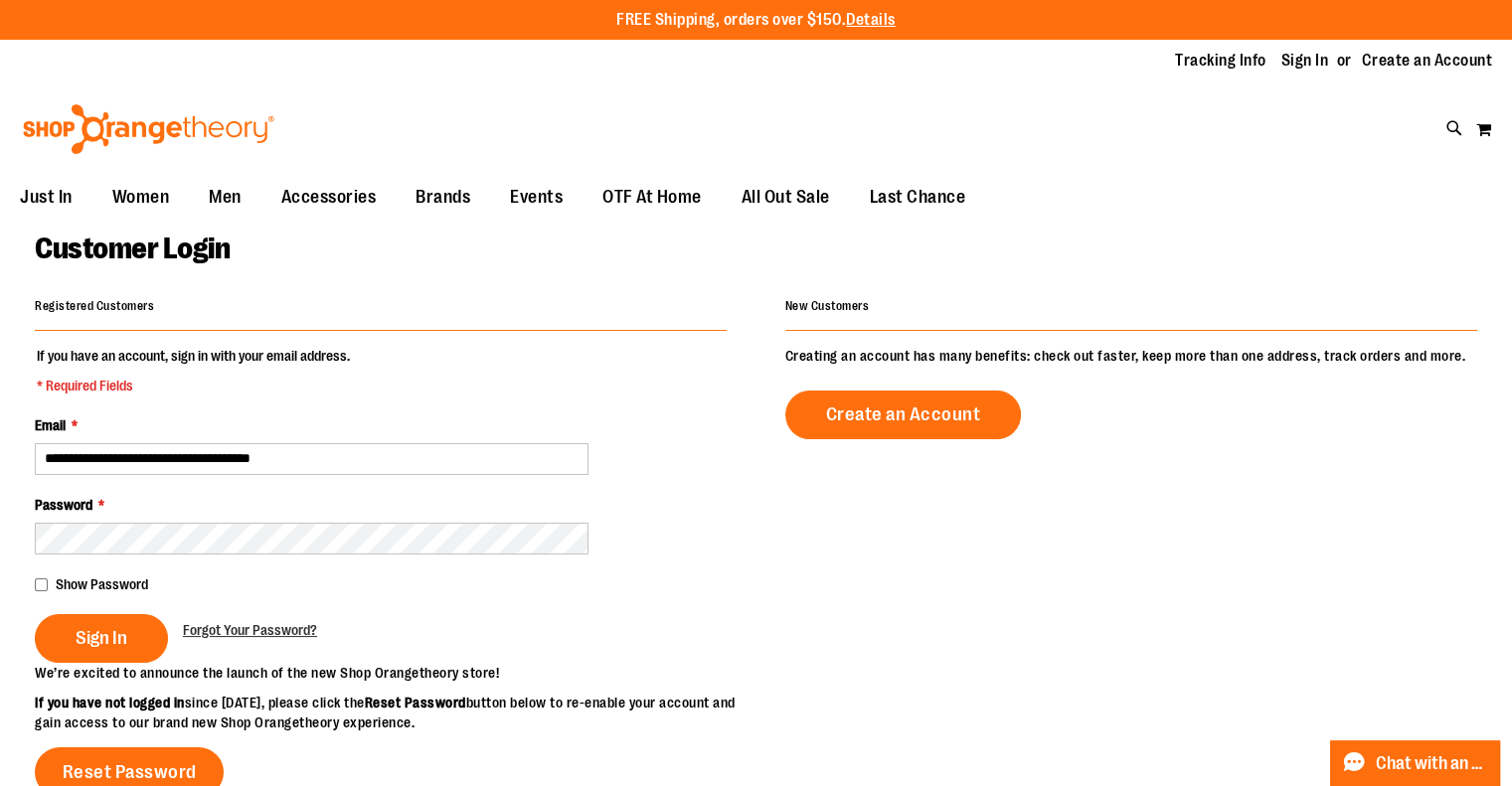 click on "Sign In" at bounding box center (101, 638) 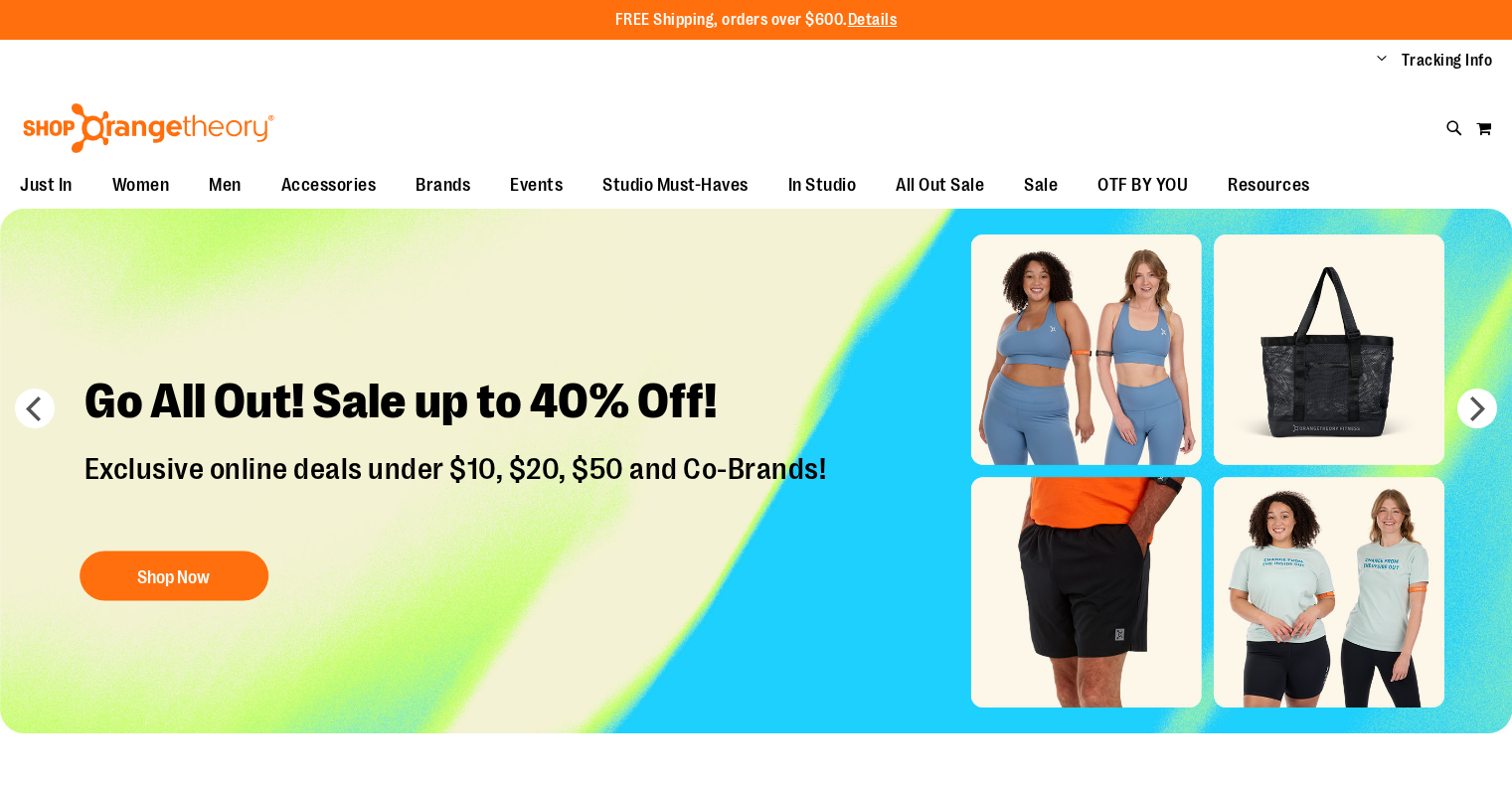 scroll, scrollTop: 0, scrollLeft: 0, axis: both 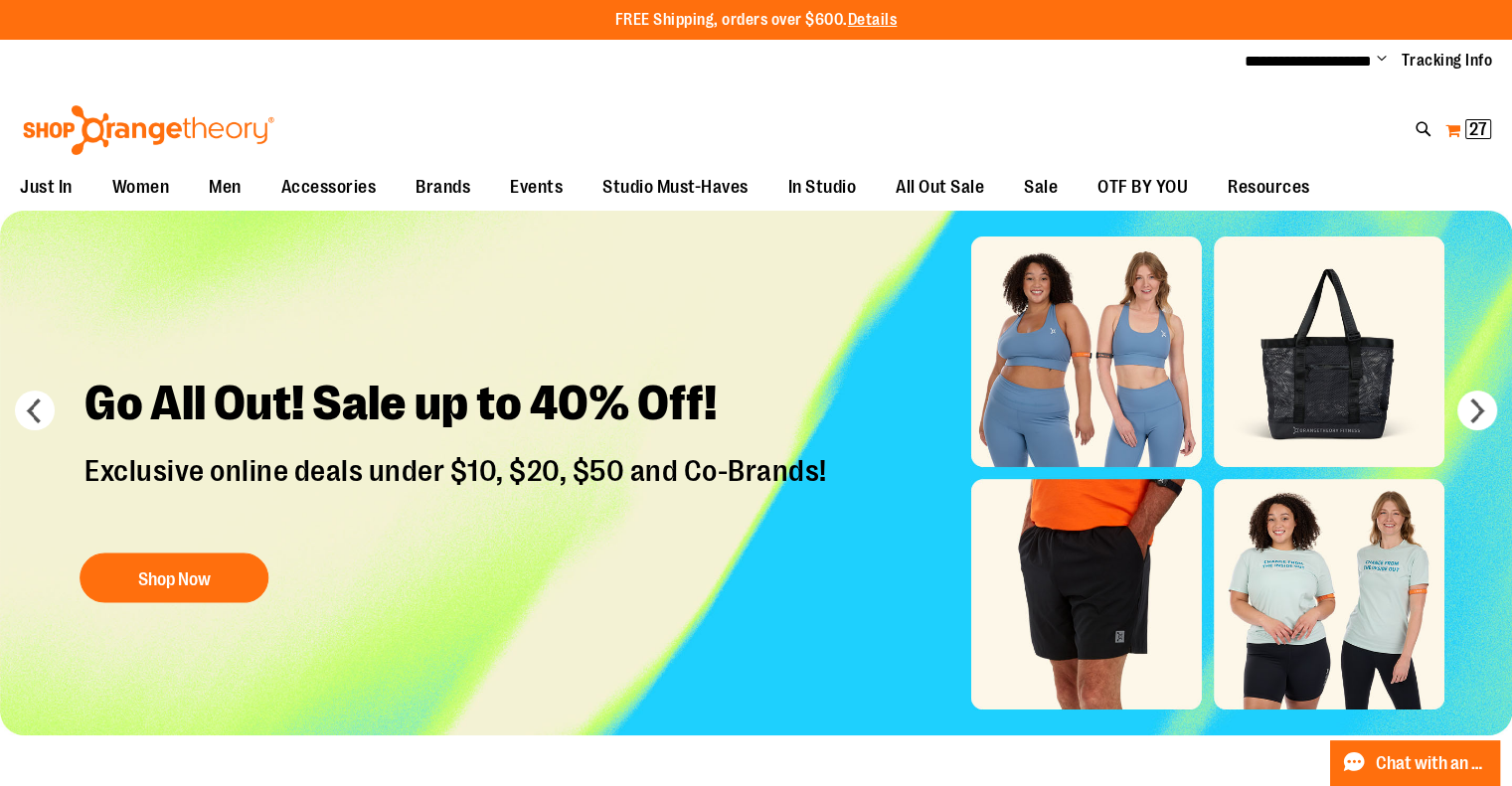 click on "My Cart
27
27
items" at bounding box center (1468, 130) 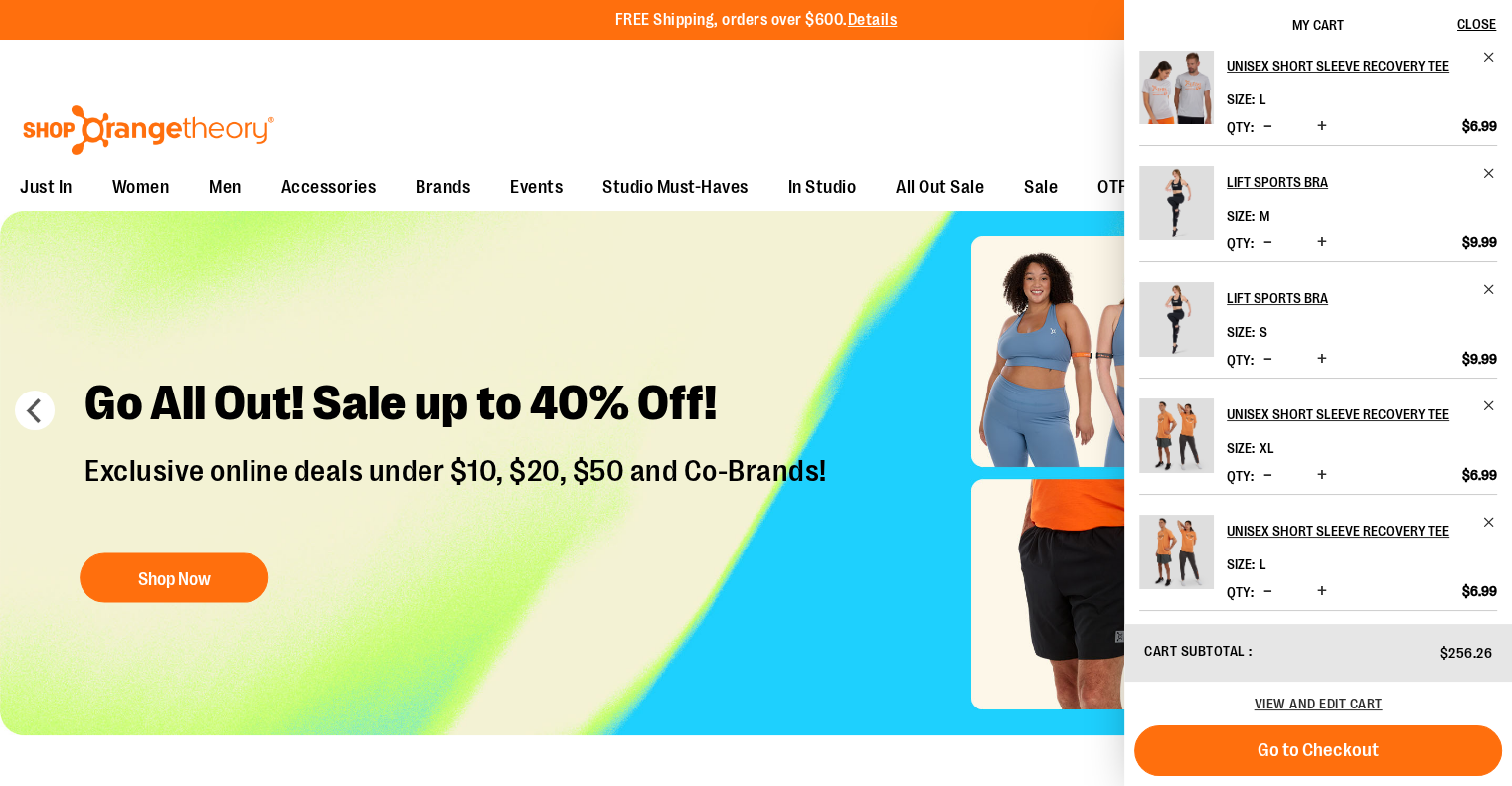 scroll, scrollTop: 597, scrollLeft: 0, axis: vertical 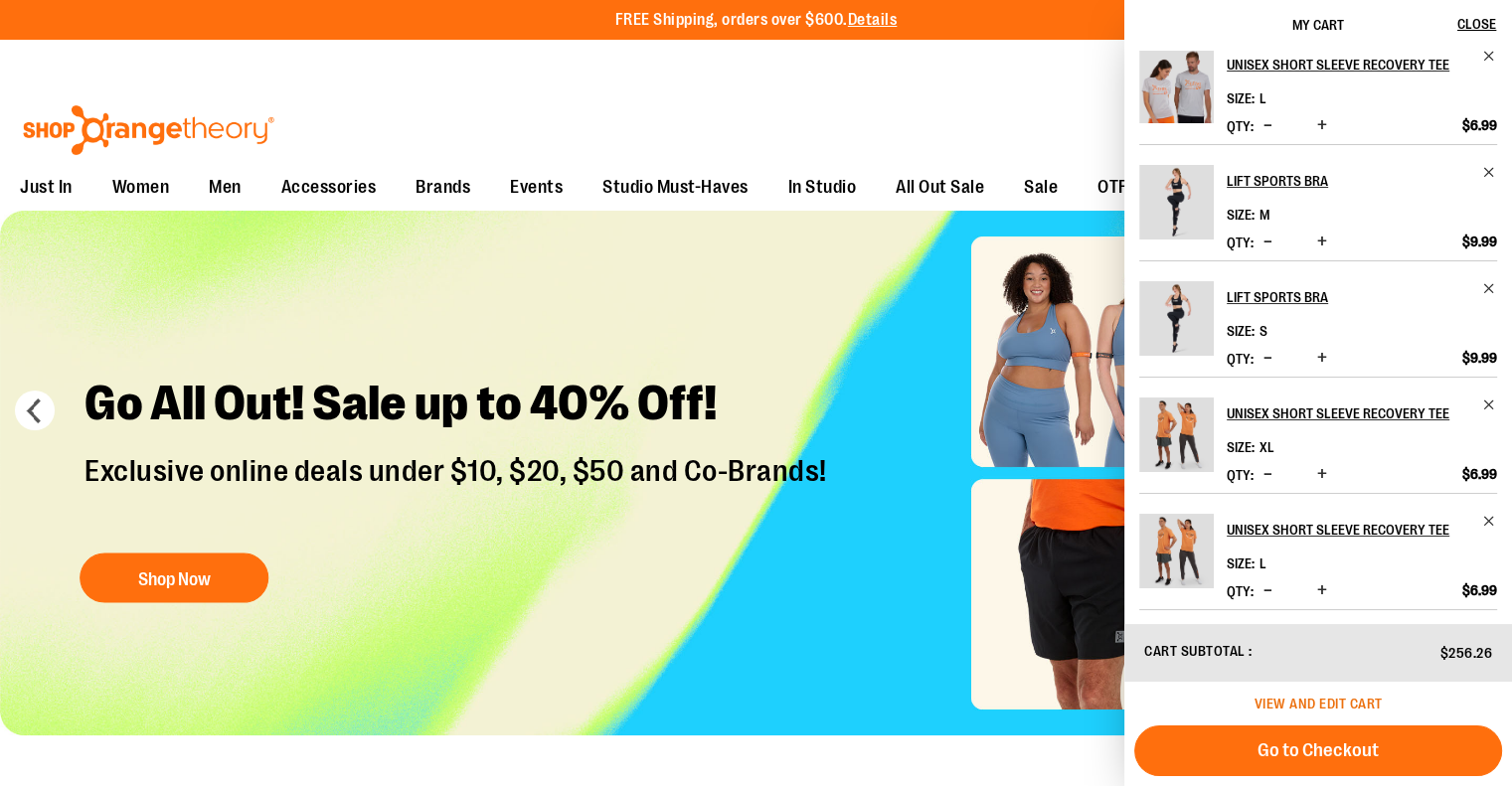 click on "View and edit cart" at bounding box center (1318, 704) 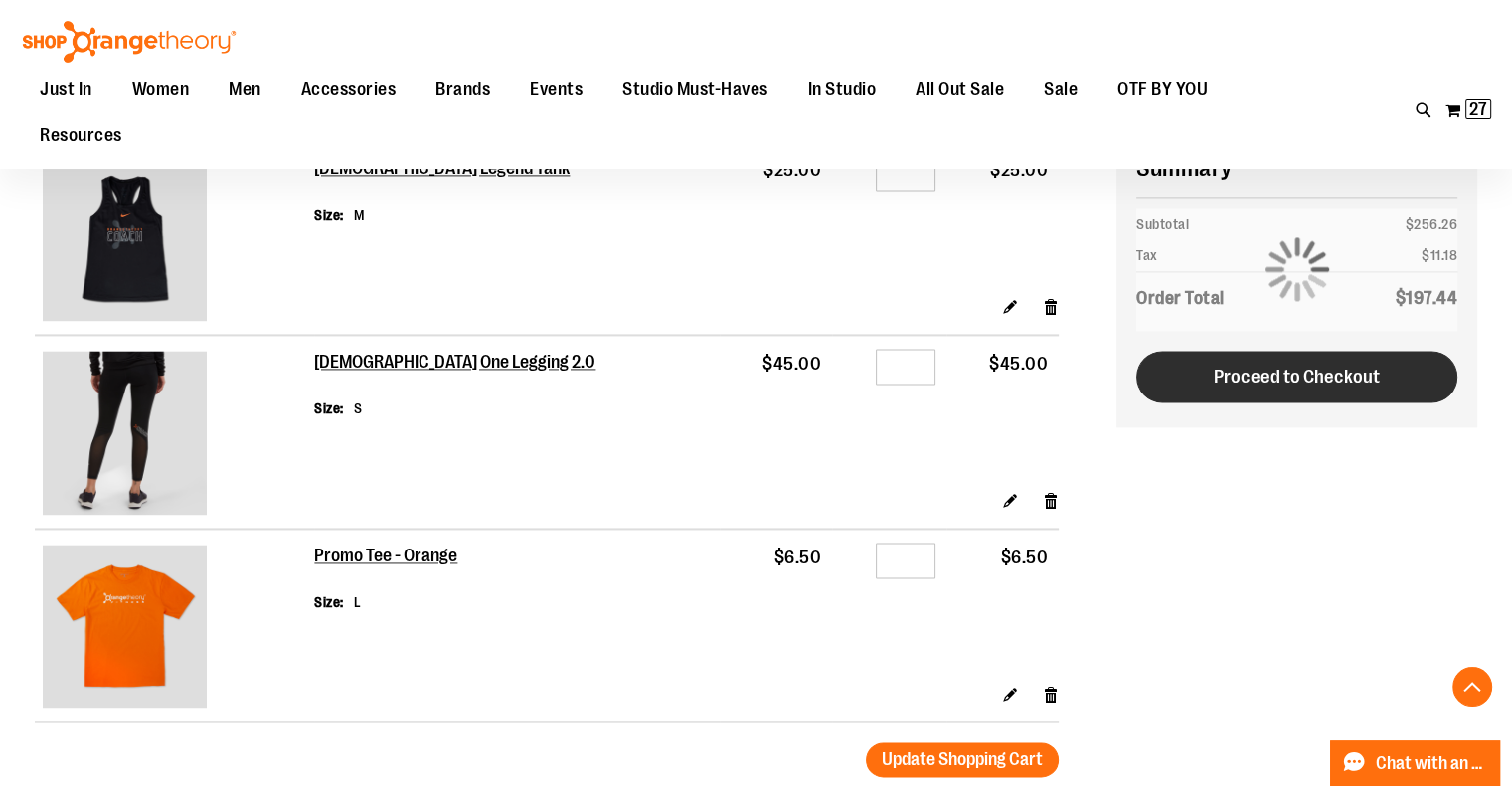 scroll, scrollTop: 2682, scrollLeft: 0, axis: vertical 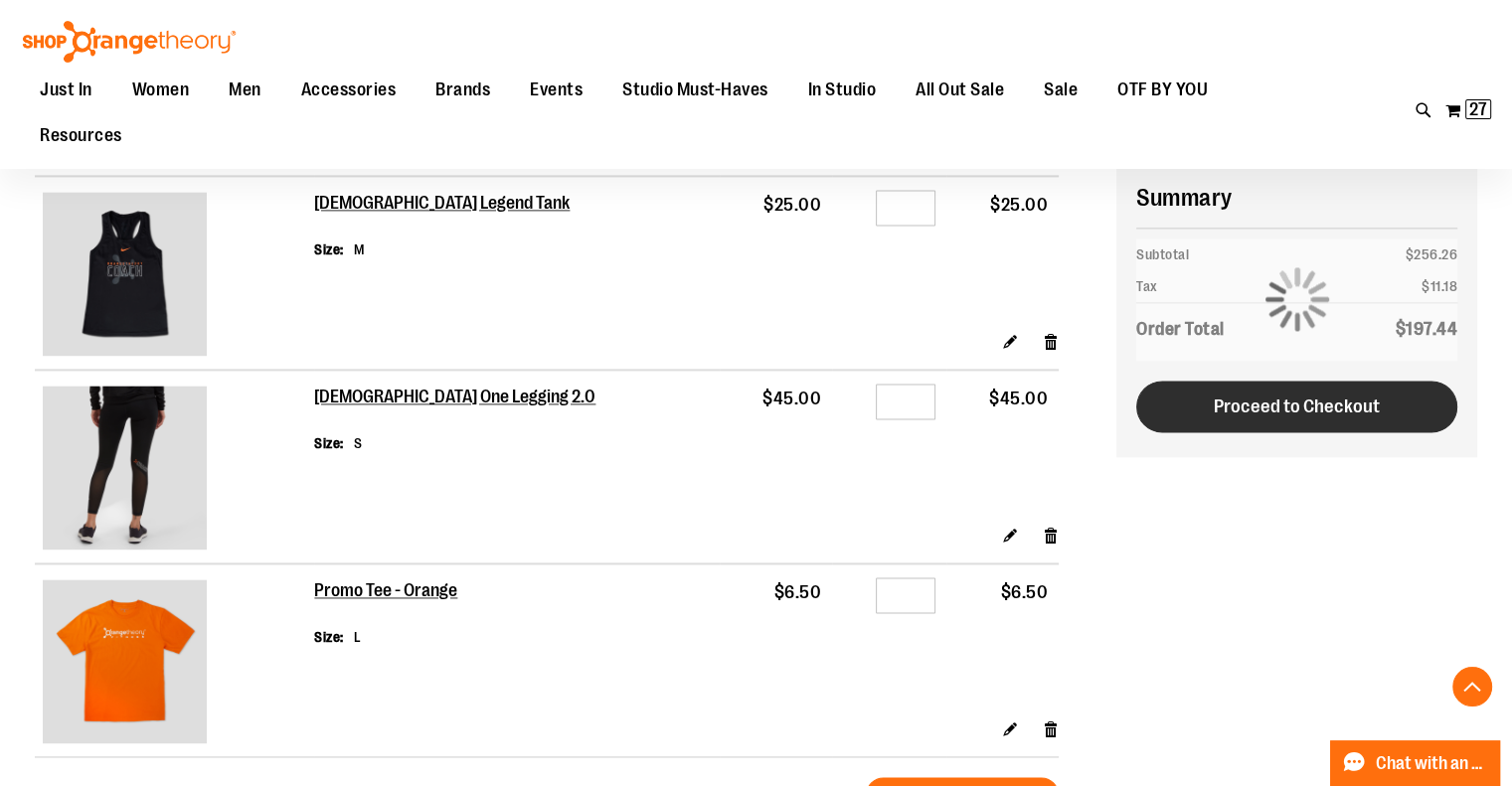 click on "Proceed to Checkout" at bounding box center [1296, 406] 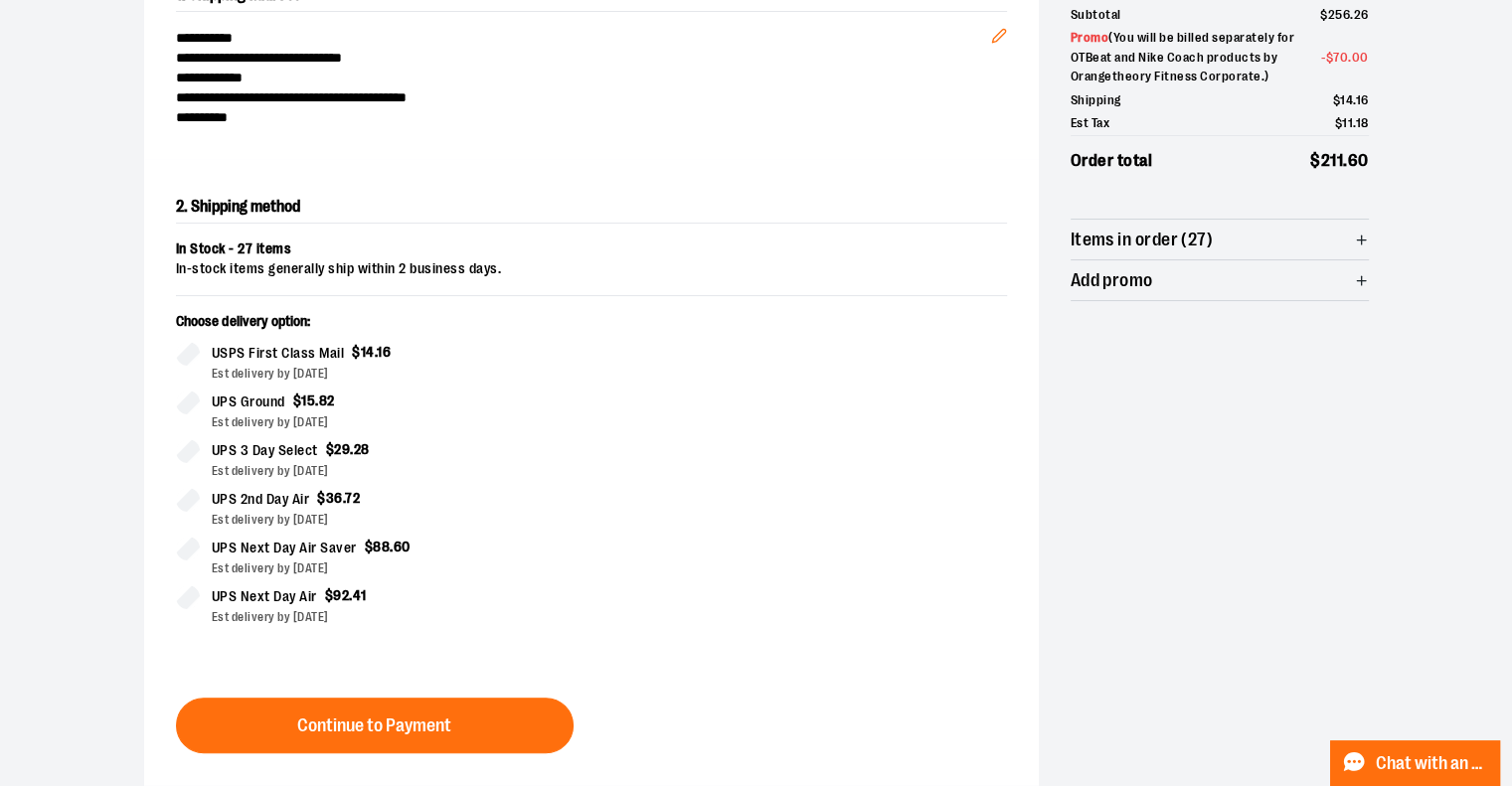 scroll, scrollTop: 339, scrollLeft: 0, axis: vertical 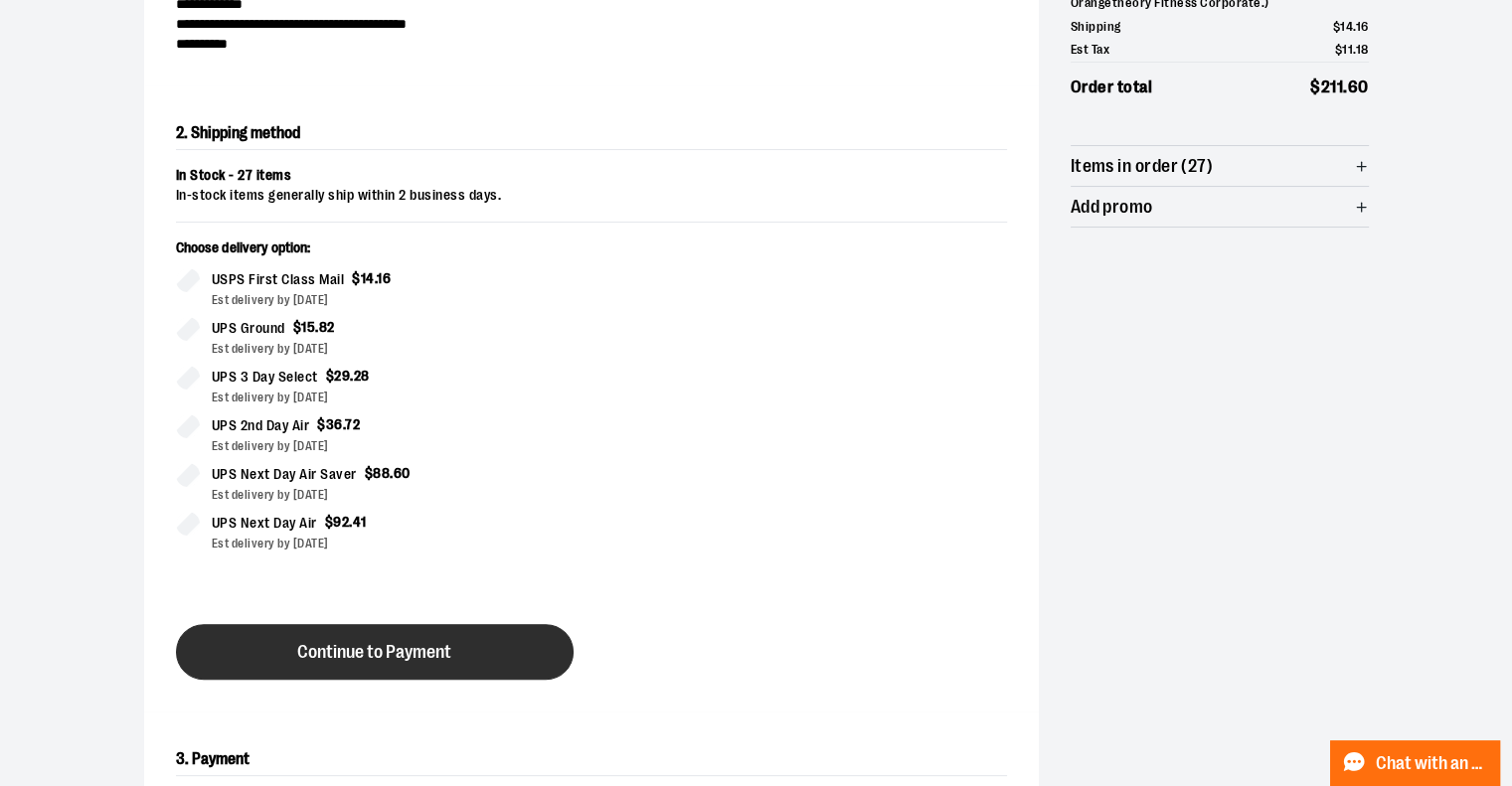 click on "Continue to Payment" at bounding box center (374, 652) 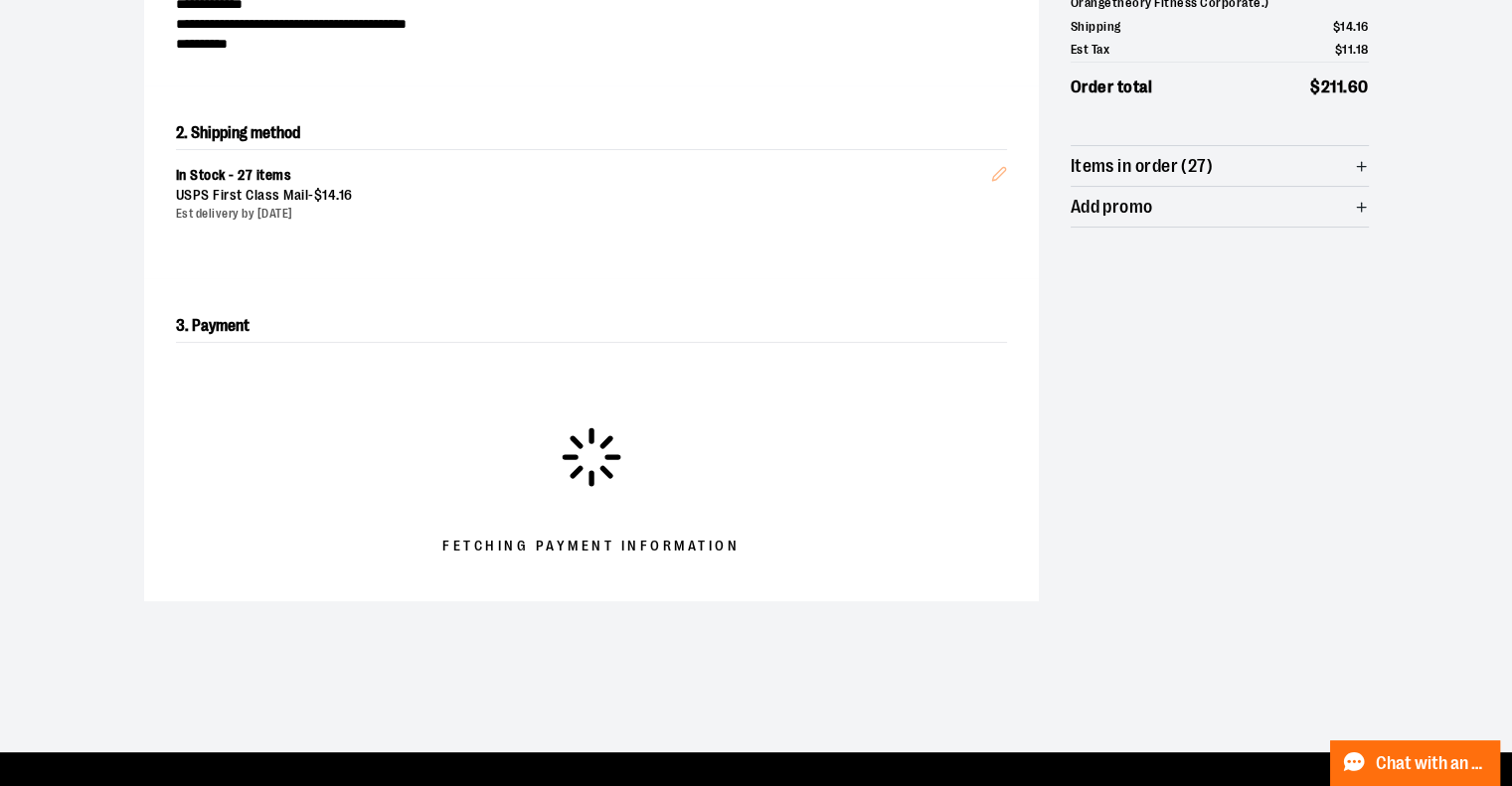 scroll, scrollTop: 140, scrollLeft: 0, axis: vertical 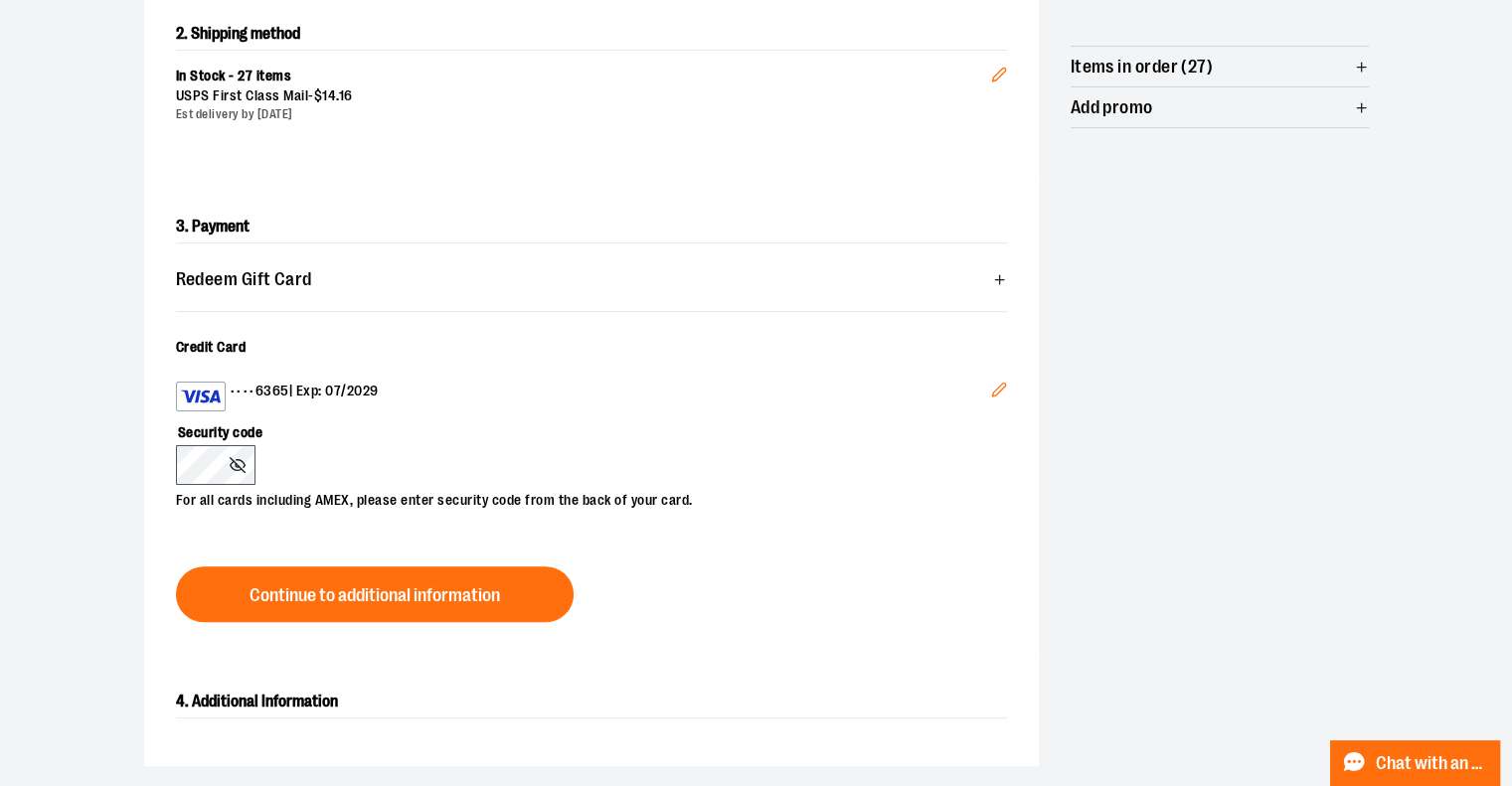 click 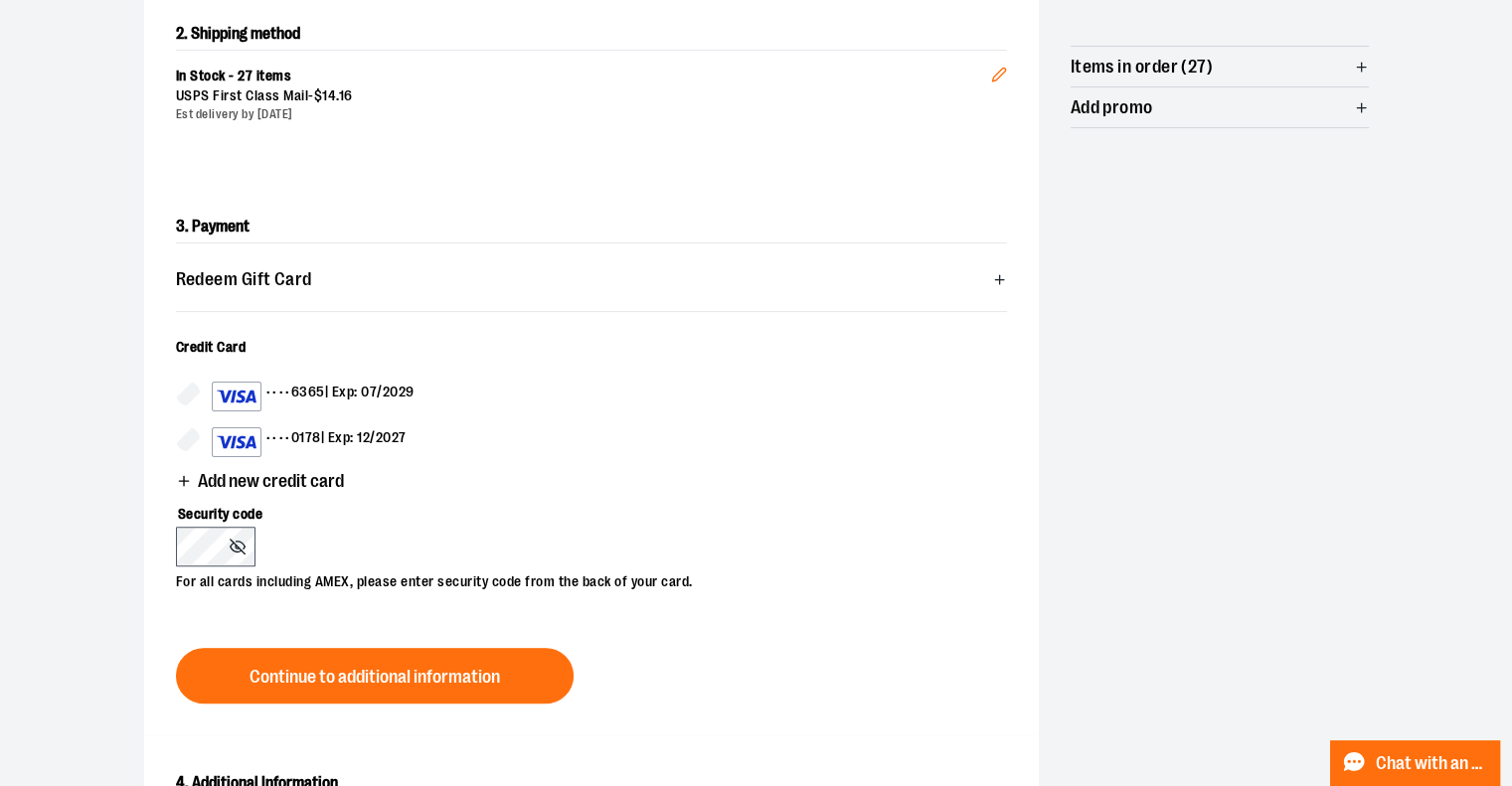 click on "••••  0178  | Exp:   12/2027" at bounding box center (309, 442) 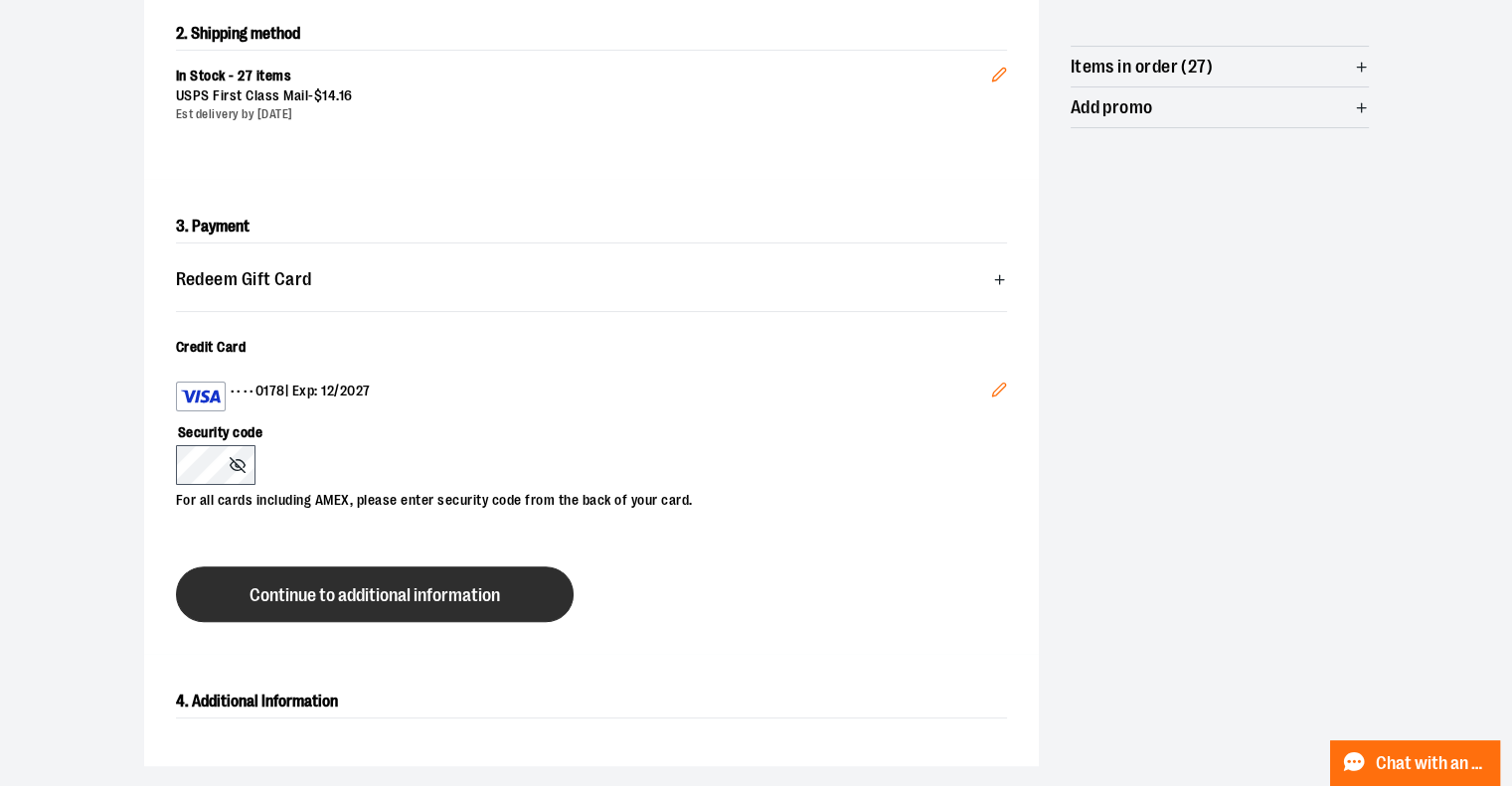 click on "Continue to additional information" at bounding box center [375, 595] 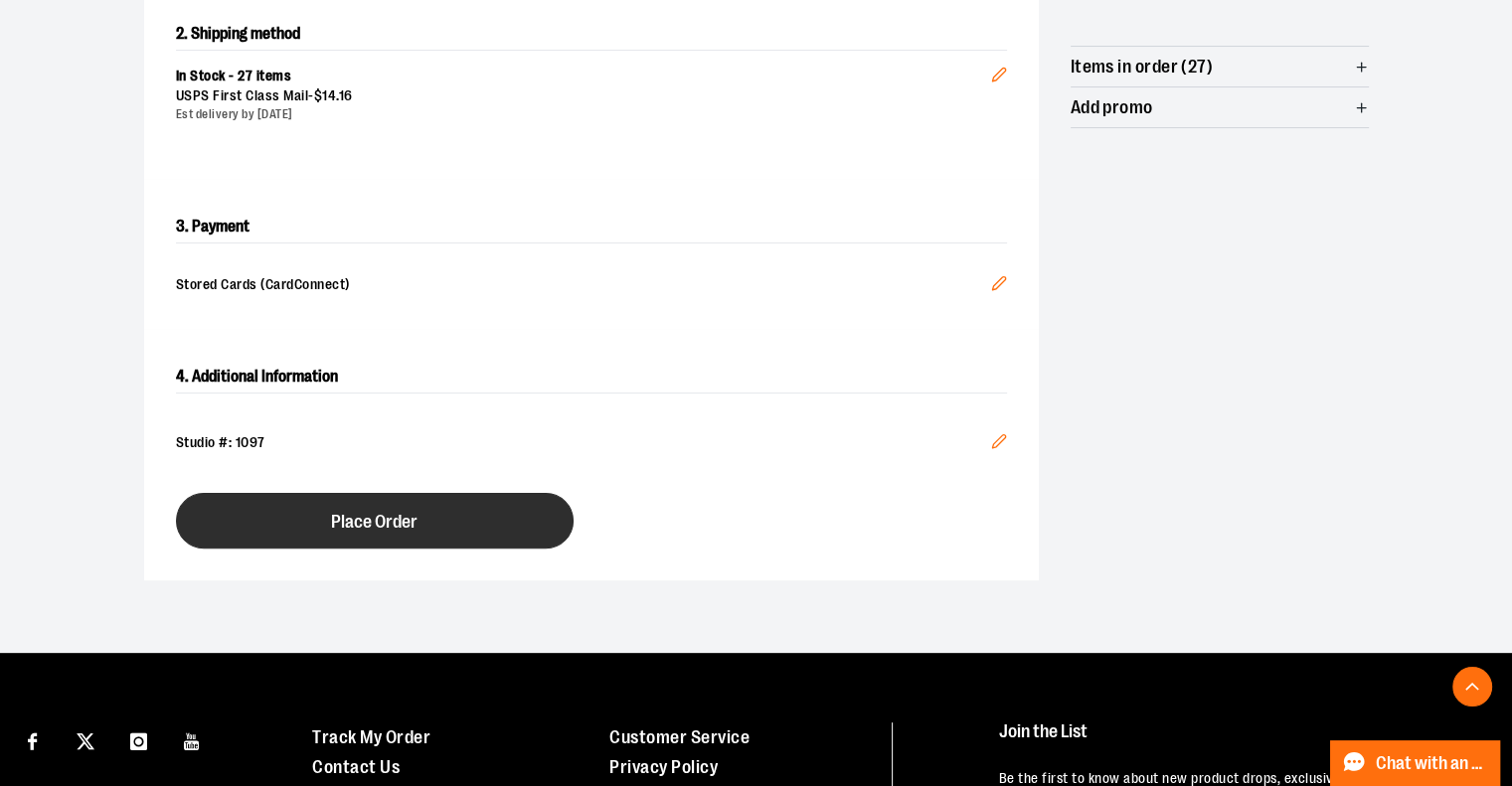 click on "Place Order" at bounding box center (374, 522) 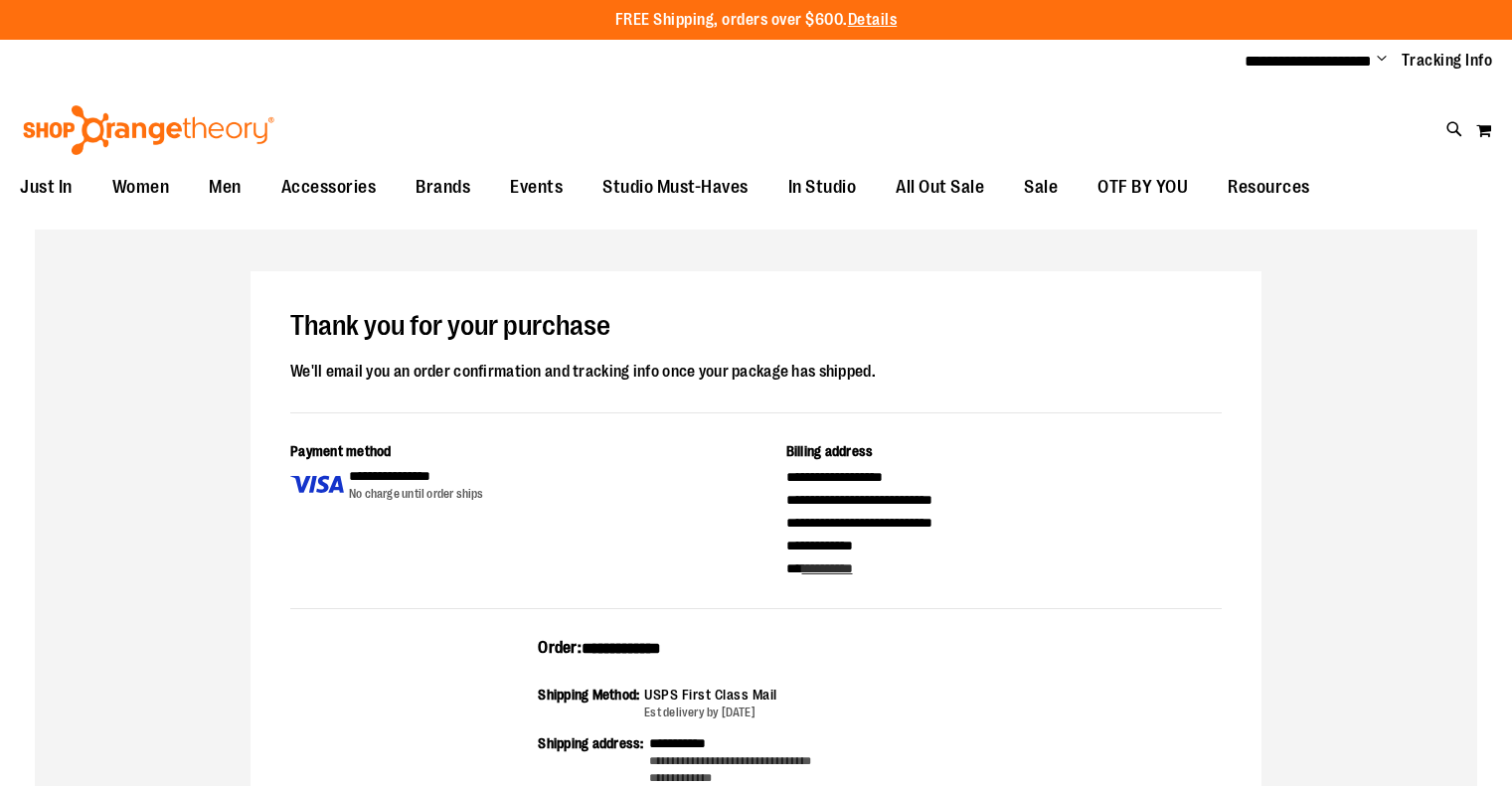 scroll, scrollTop: 0, scrollLeft: 0, axis: both 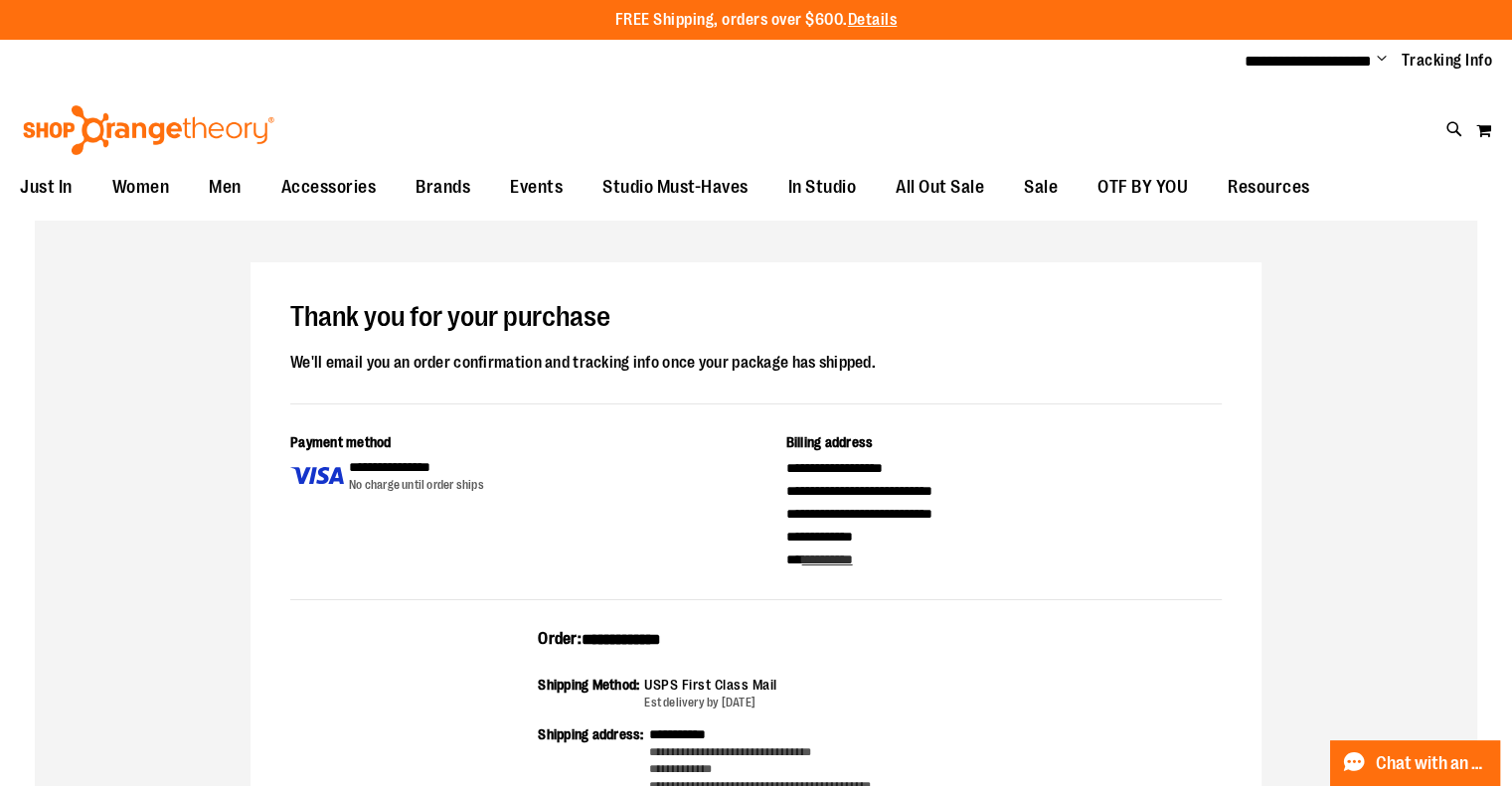 drag, startPoint x: 721, startPoint y: 634, endPoint x: 507, endPoint y: 640, distance: 214.0841 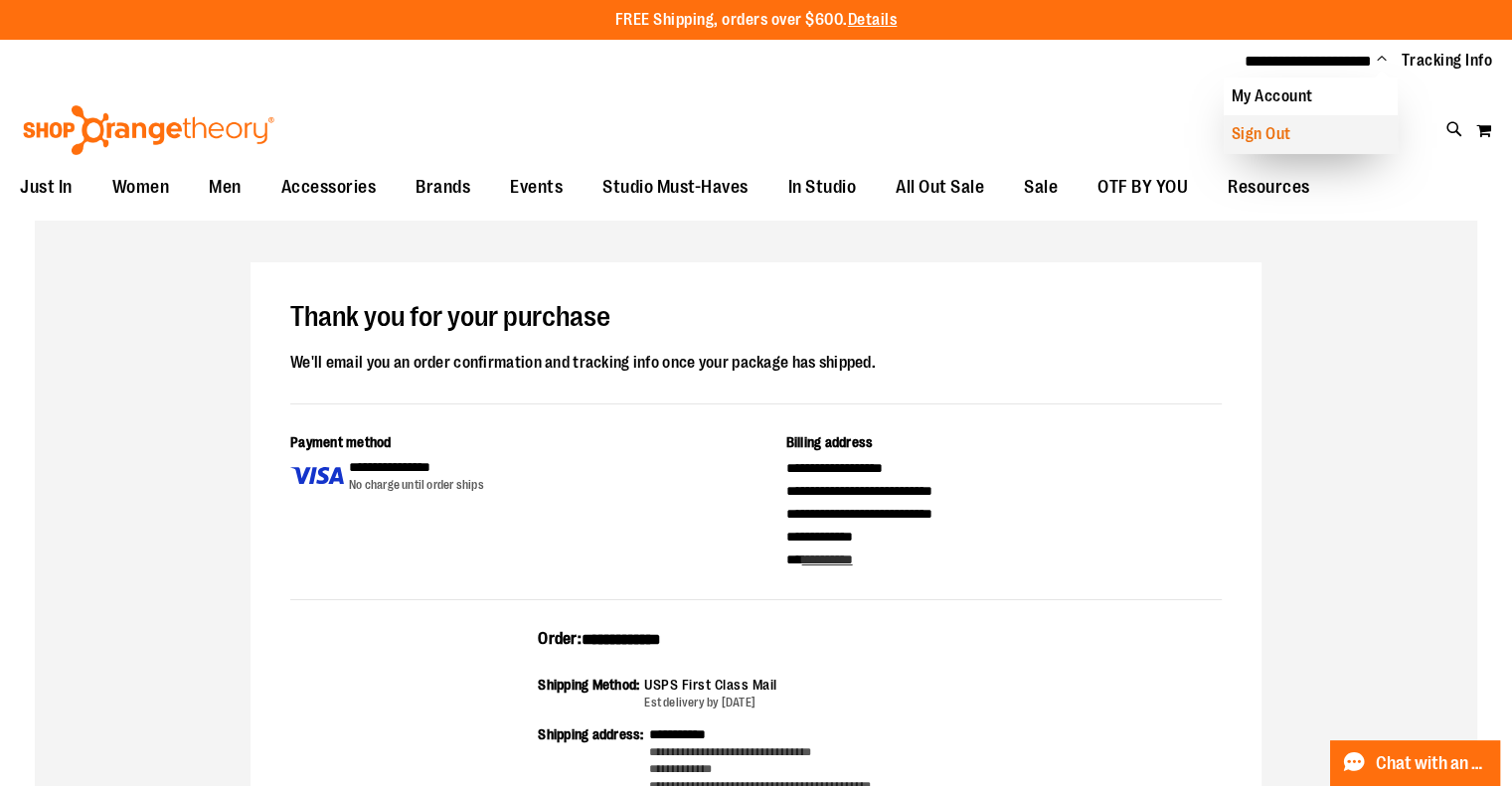 click on "Sign Out" at bounding box center [1310, 134] 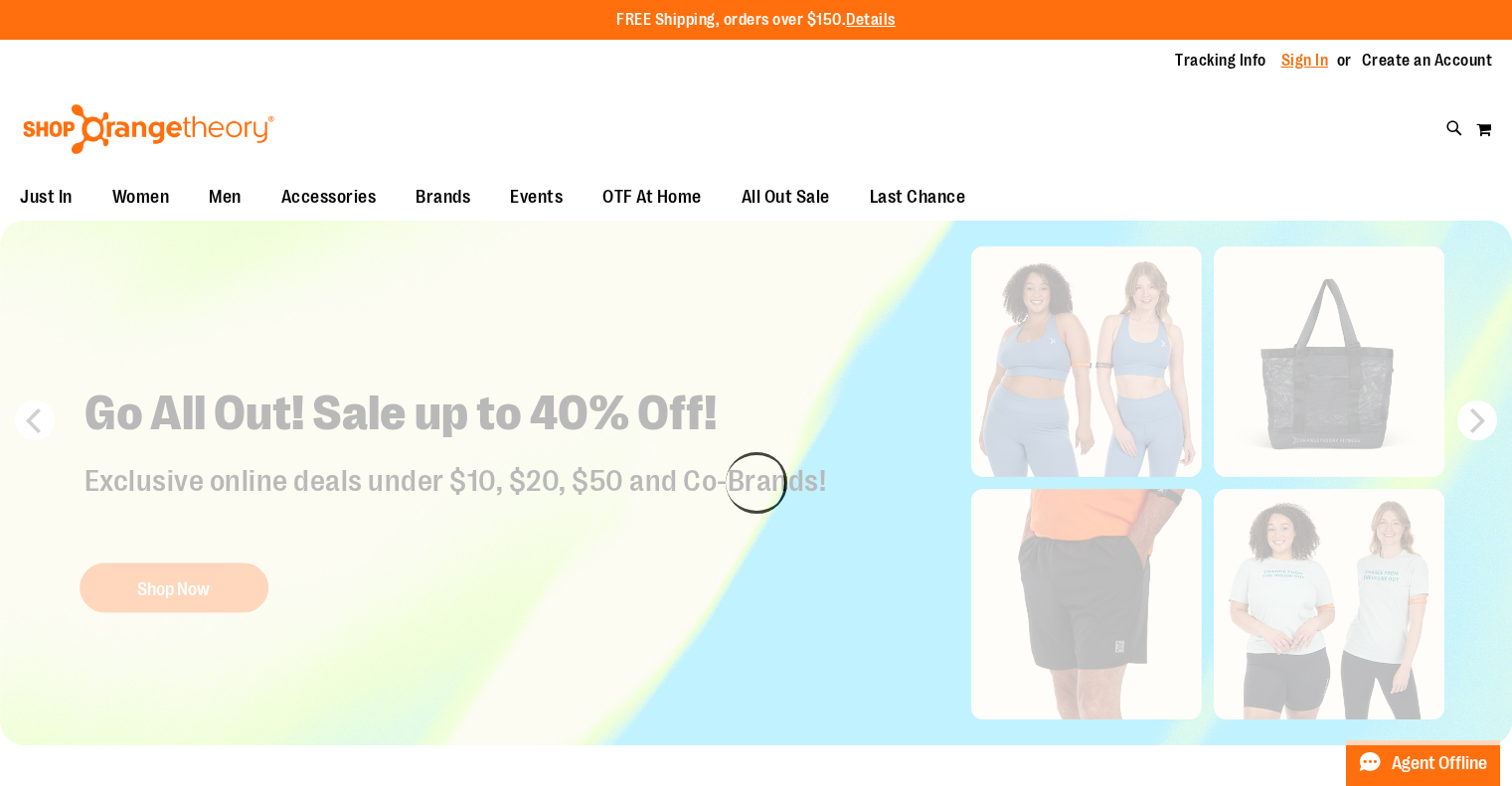 scroll, scrollTop: 0, scrollLeft: 0, axis: both 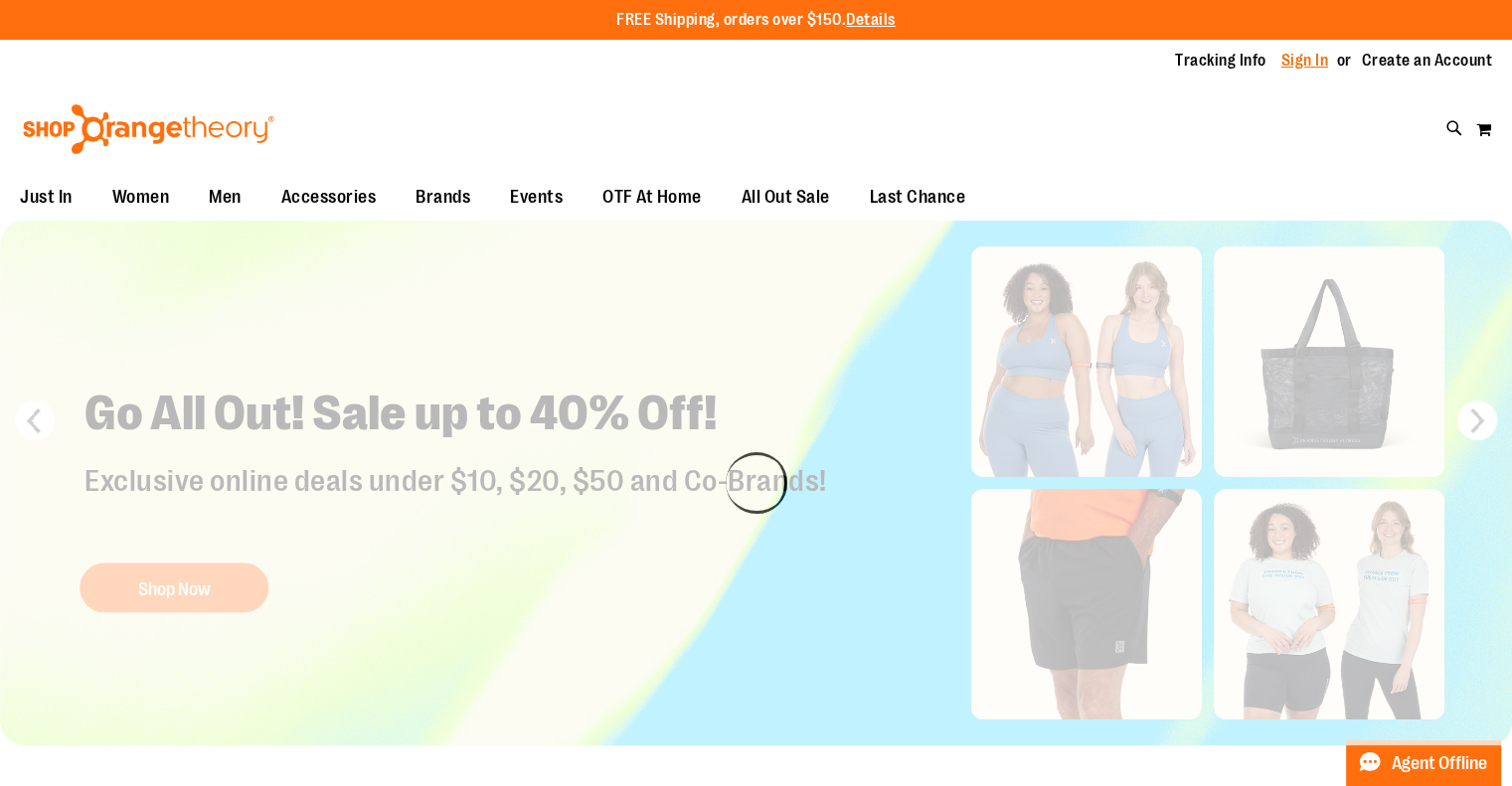 click on "Sign In" at bounding box center [1305, 61] 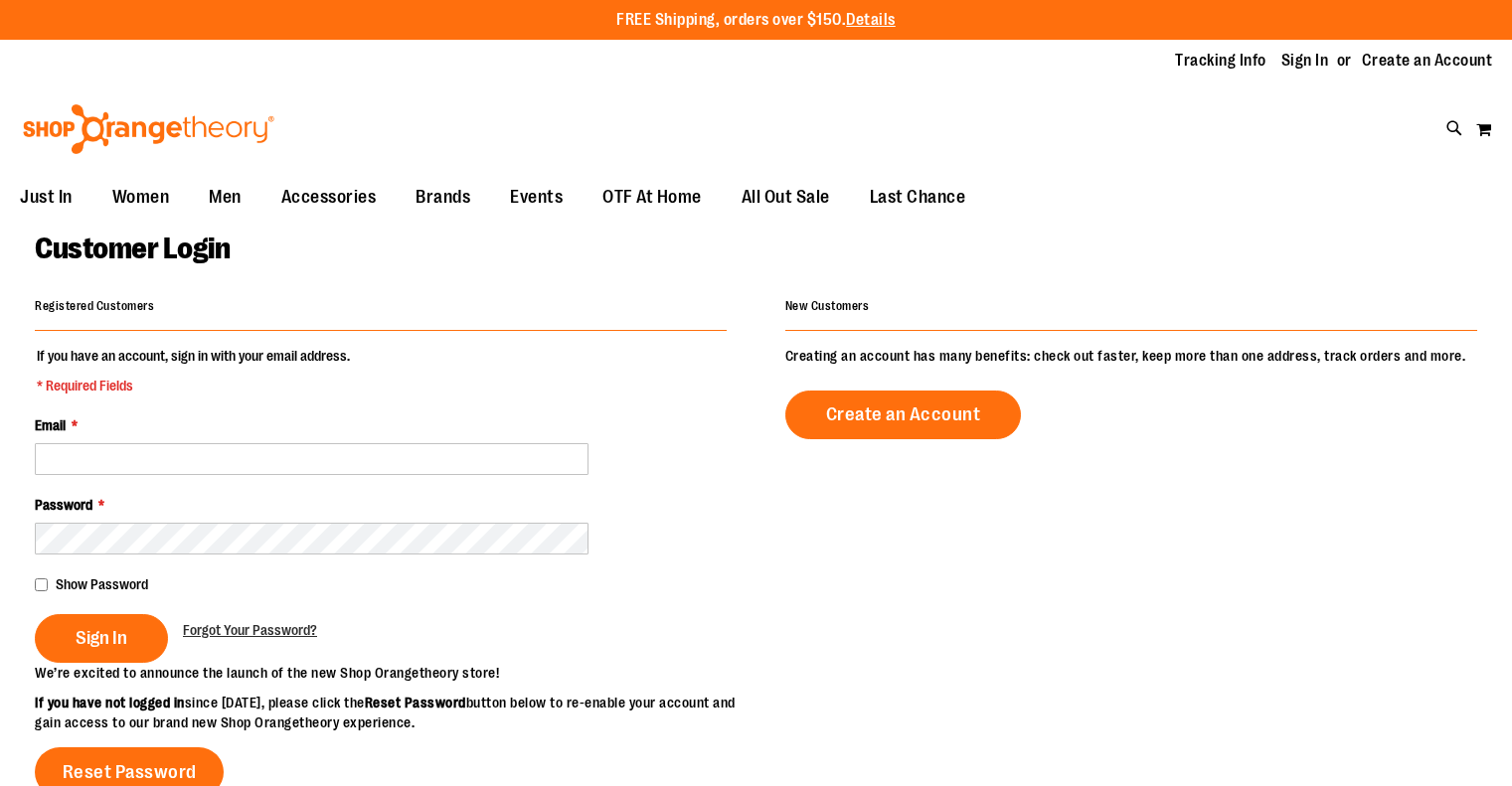 scroll, scrollTop: 0, scrollLeft: 0, axis: both 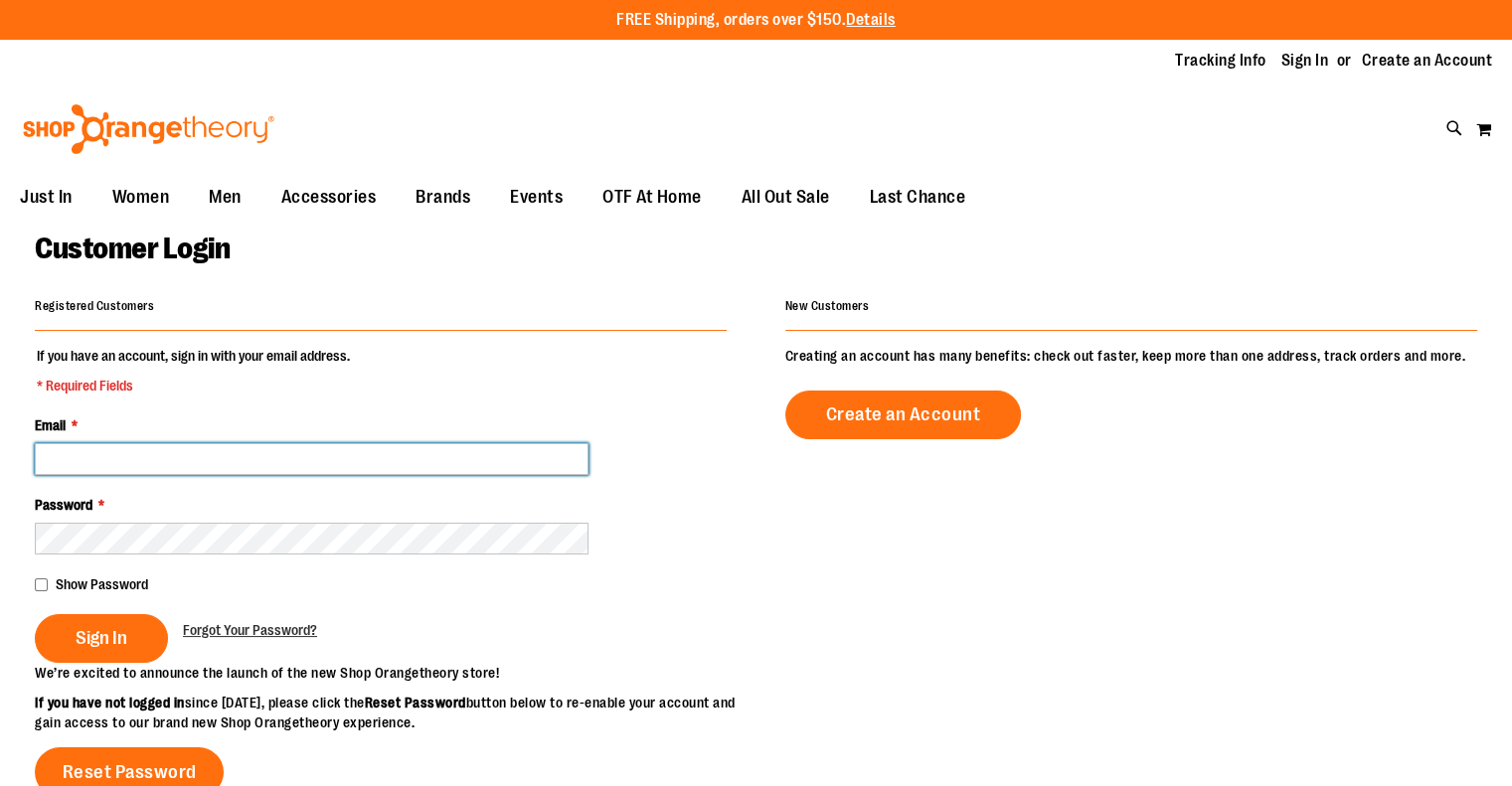 click on "Email *" at bounding box center [311, 459] 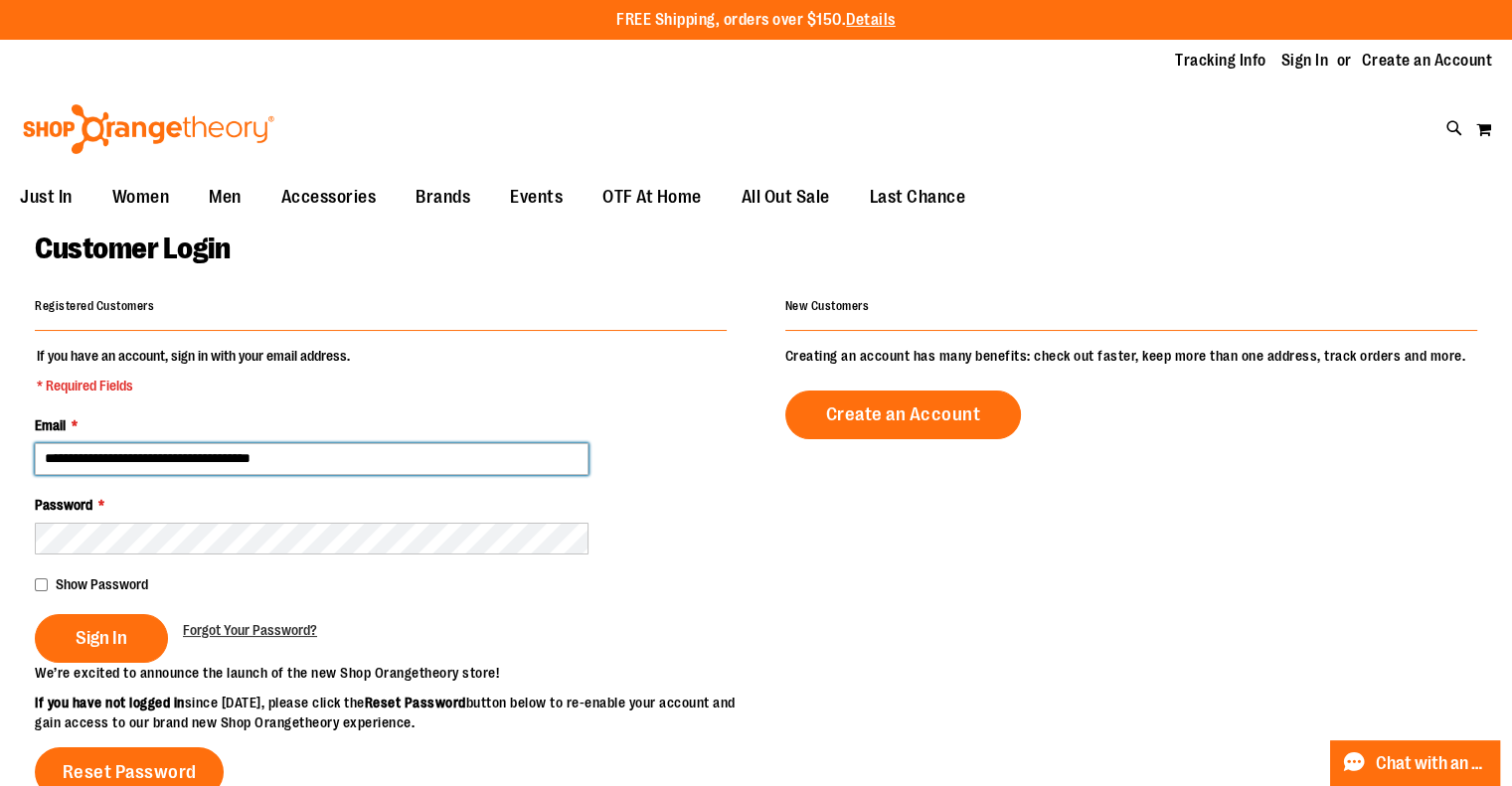 type on "**********" 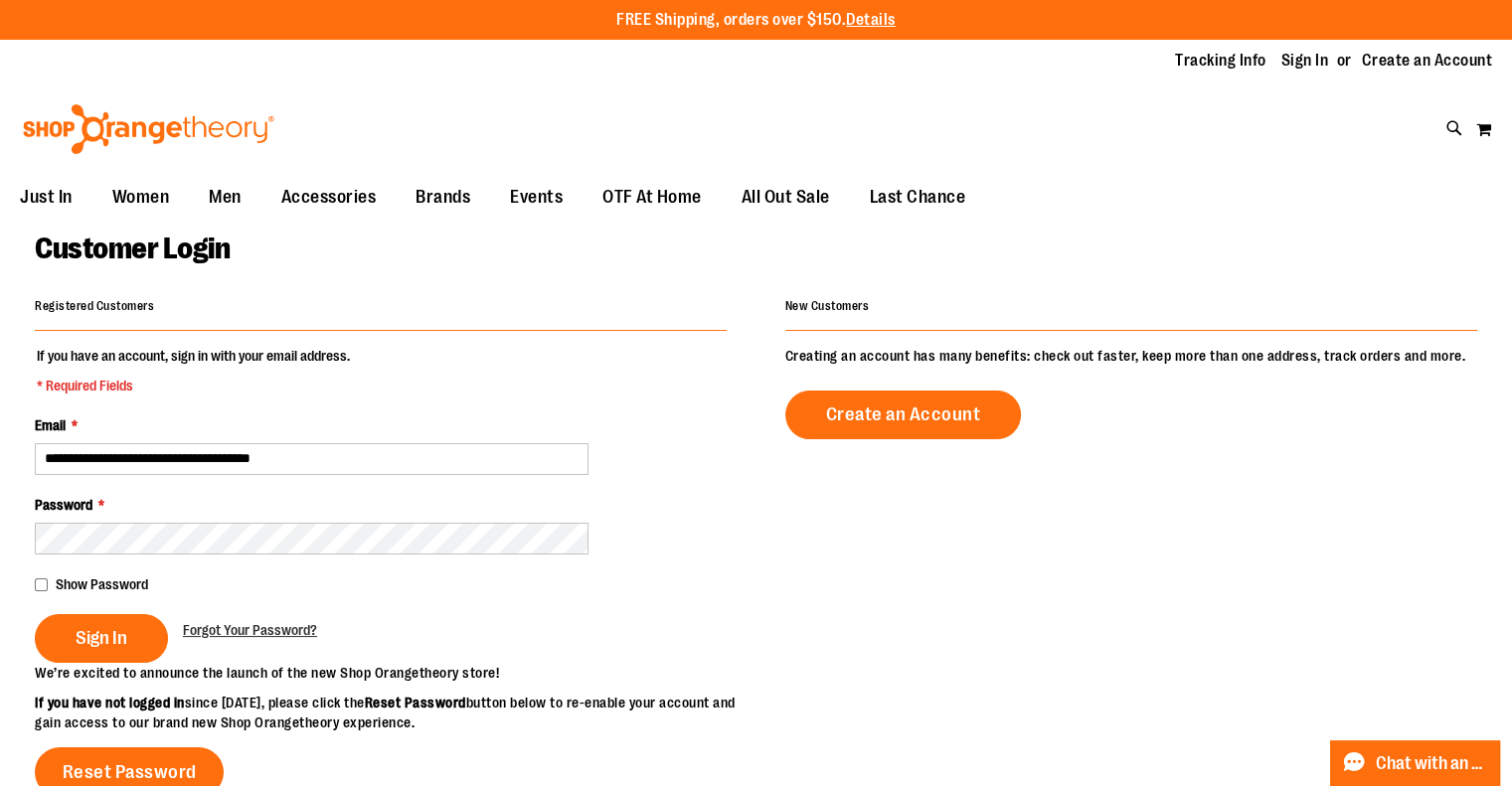 click on "Password *" at bounding box center (381, 525) 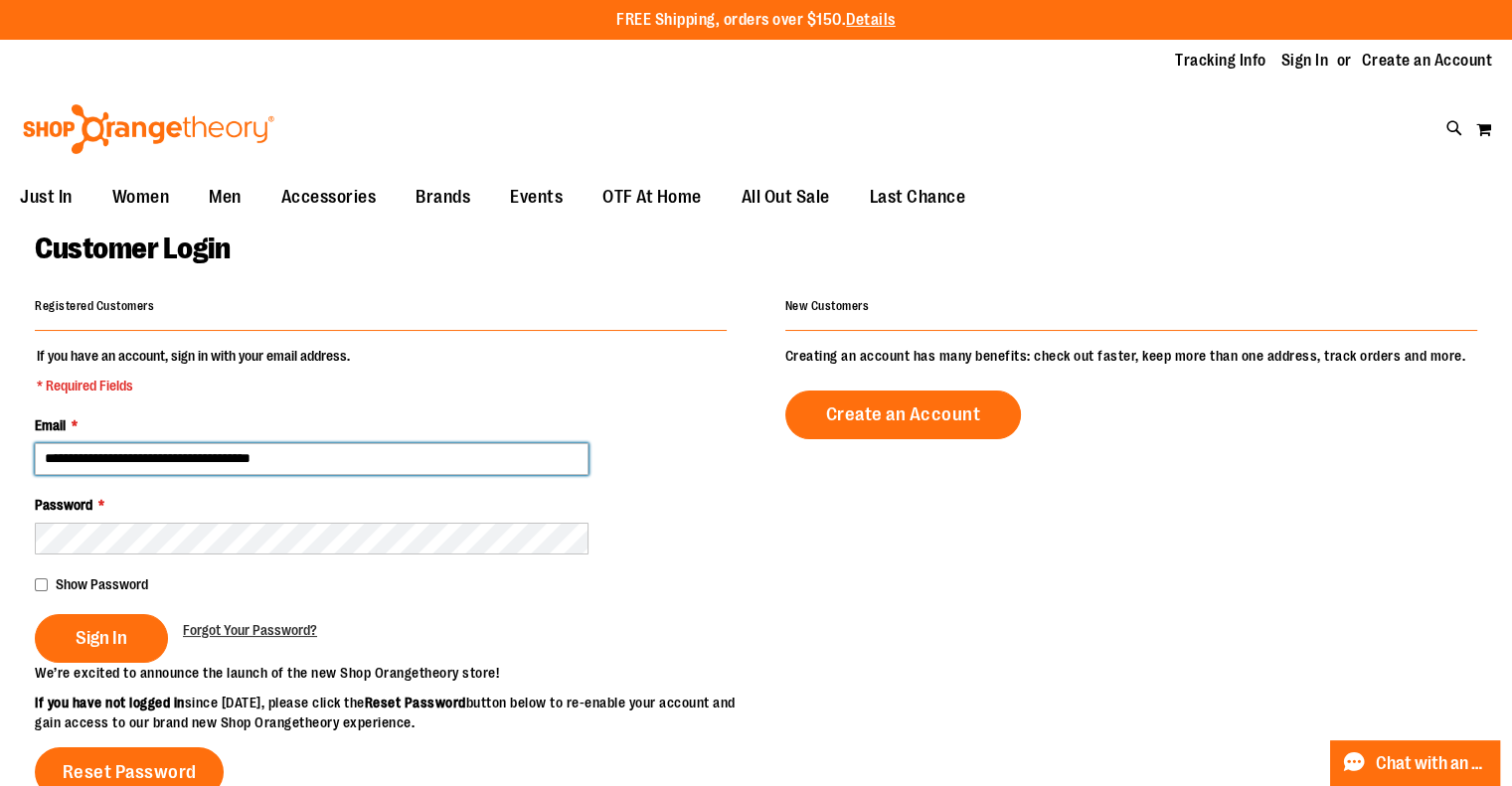 drag, startPoint x: 391, startPoint y: 457, endPoint x: 391, endPoint y: 472, distance: 15 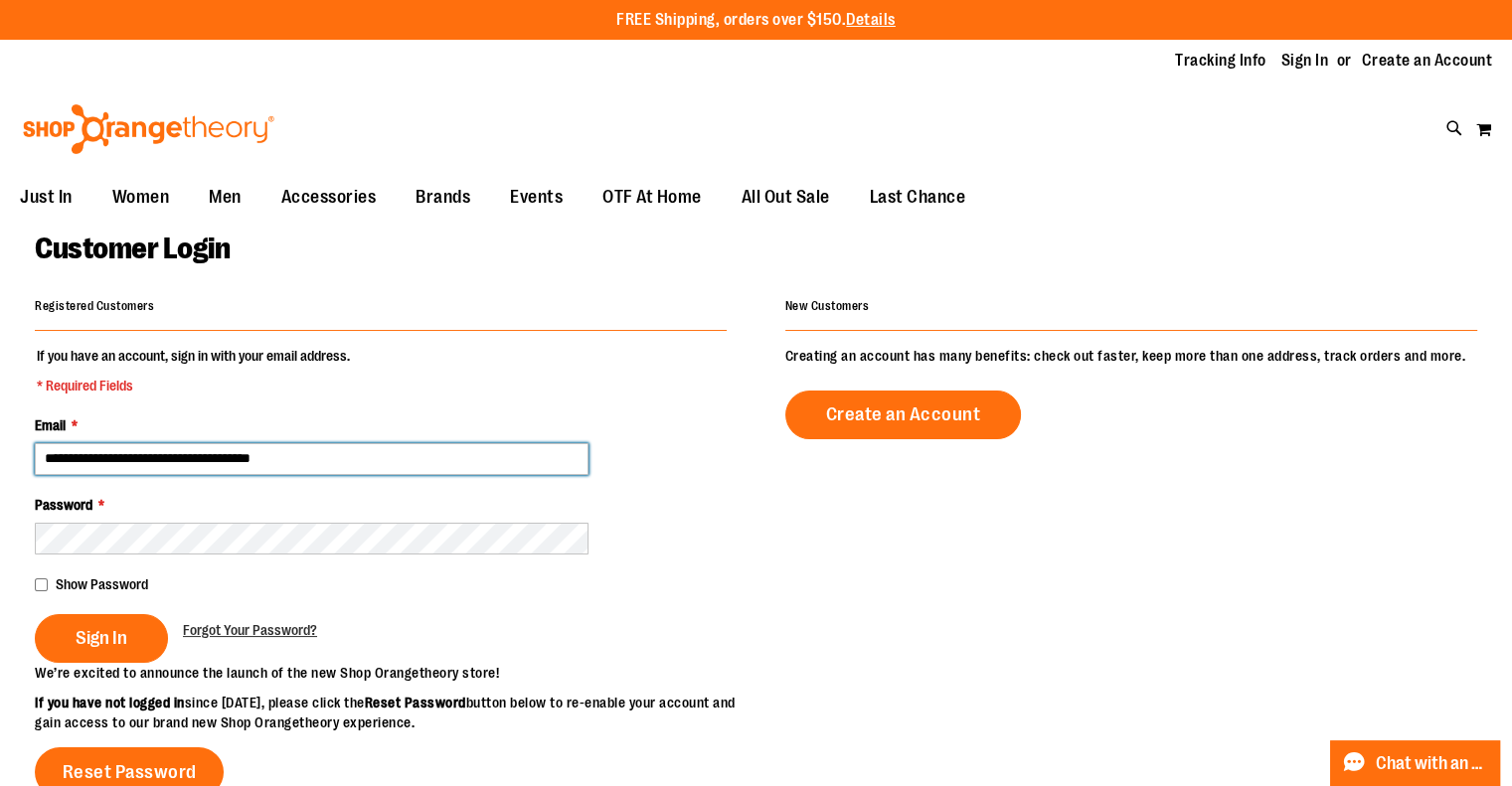click on "**********" at bounding box center (311, 459) 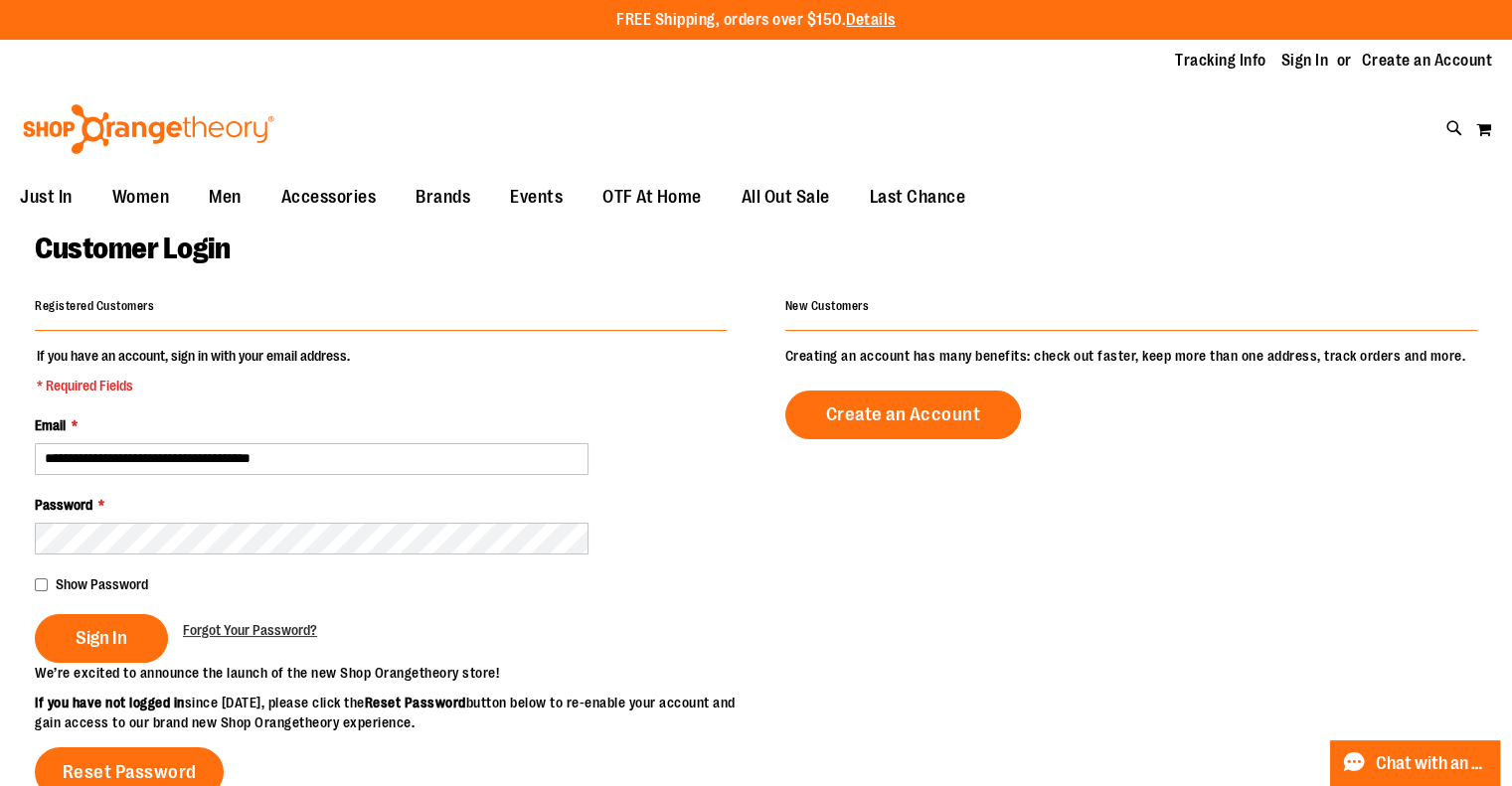 click on "Sign In" at bounding box center (101, 638) 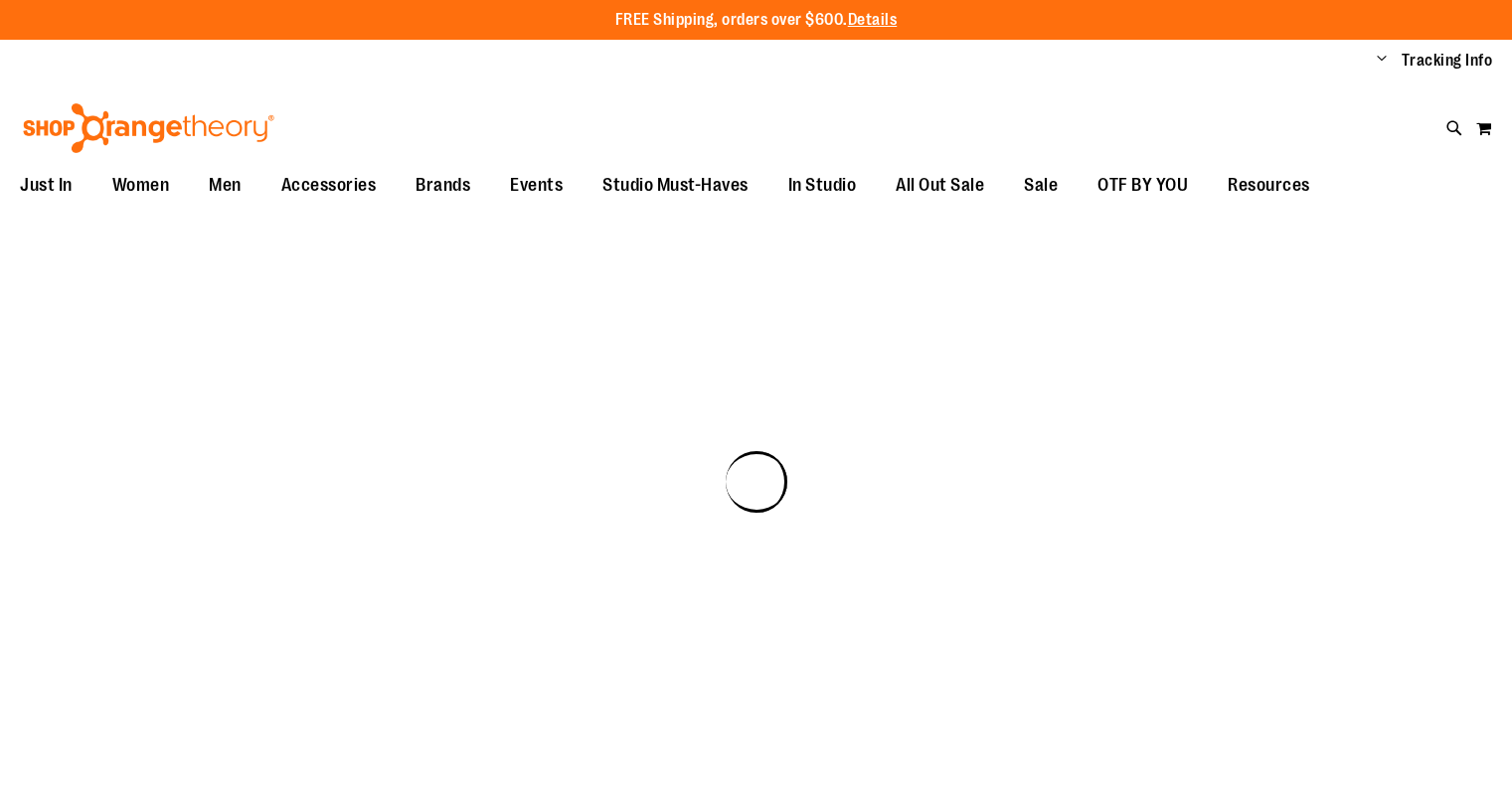 scroll, scrollTop: 0, scrollLeft: 0, axis: both 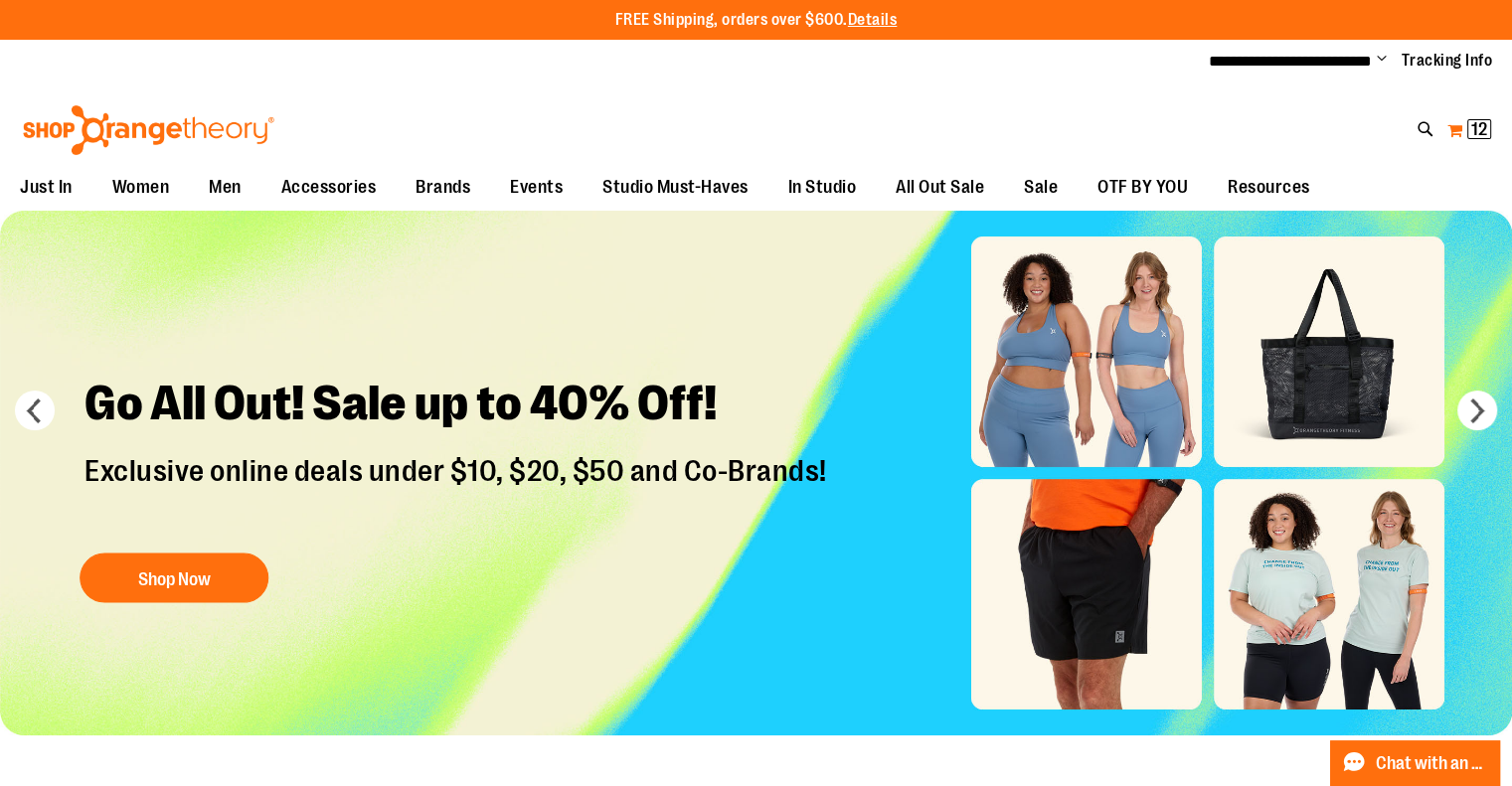 click on "My Cart
12
12
items" at bounding box center [1469, 130] 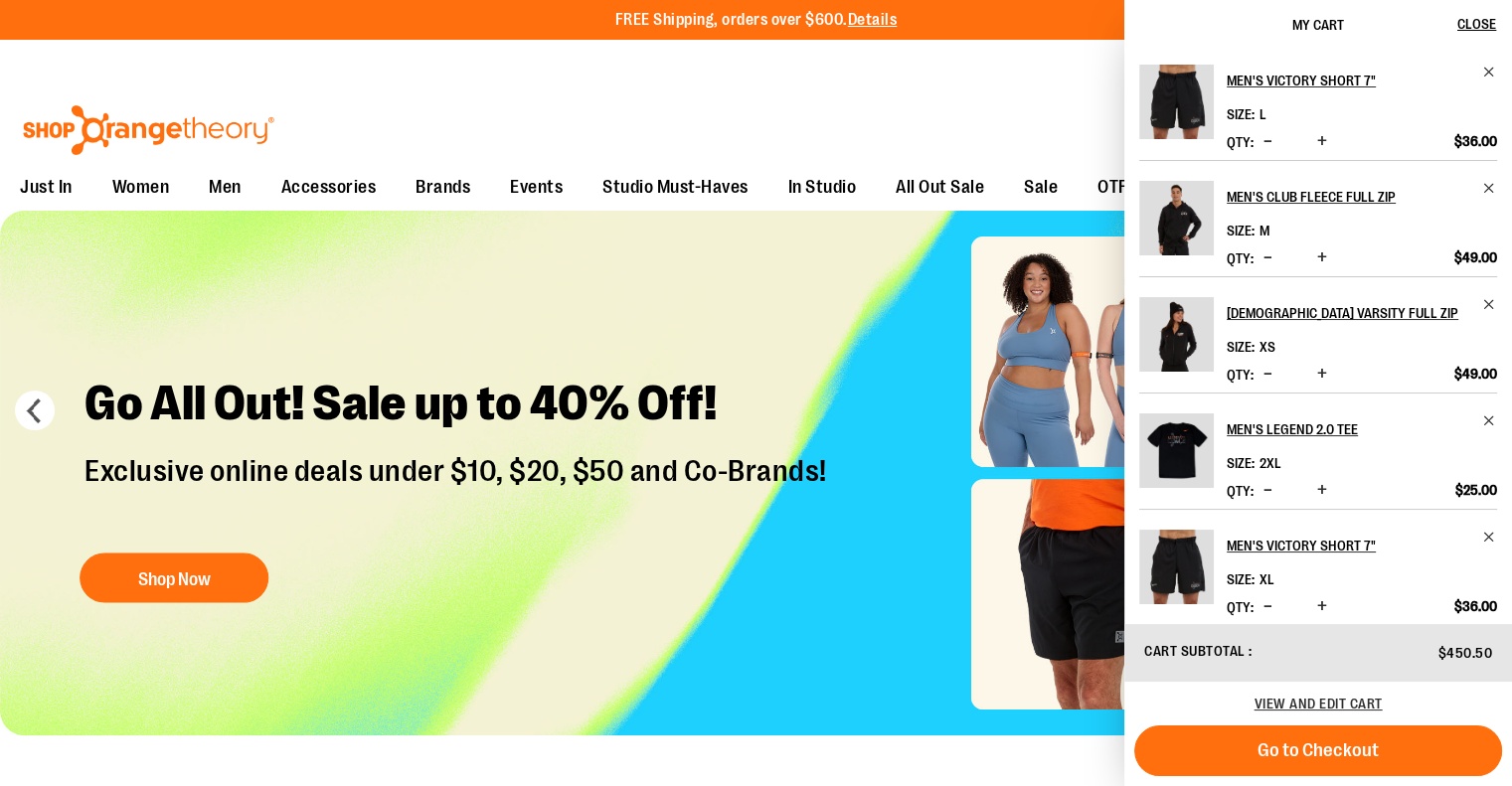 scroll, scrollTop: 0, scrollLeft: 0, axis: both 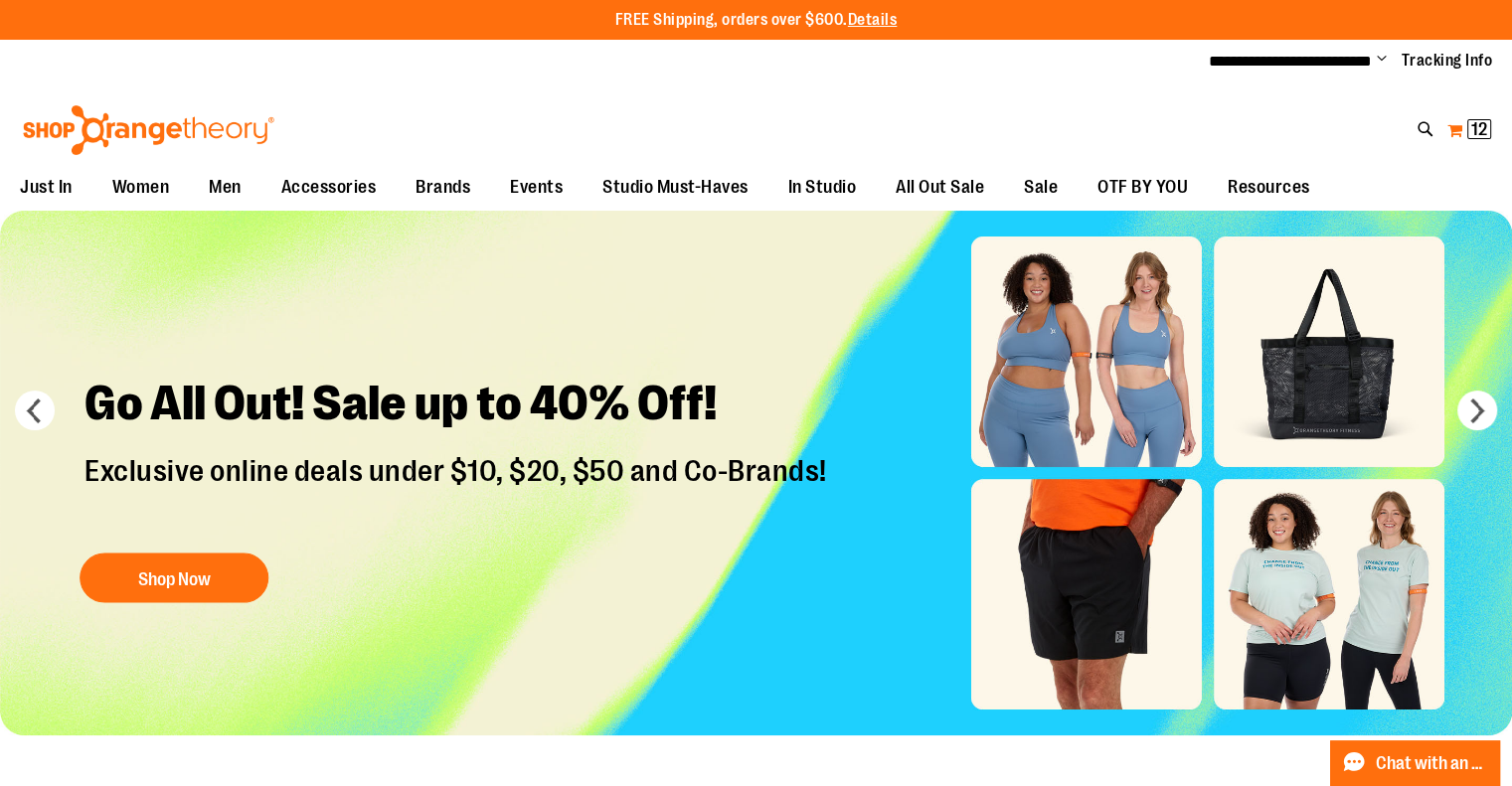 click on "My Cart
12
12
items" at bounding box center [1469, 130] 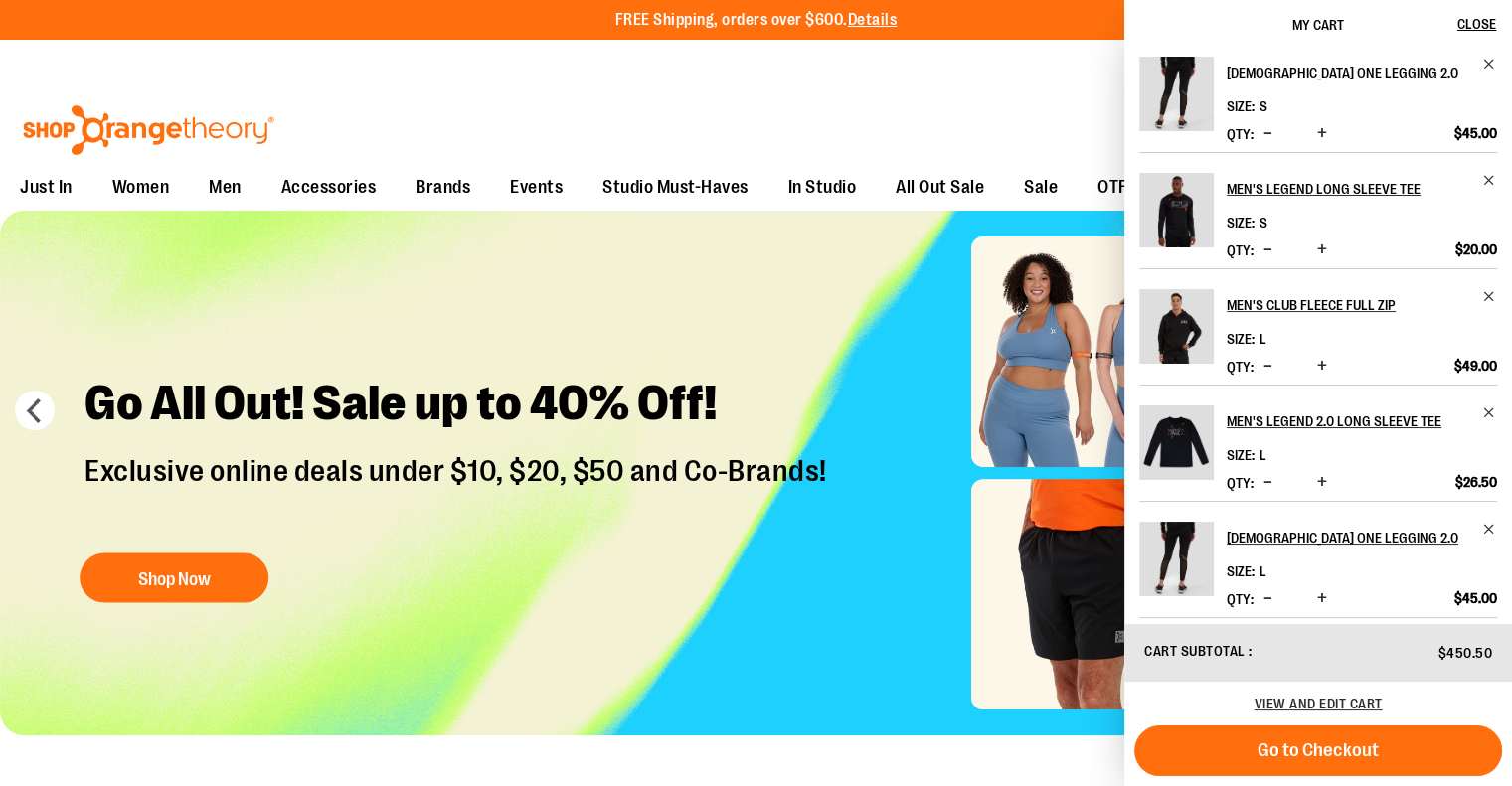 scroll, scrollTop: 597, scrollLeft: 0, axis: vertical 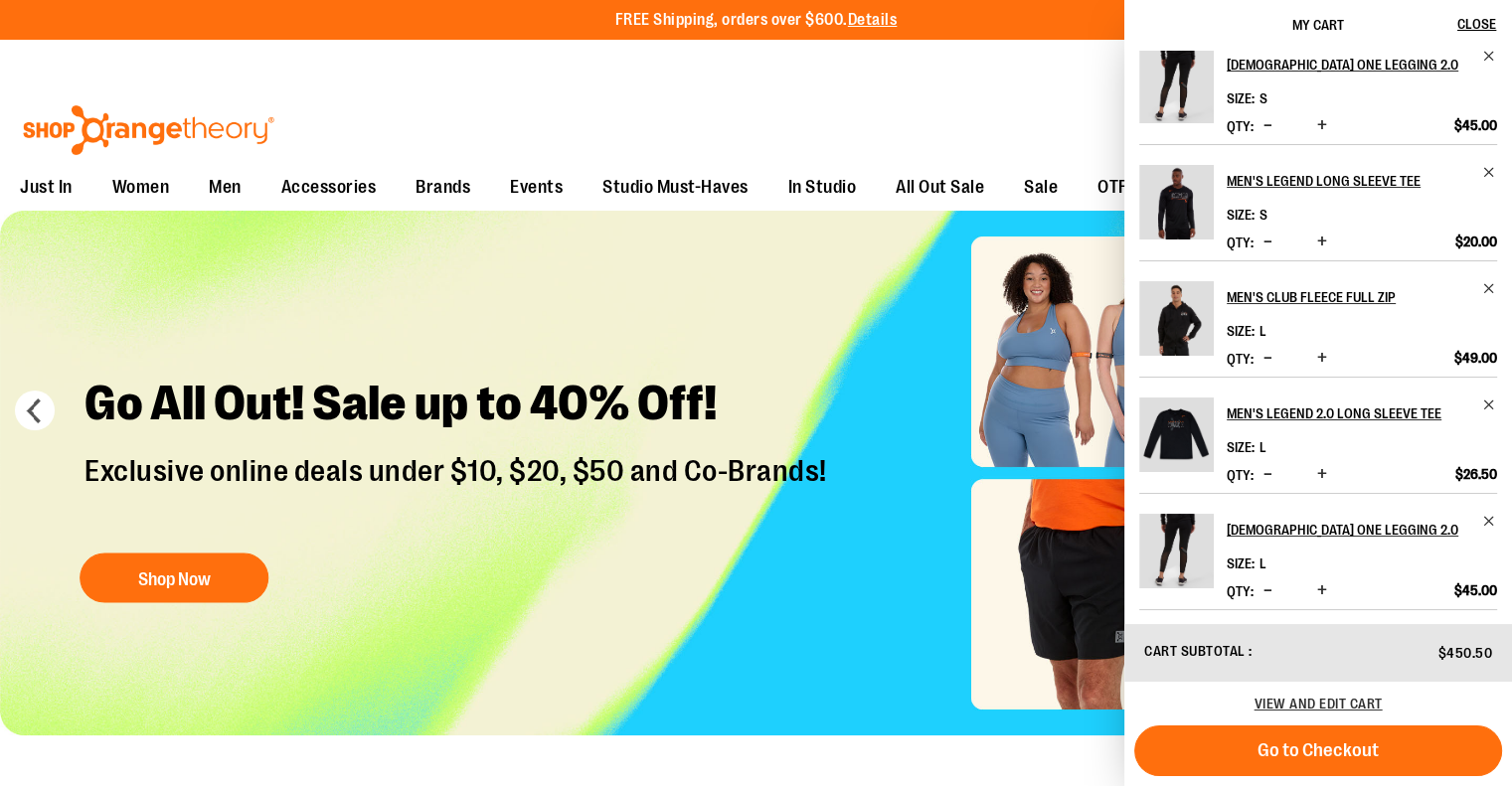 click on "Toggle Nav
Search
Popular Suggestions
Advanced Search" at bounding box center (756, 124) 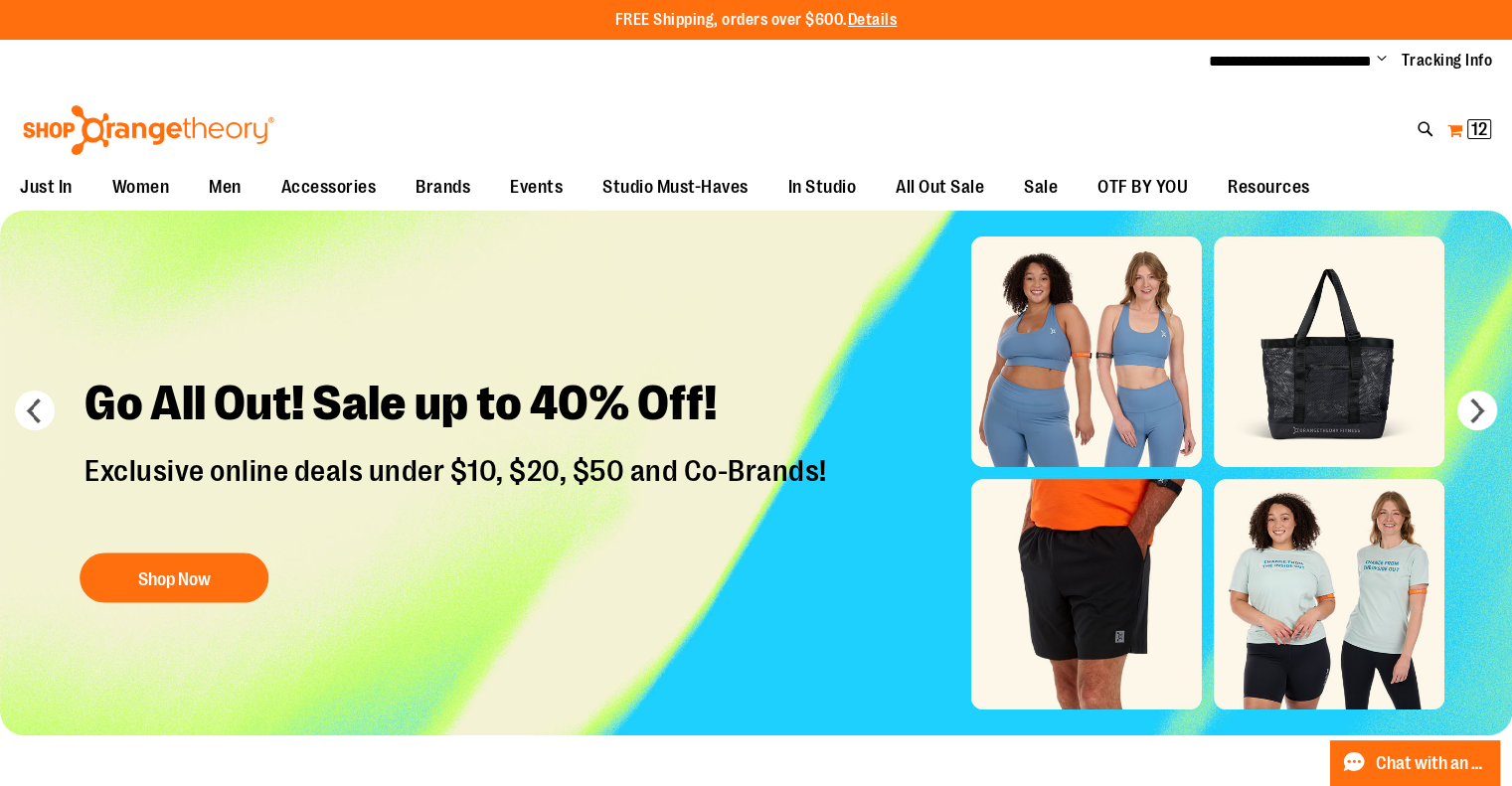 click on "My Cart
12
12
items" at bounding box center [1469, 130] 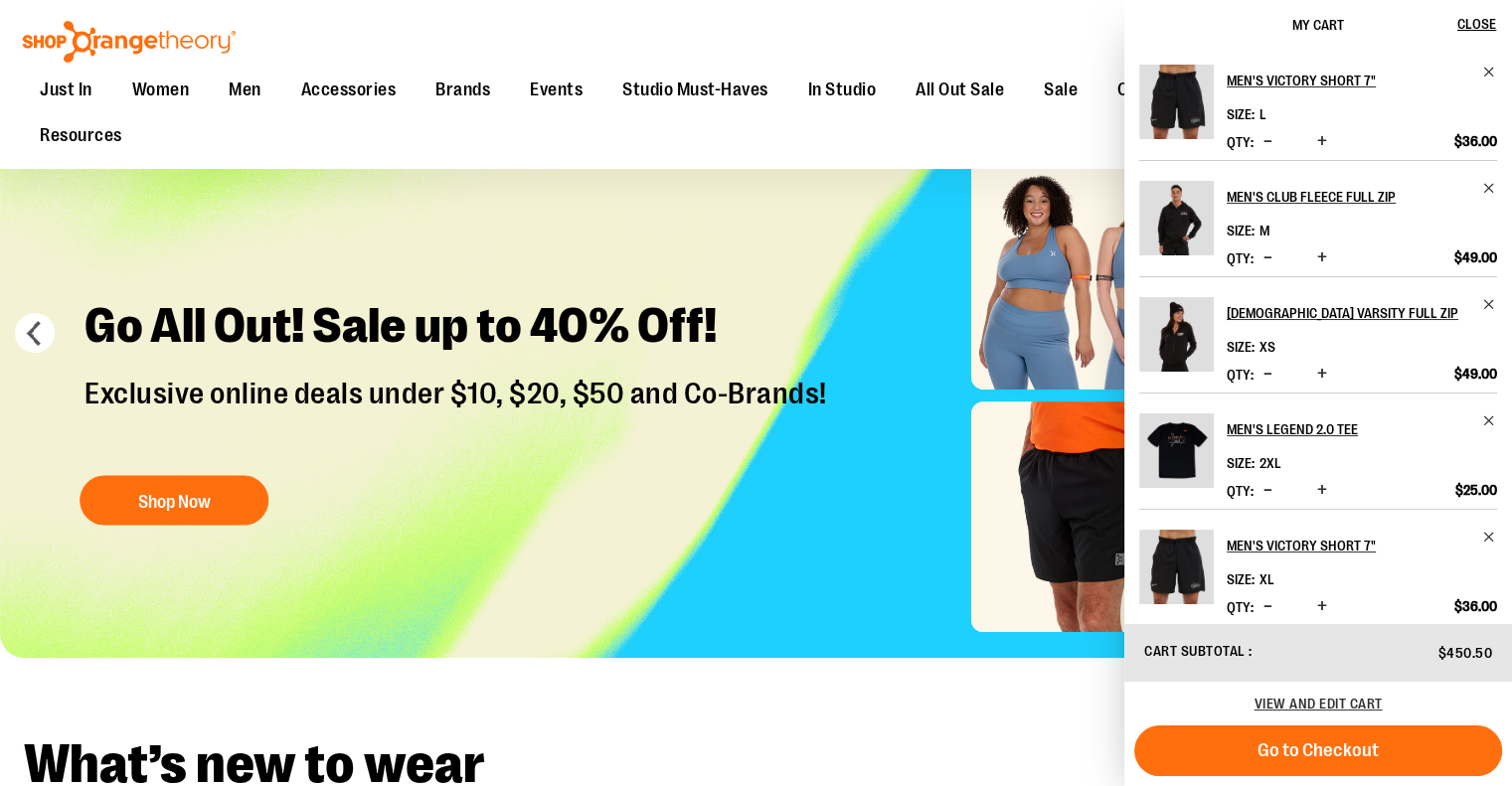 scroll, scrollTop: 298, scrollLeft: 0, axis: vertical 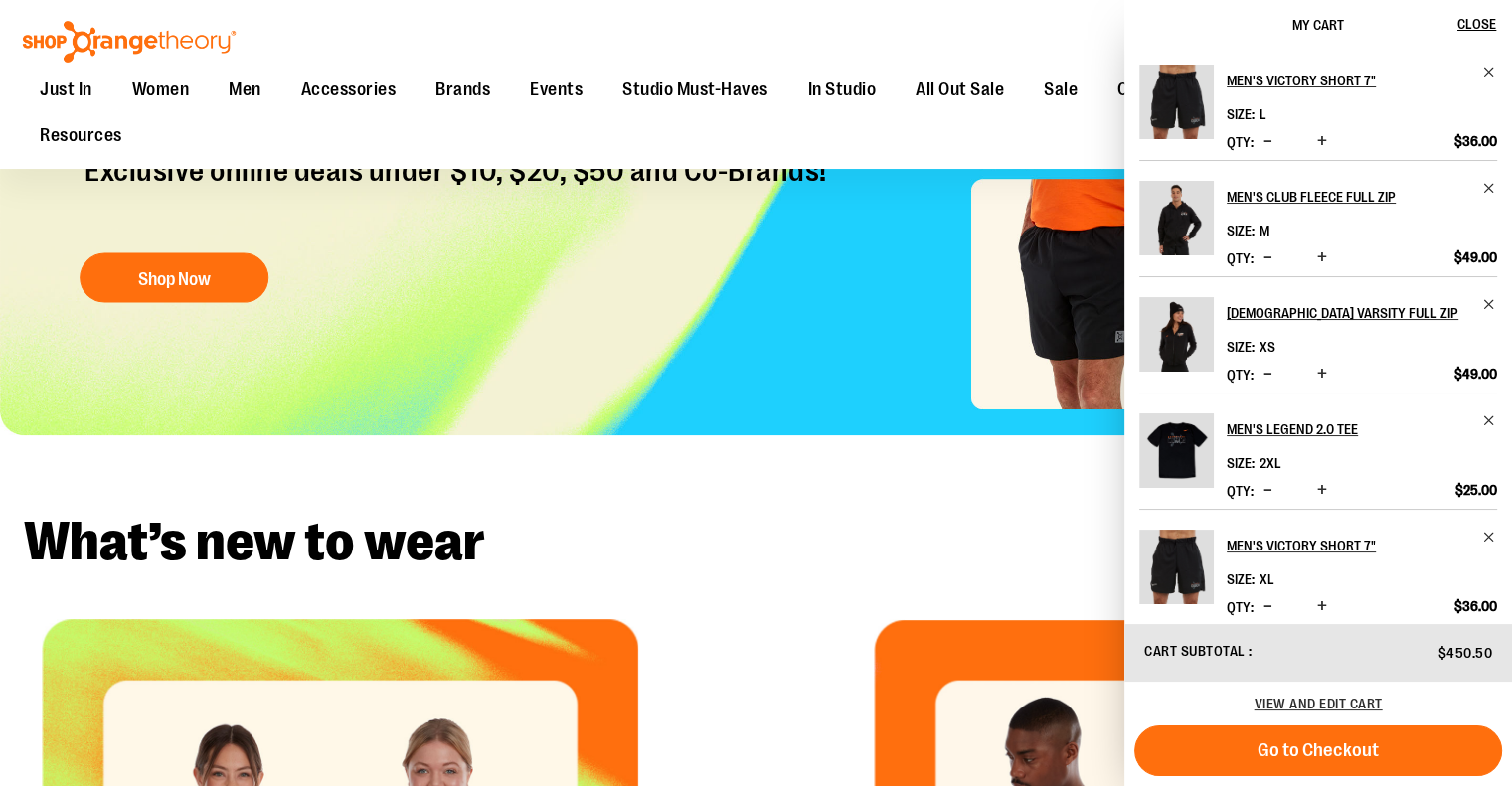 click on "Toggle Nav
Search
Popular Suggestions
Advanced Search" at bounding box center (756, 84) 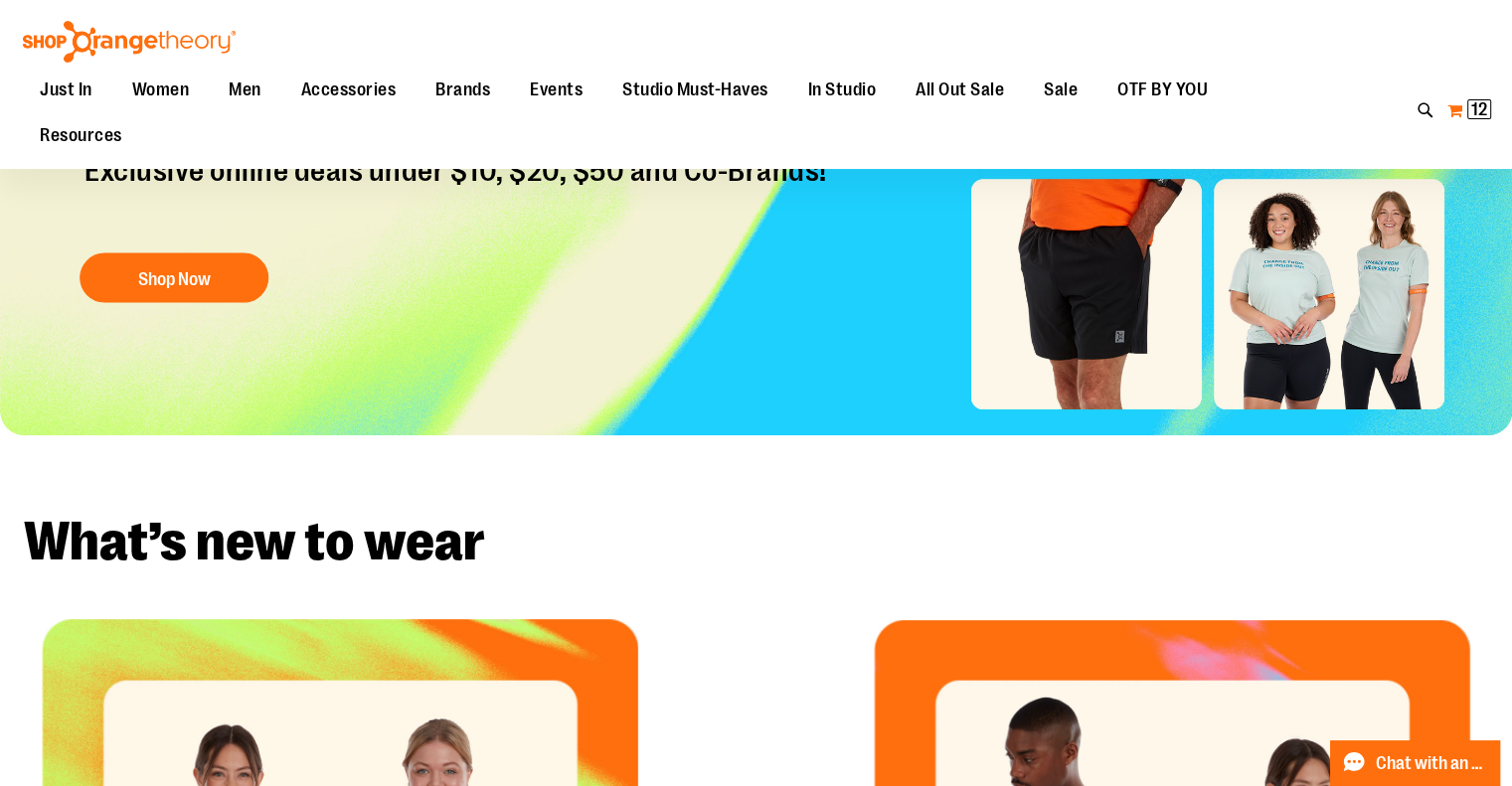 click on "My Cart
12
12
items" at bounding box center (1469, 110) 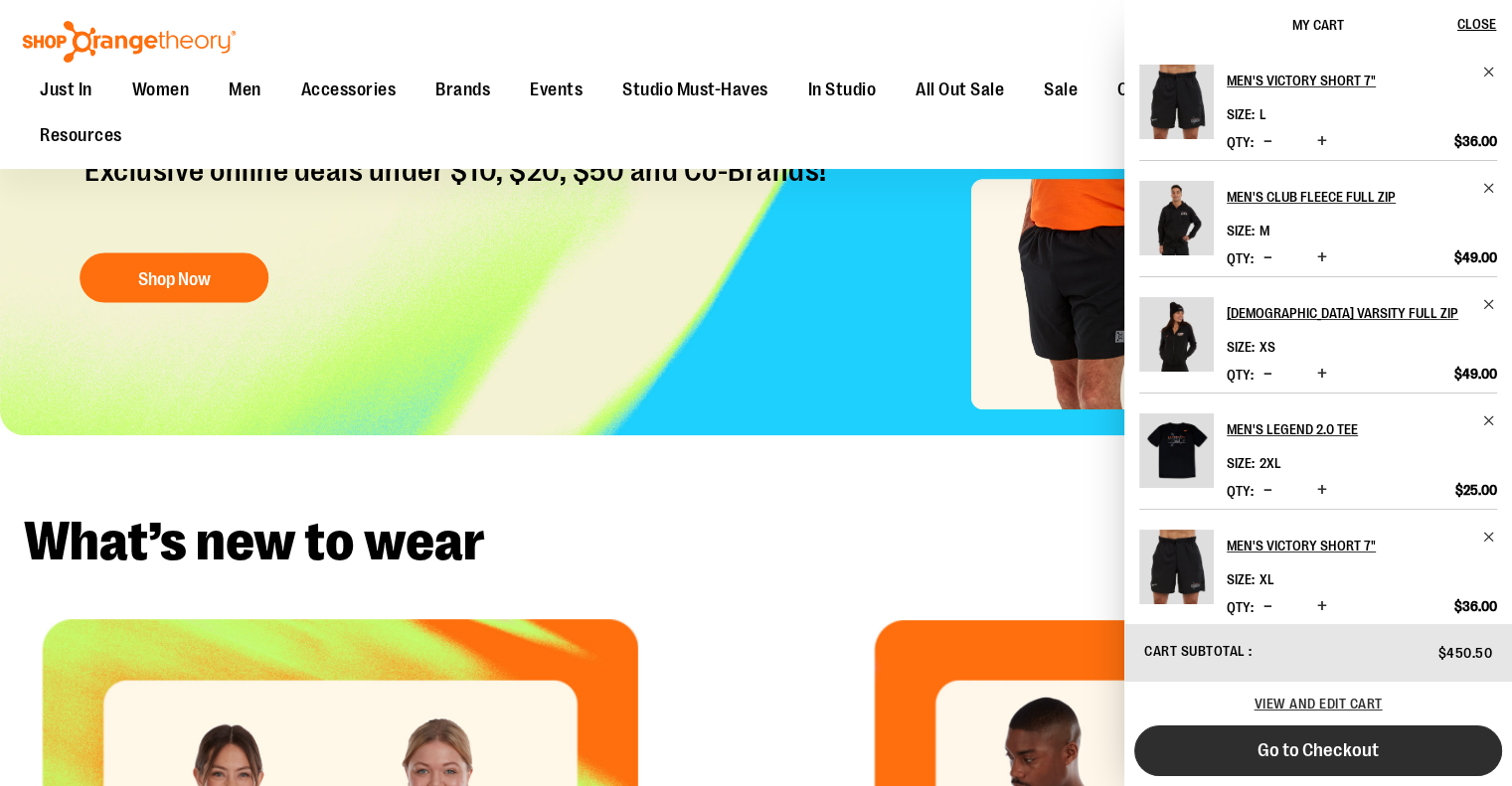 click on "Go to Checkout" at bounding box center [1318, 750] 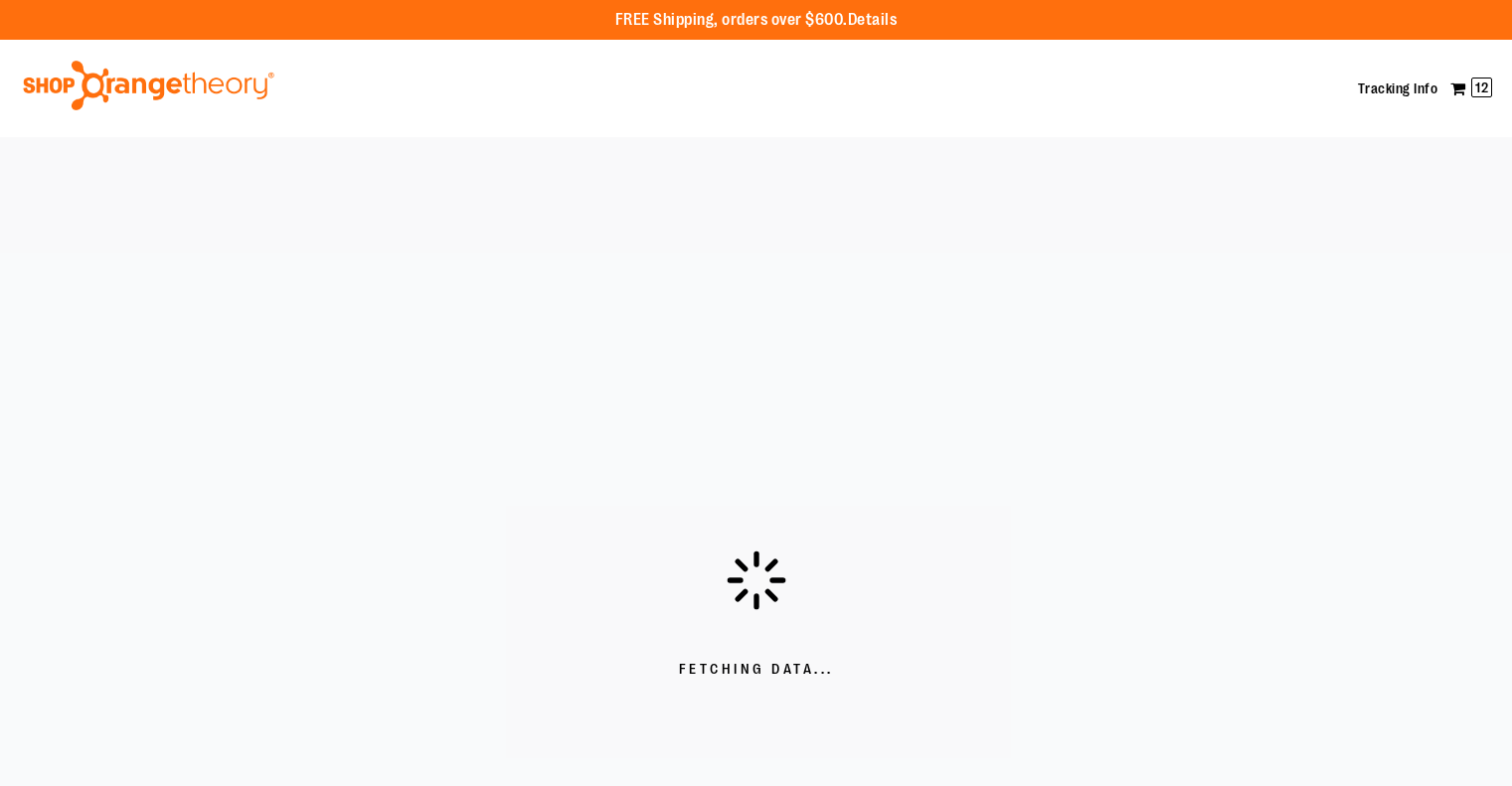 scroll, scrollTop: 0, scrollLeft: 0, axis: both 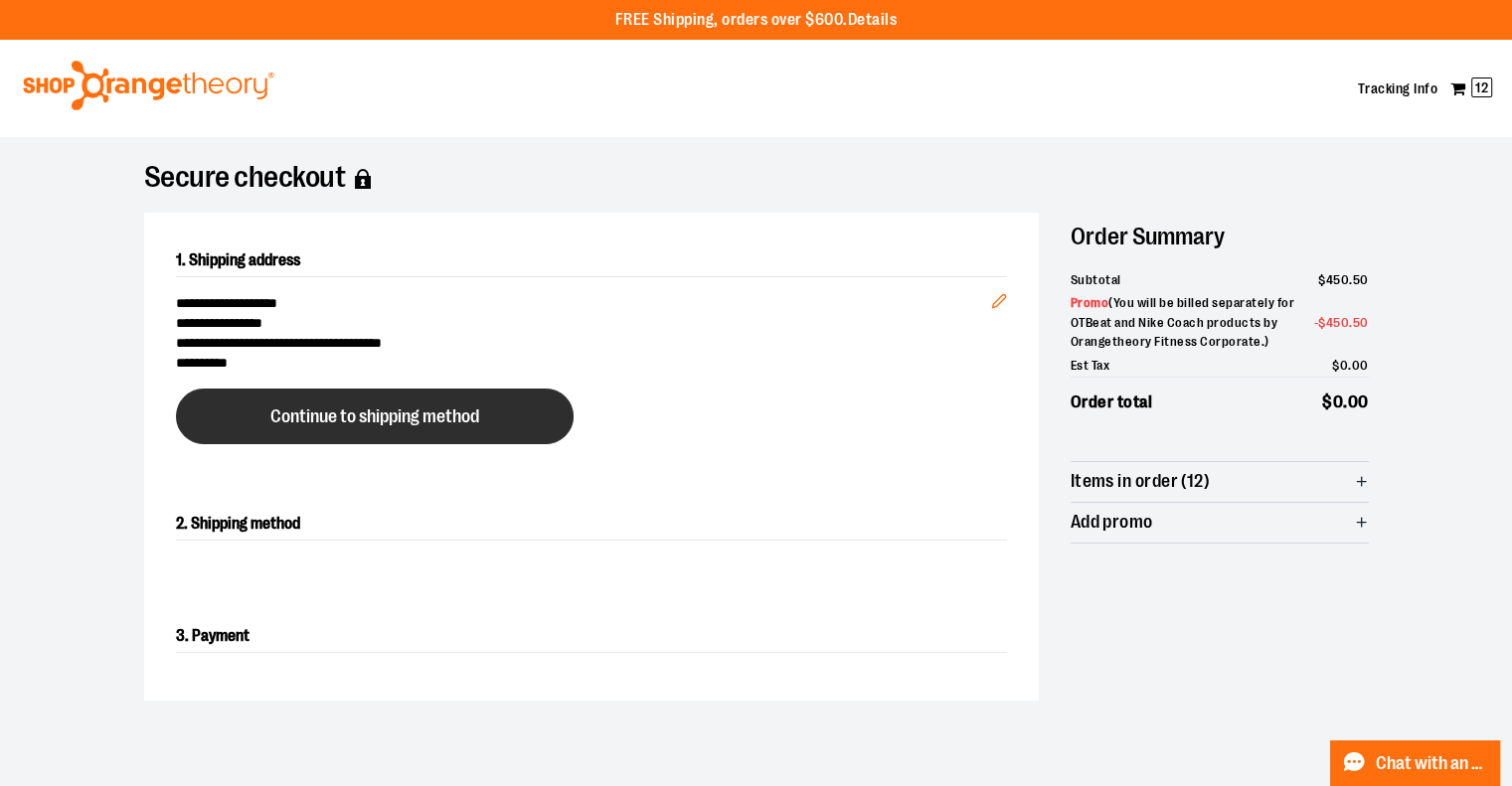 click on "Continue to shipping method" at bounding box center (375, 416) 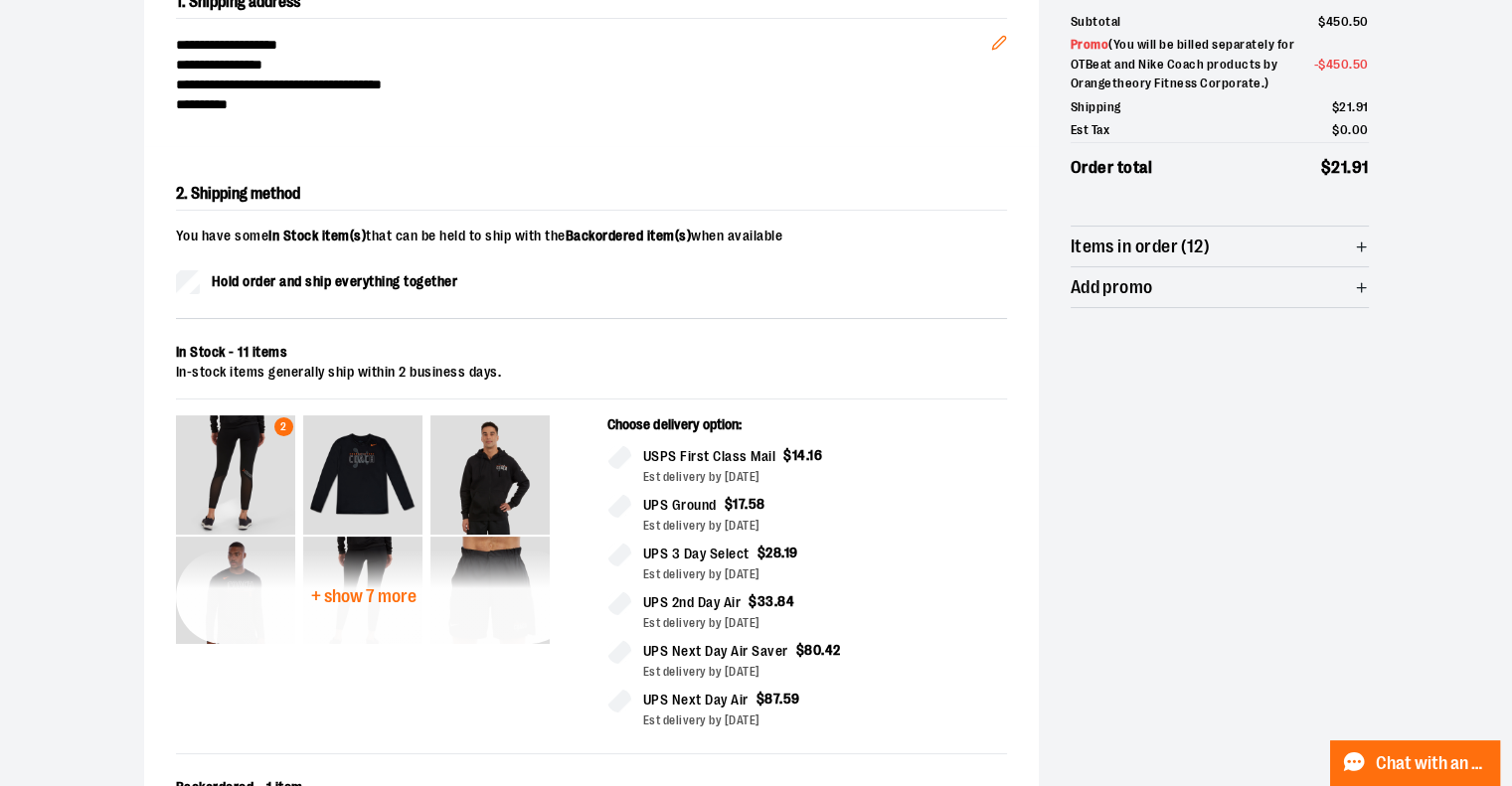 scroll, scrollTop: 319, scrollLeft: 0, axis: vertical 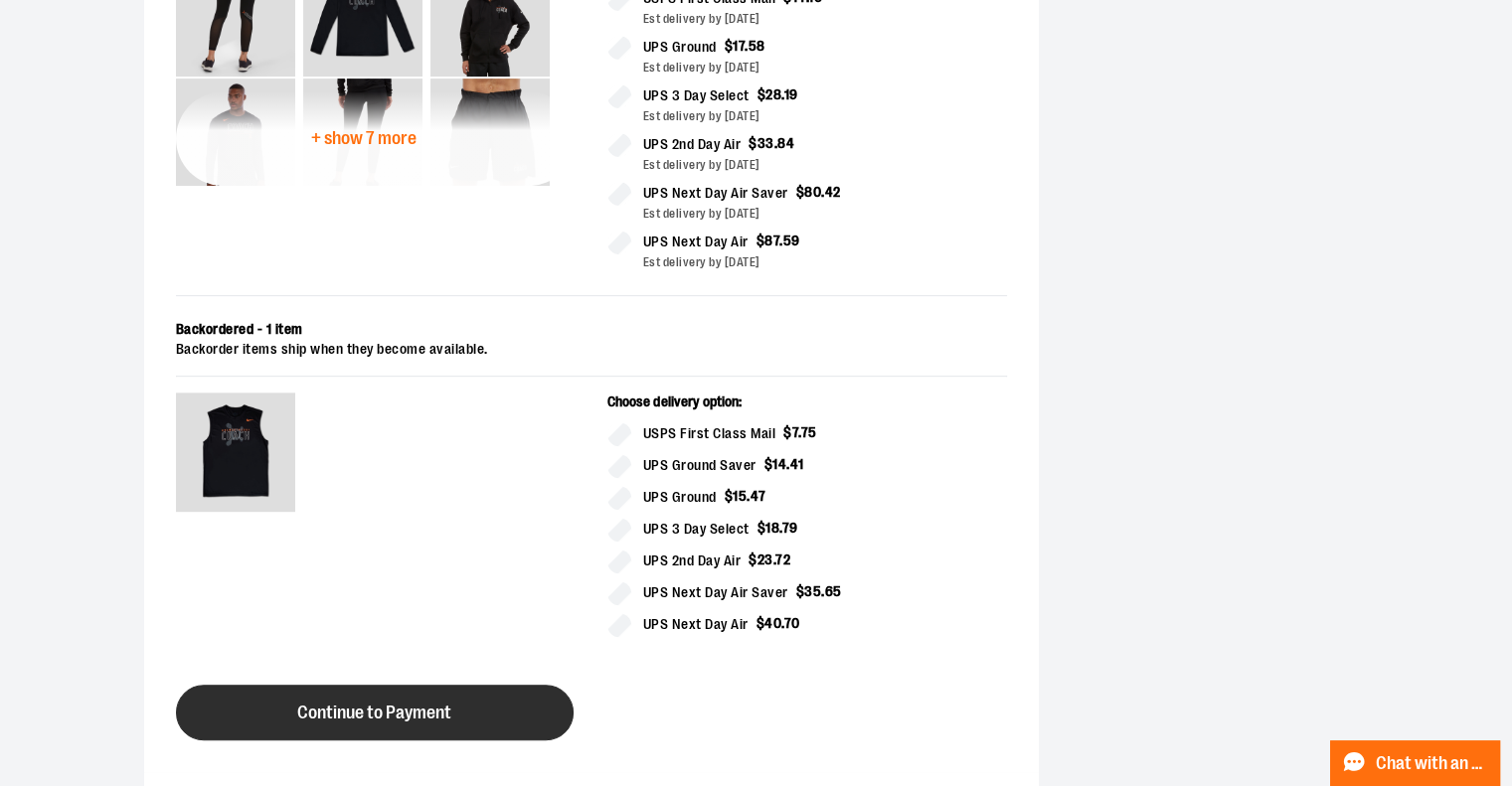 click on "Continue to Payment" at bounding box center (375, 712) 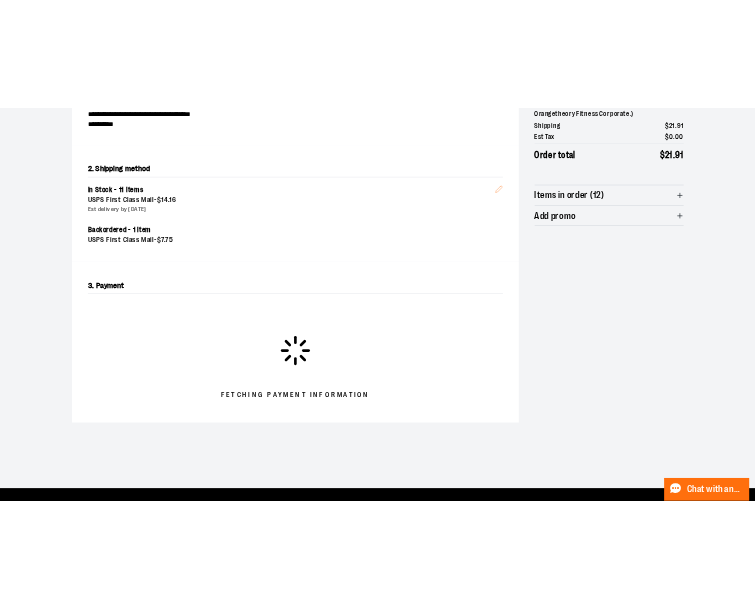scroll, scrollTop: 299, scrollLeft: 0, axis: vertical 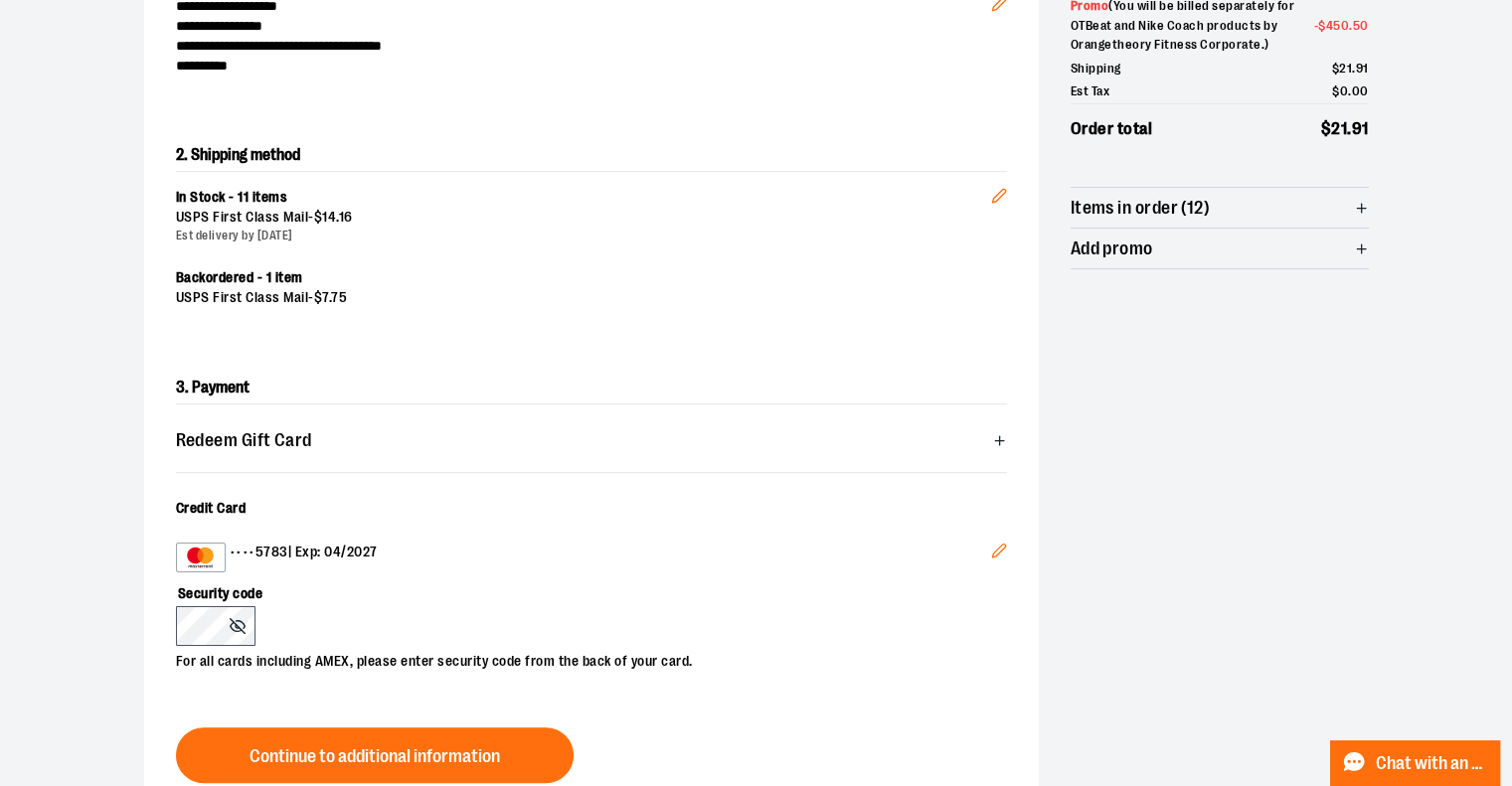 click 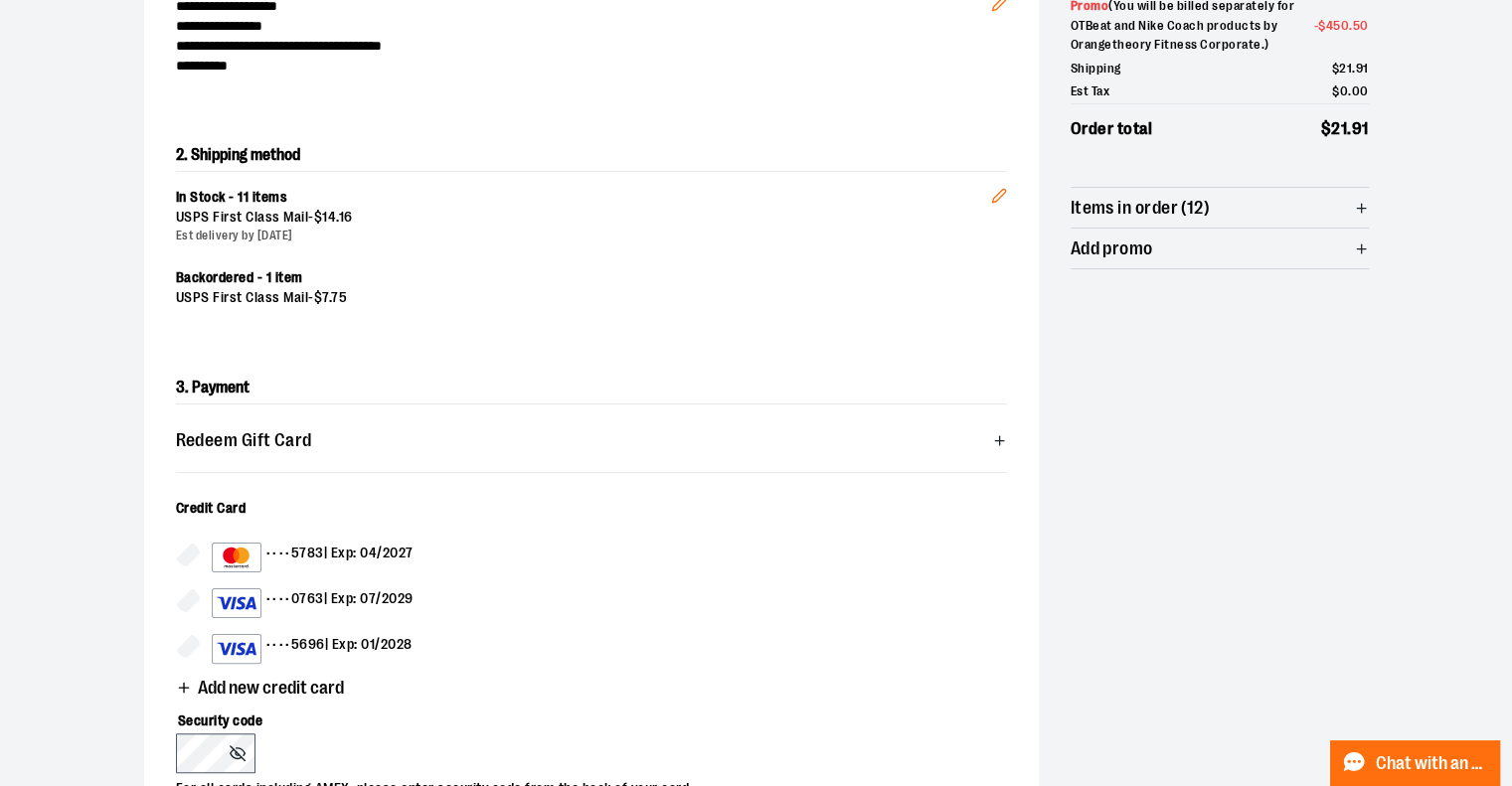 click on "••••  5696  | Exp:   01/2028" at bounding box center [312, 649] 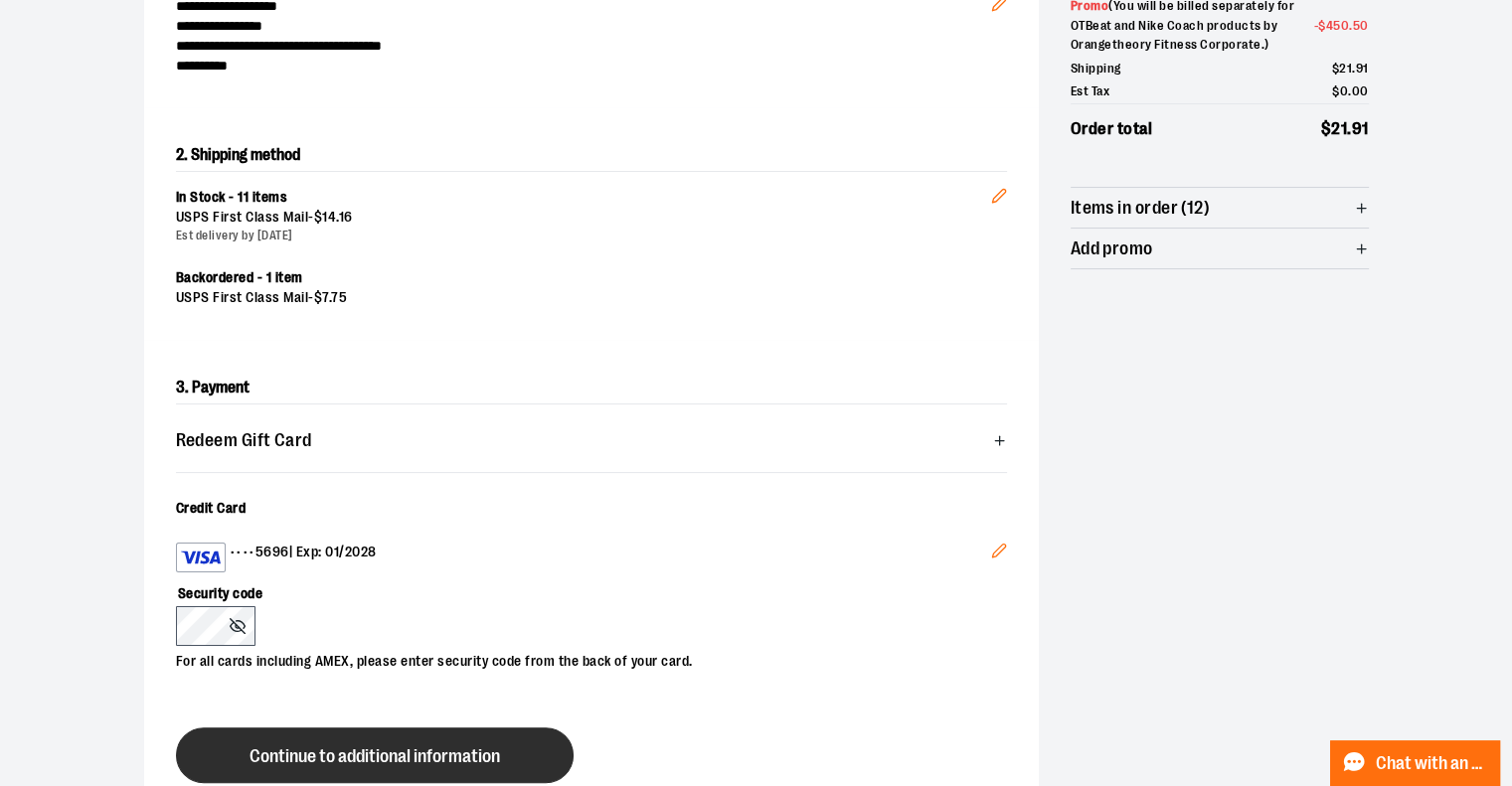 click on "Continue to additional information" at bounding box center [375, 756] 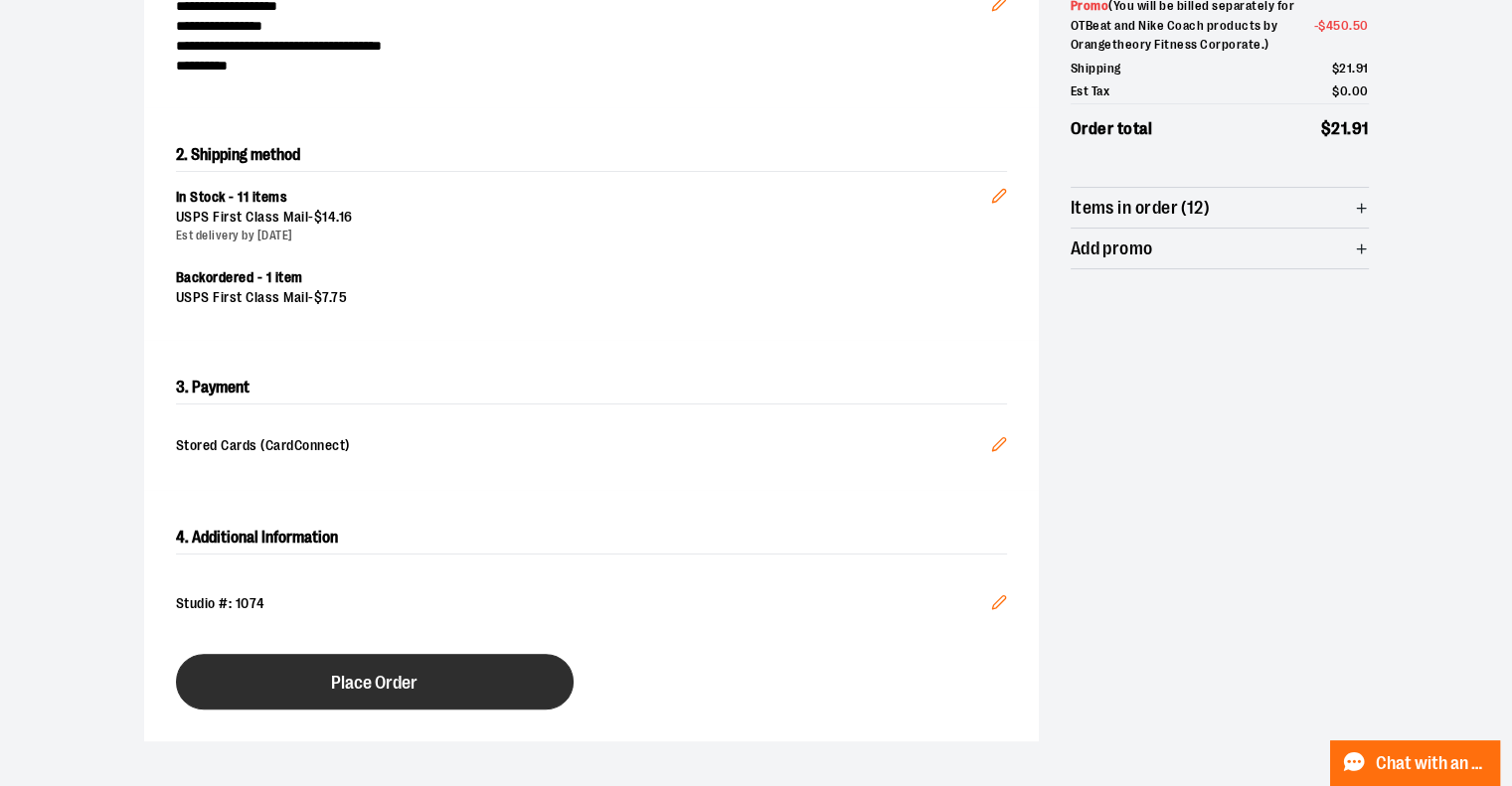 click on "Place Order" at bounding box center (375, 682) 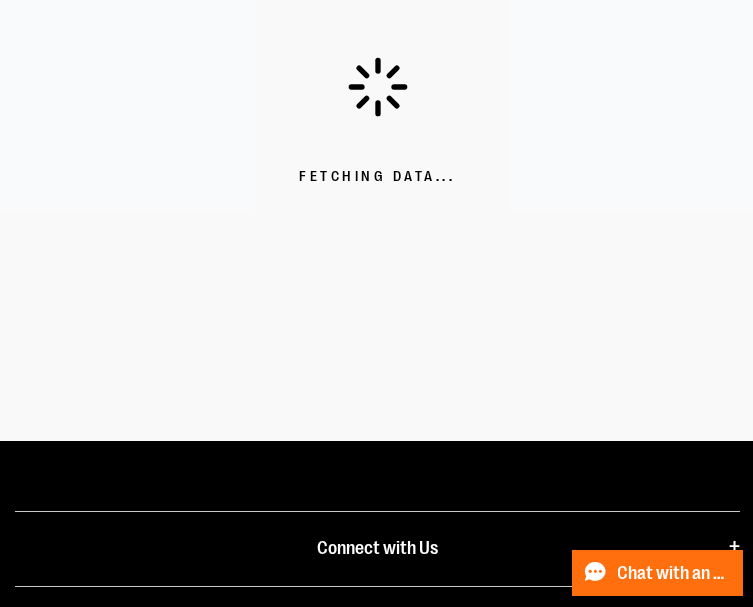 scroll, scrollTop: 299, scrollLeft: 0, axis: vertical 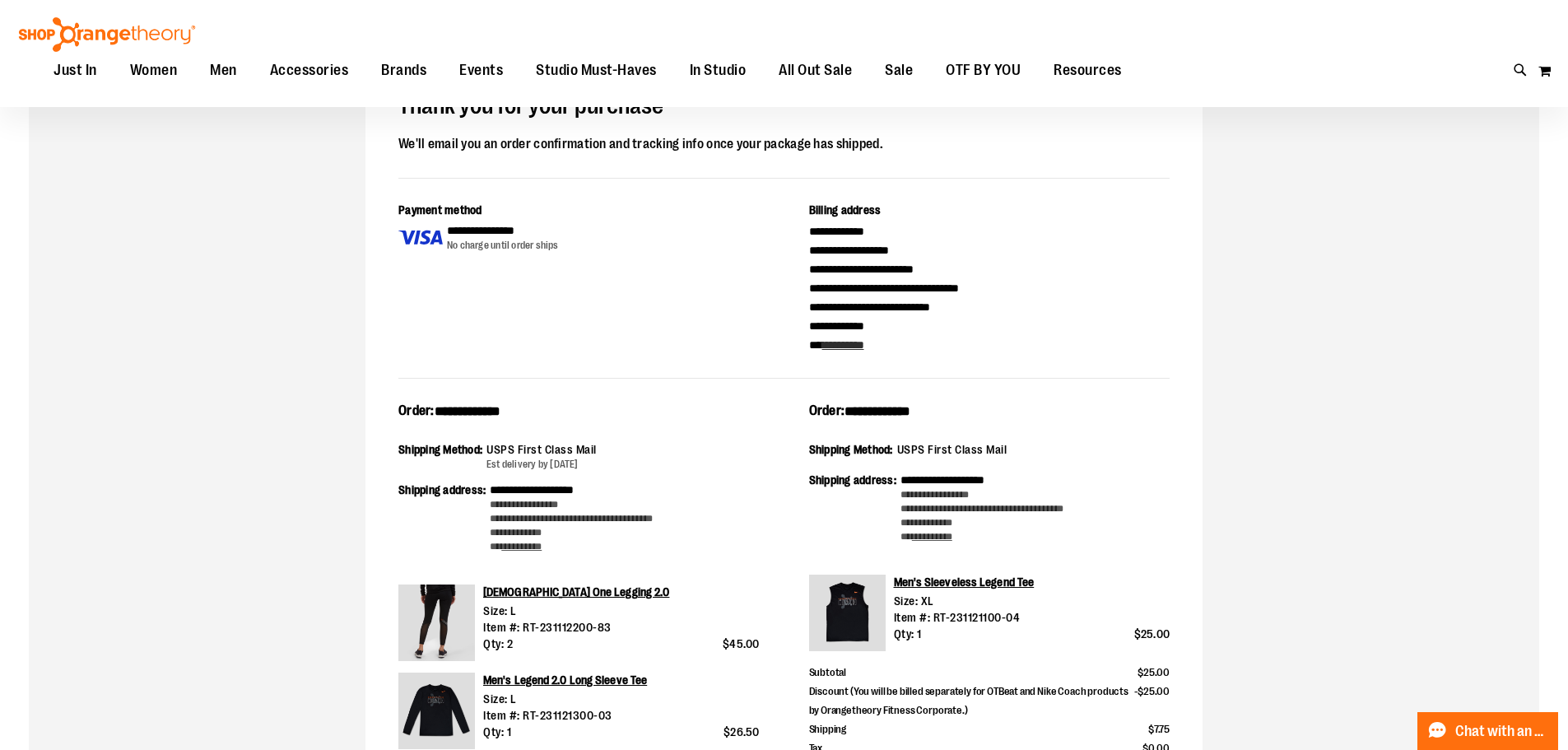 drag, startPoint x: 544, startPoint y: 403, endPoint x: 344, endPoint y: 409, distance: 200.09 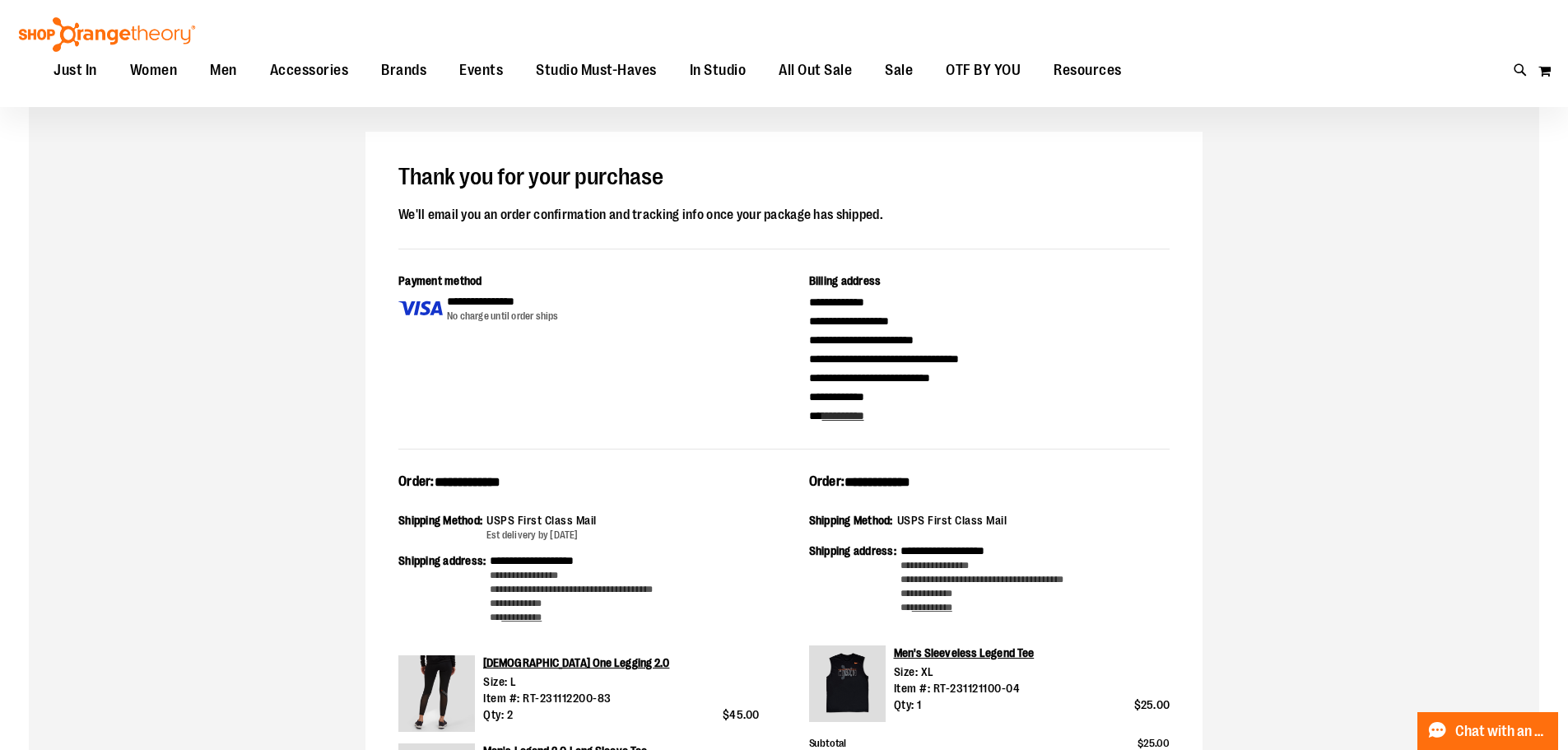 scroll, scrollTop: 0, scrollLeft: 0, axis: both 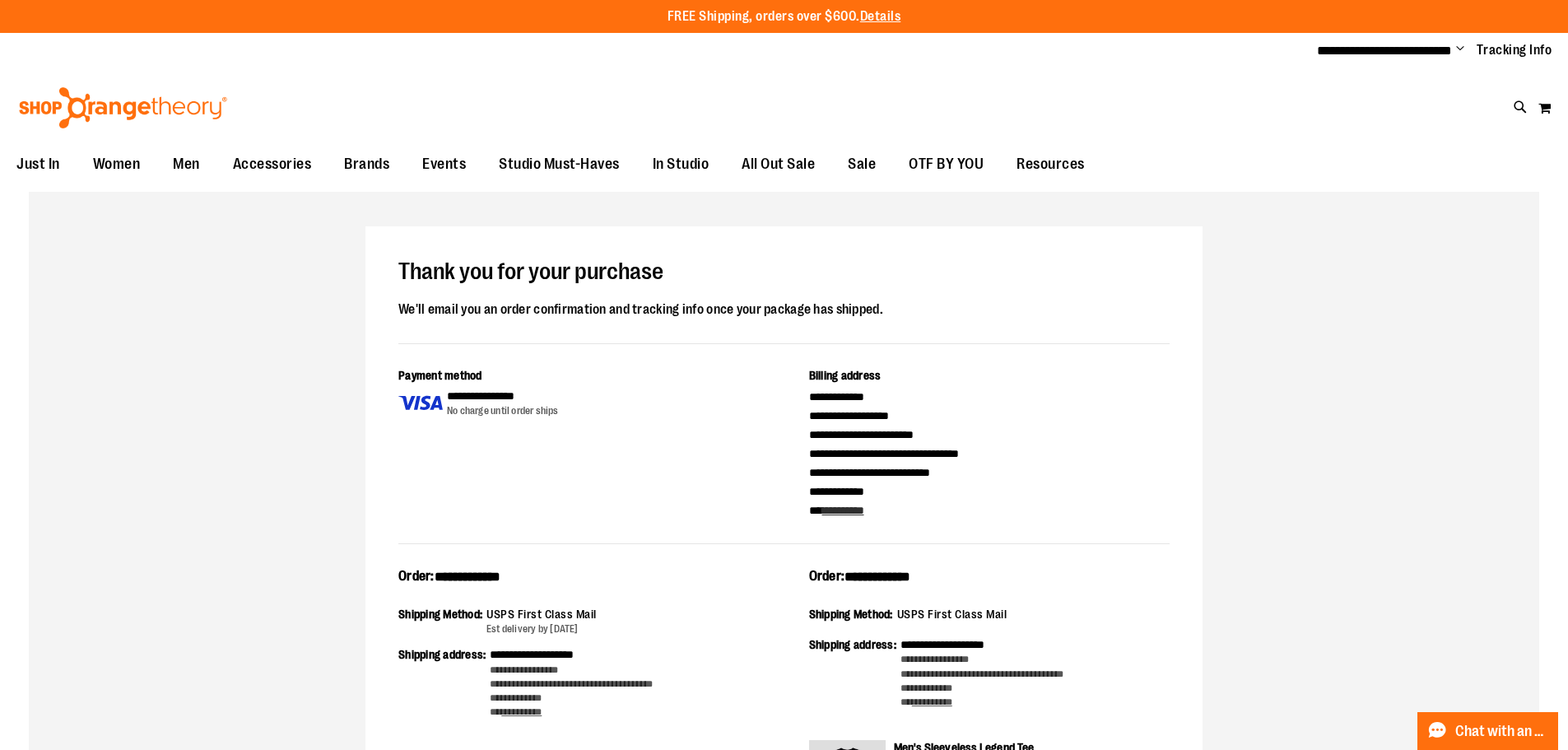 click on "Change" at bounding box center (1460, 49) 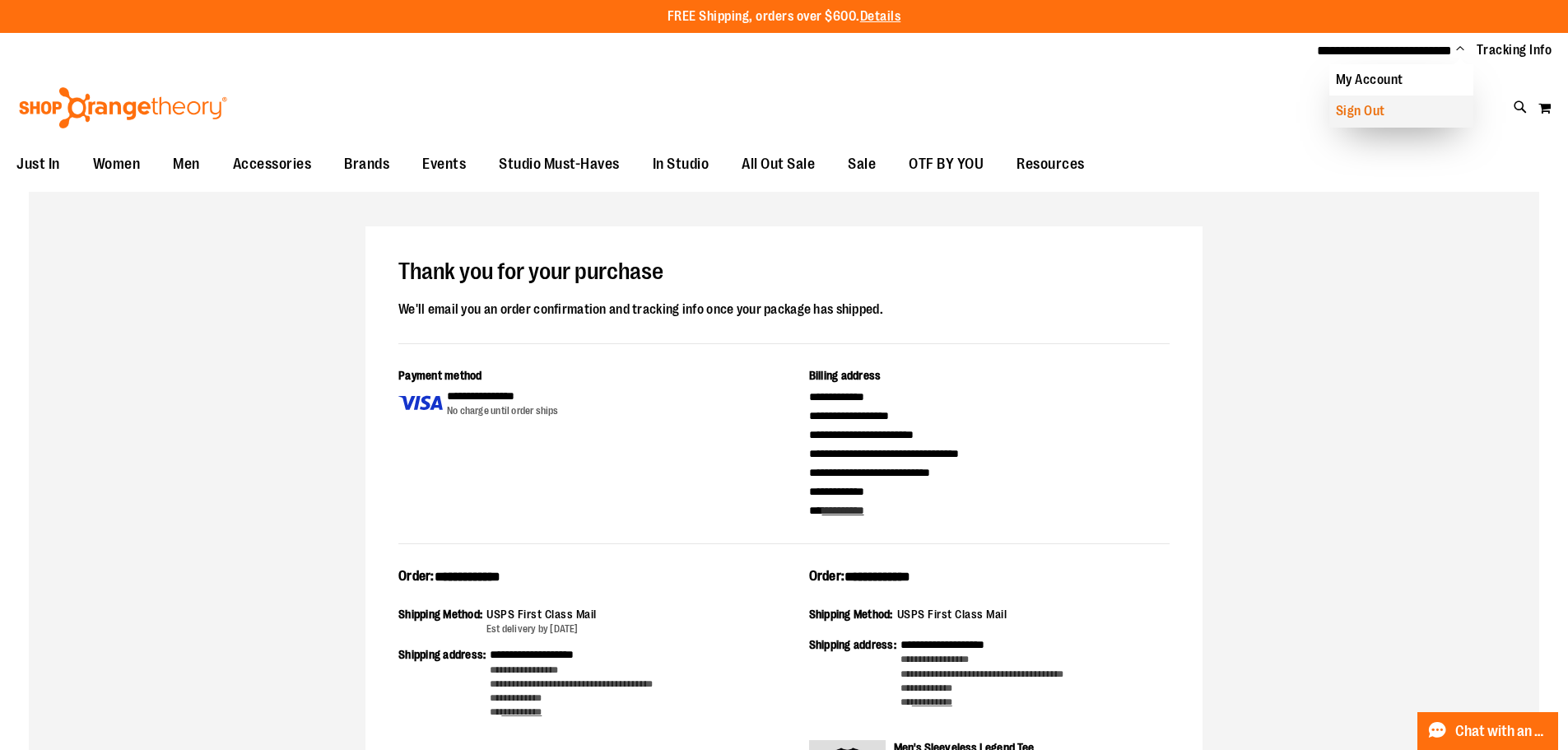 click on "Sign Out" at bounding box center [1401, 111] 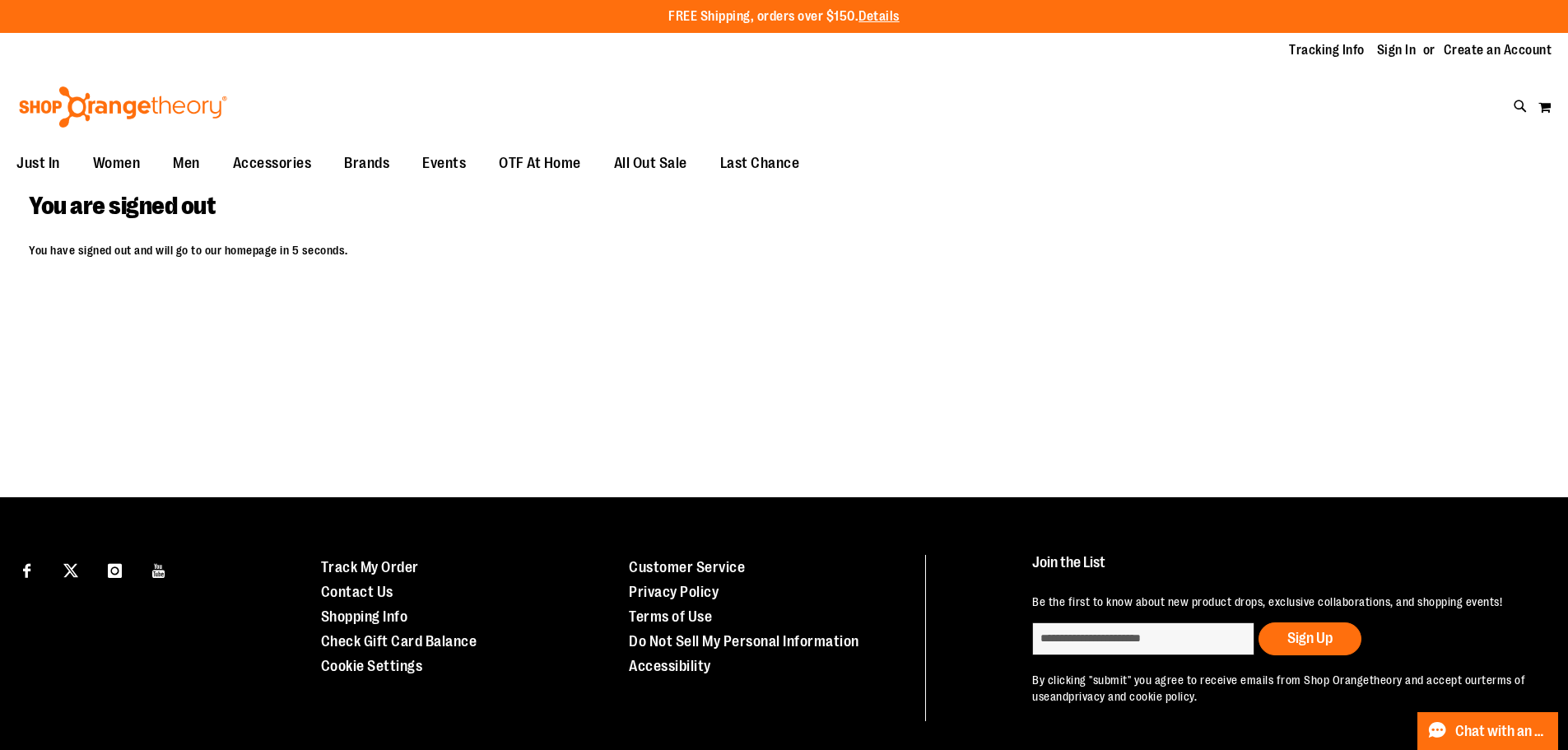 scroll, scrollTop: 0, scrollLeft: 0, axis: both 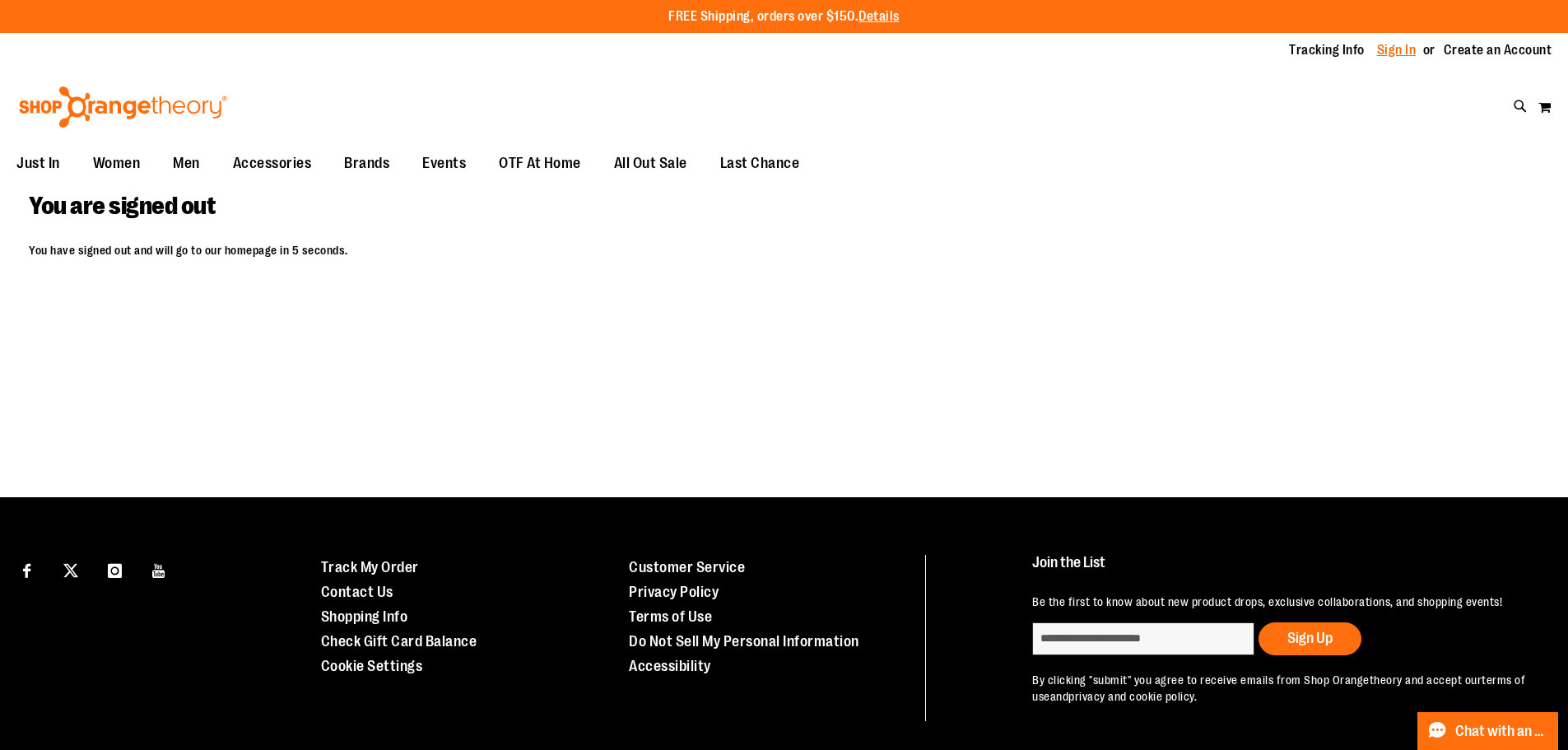 click on "Sign In" at bounding box center (1397, 50) 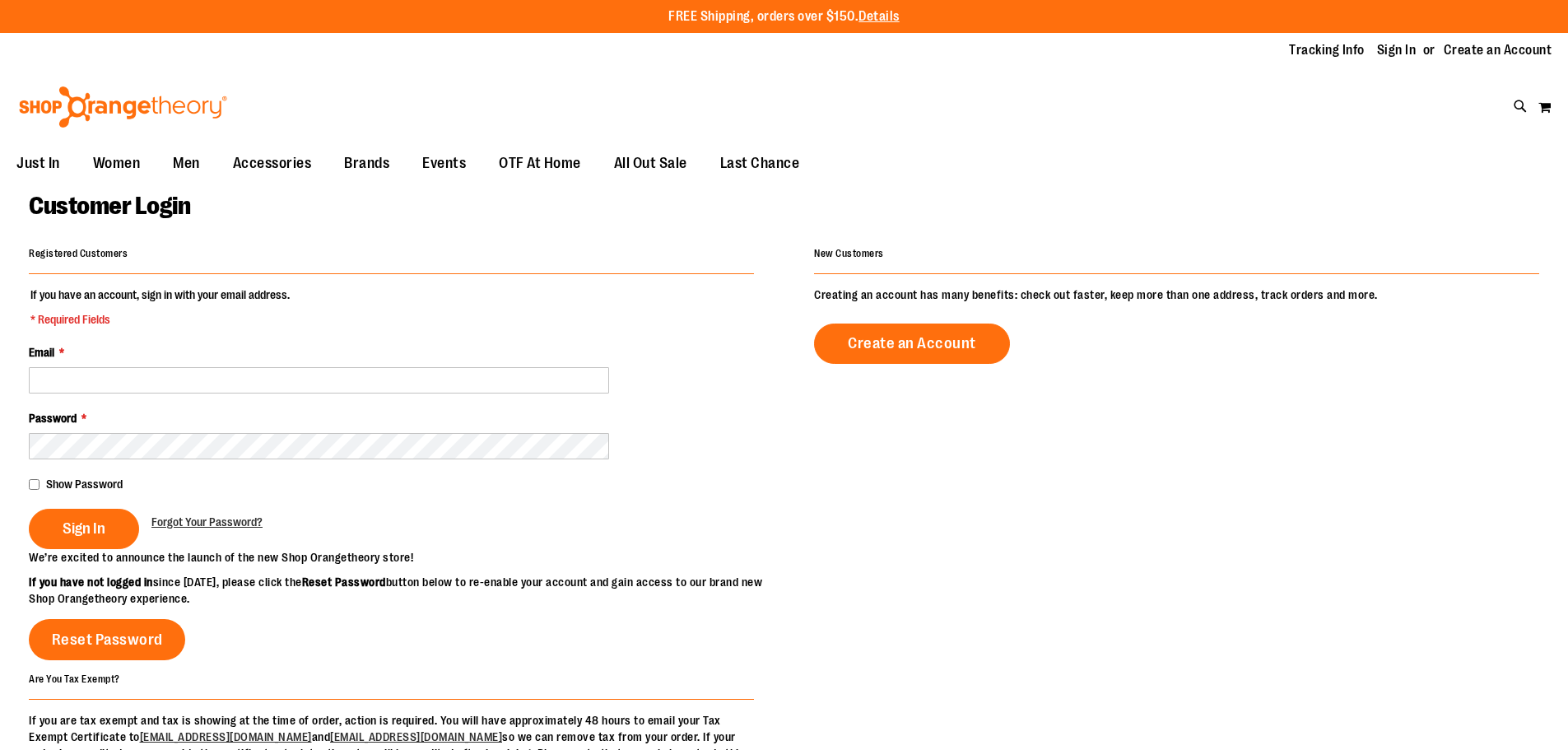 scroll, scrollTop: 0, scrollLeft: 0, axis: both 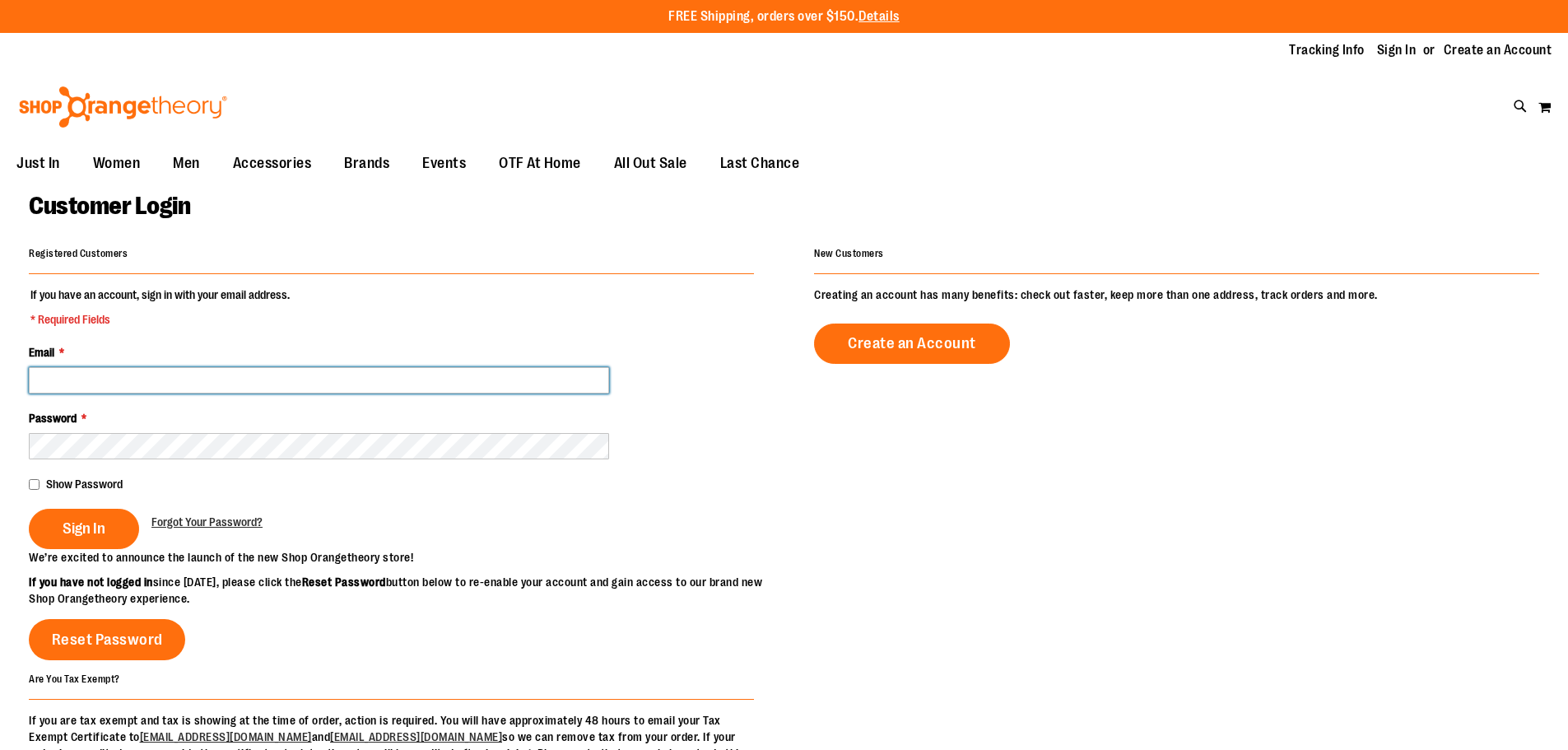 click on "Email *" at bounding box center (319, 380) 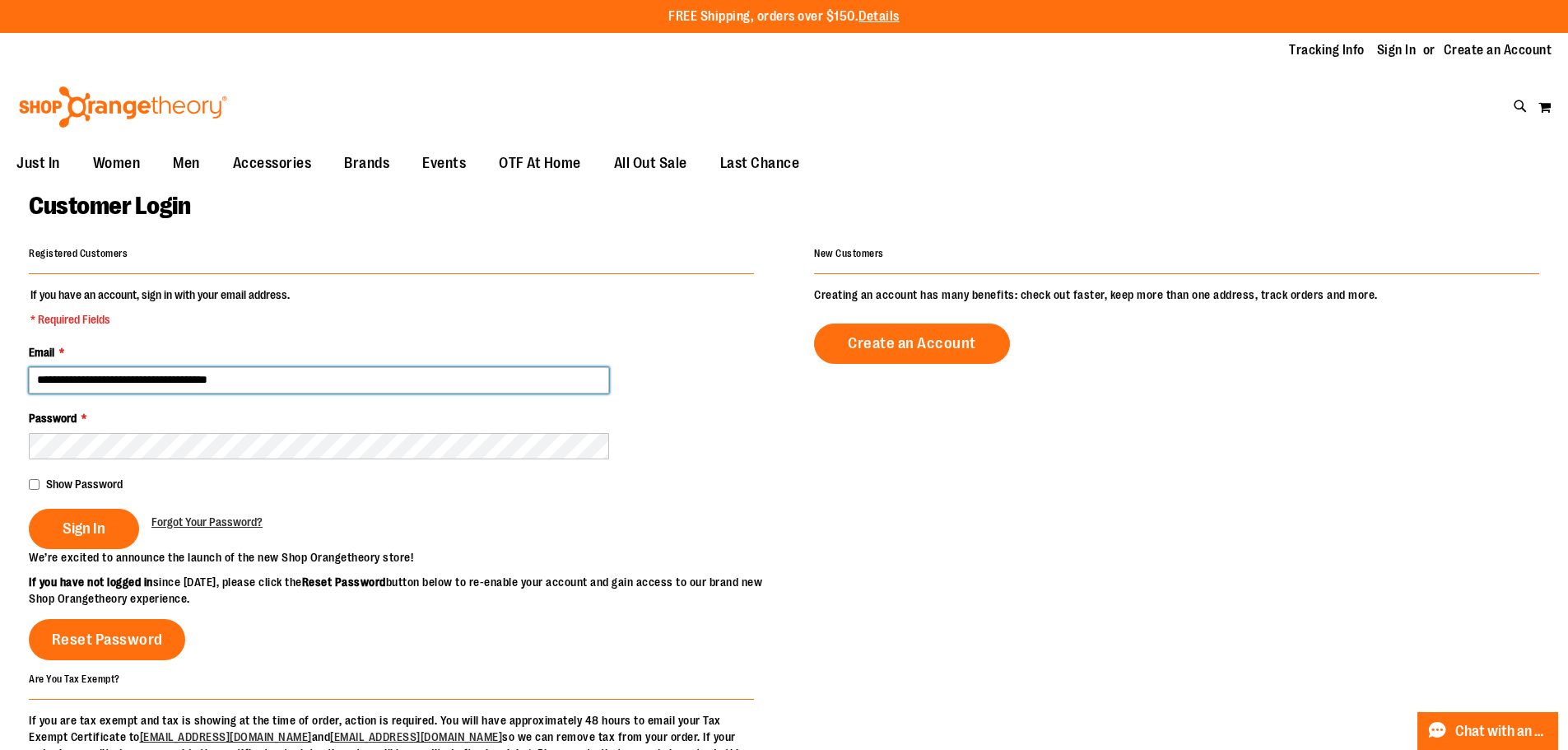 type on "**********" 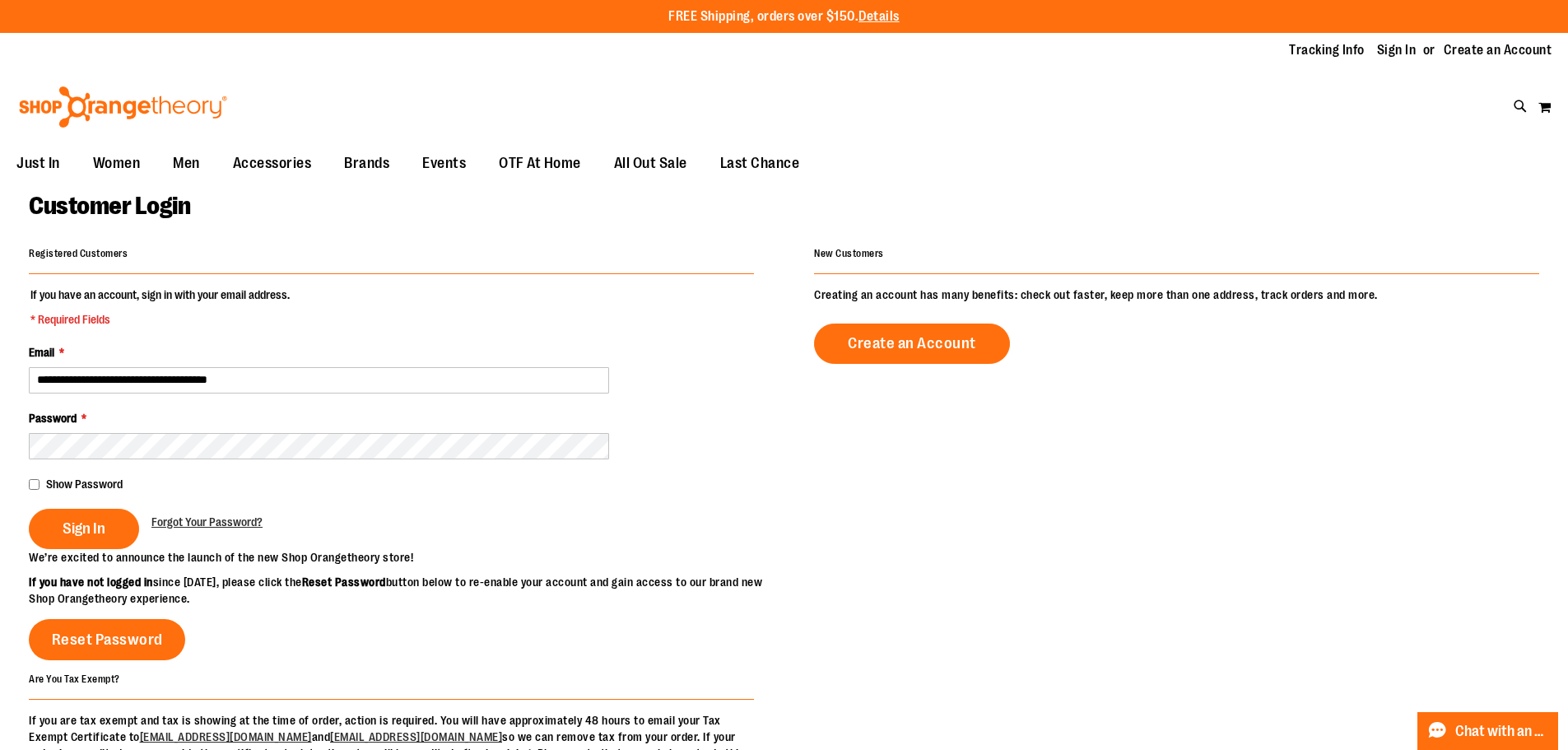 click on "Sign In" at bounding box center (84, 529) 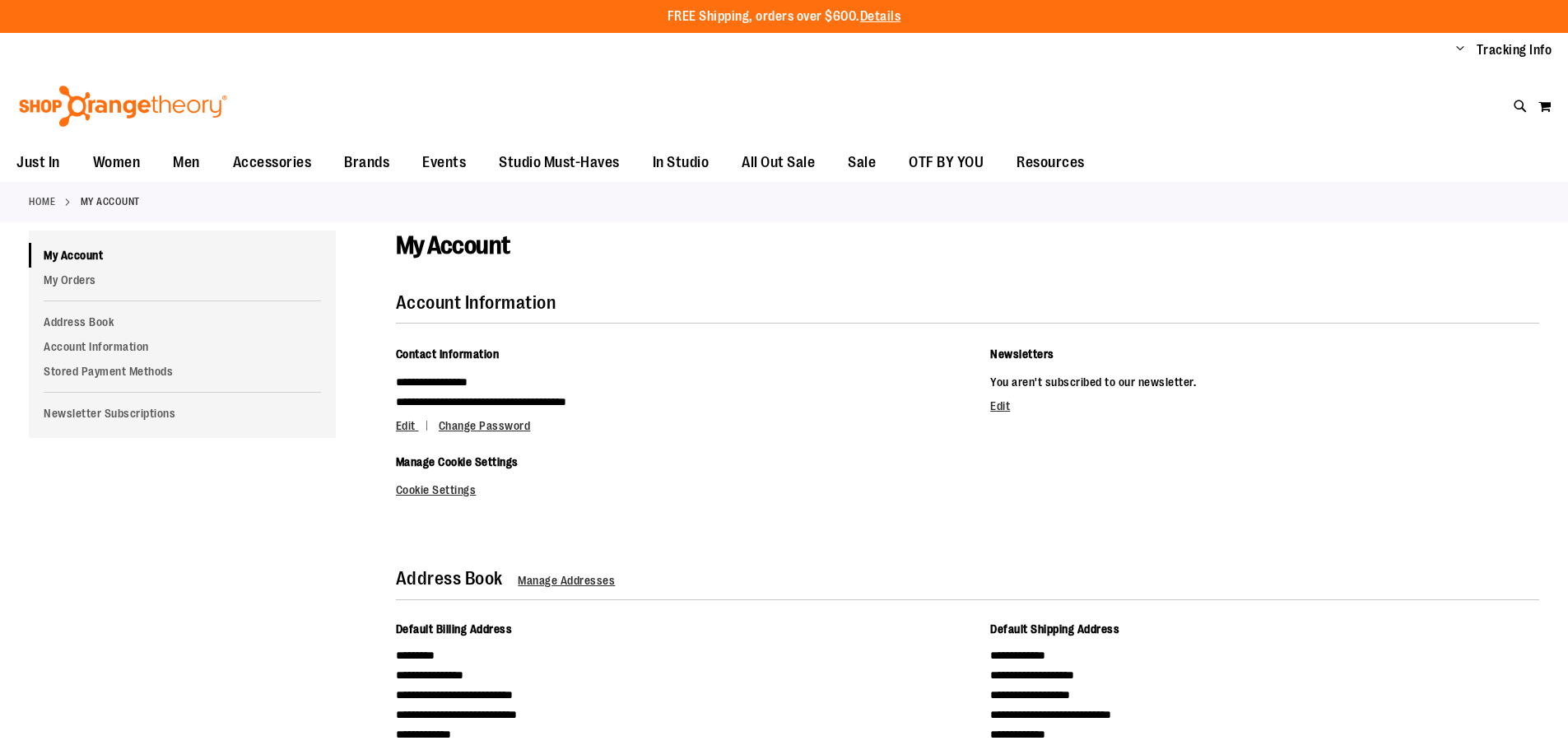 scroll, scrollTop: 0, scrollLeft: 0, axis: both 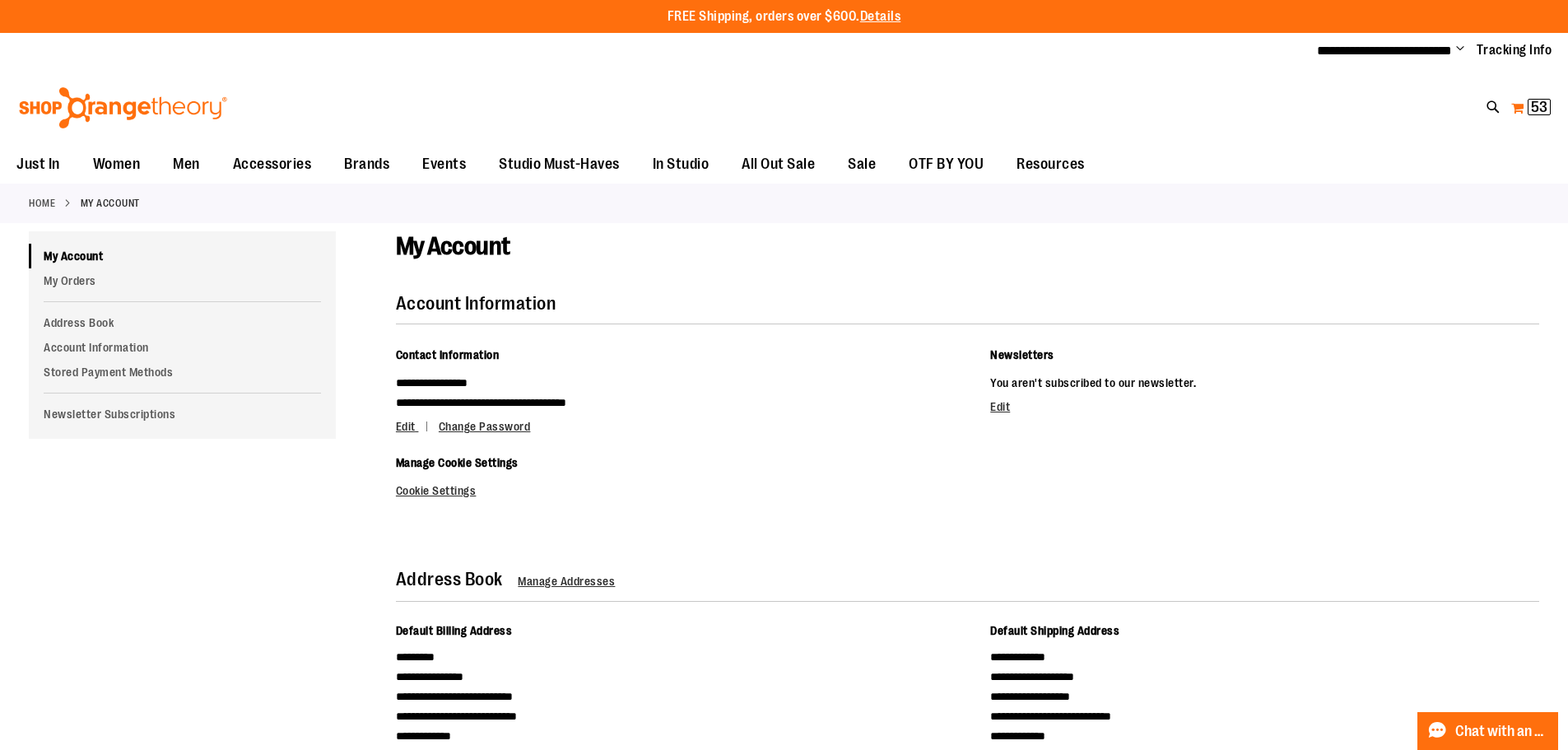 click on "My Cart
53
53
items" at bounding box center [1531, 108] 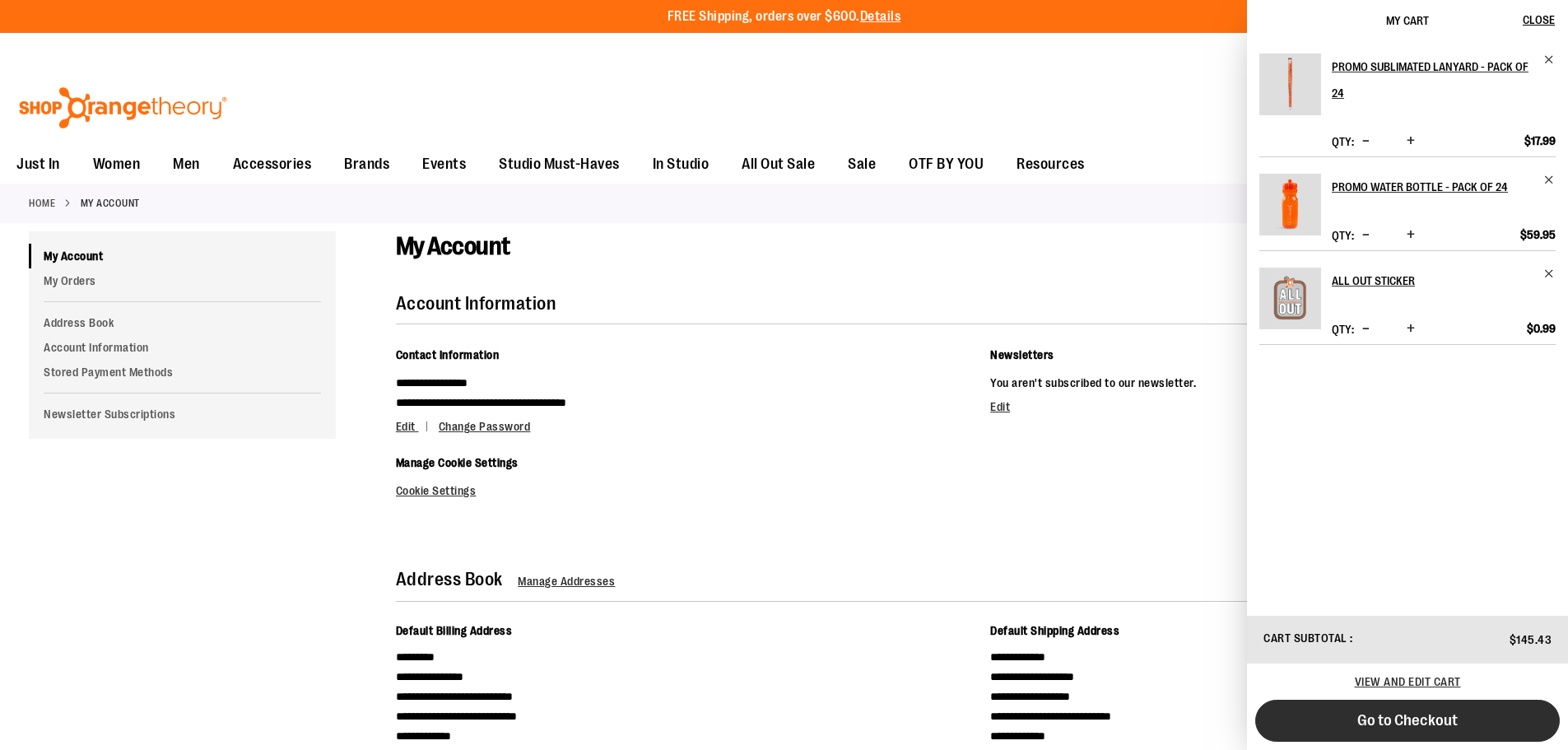 click on "Go to Checkout" at bounding box center (1407, 720) 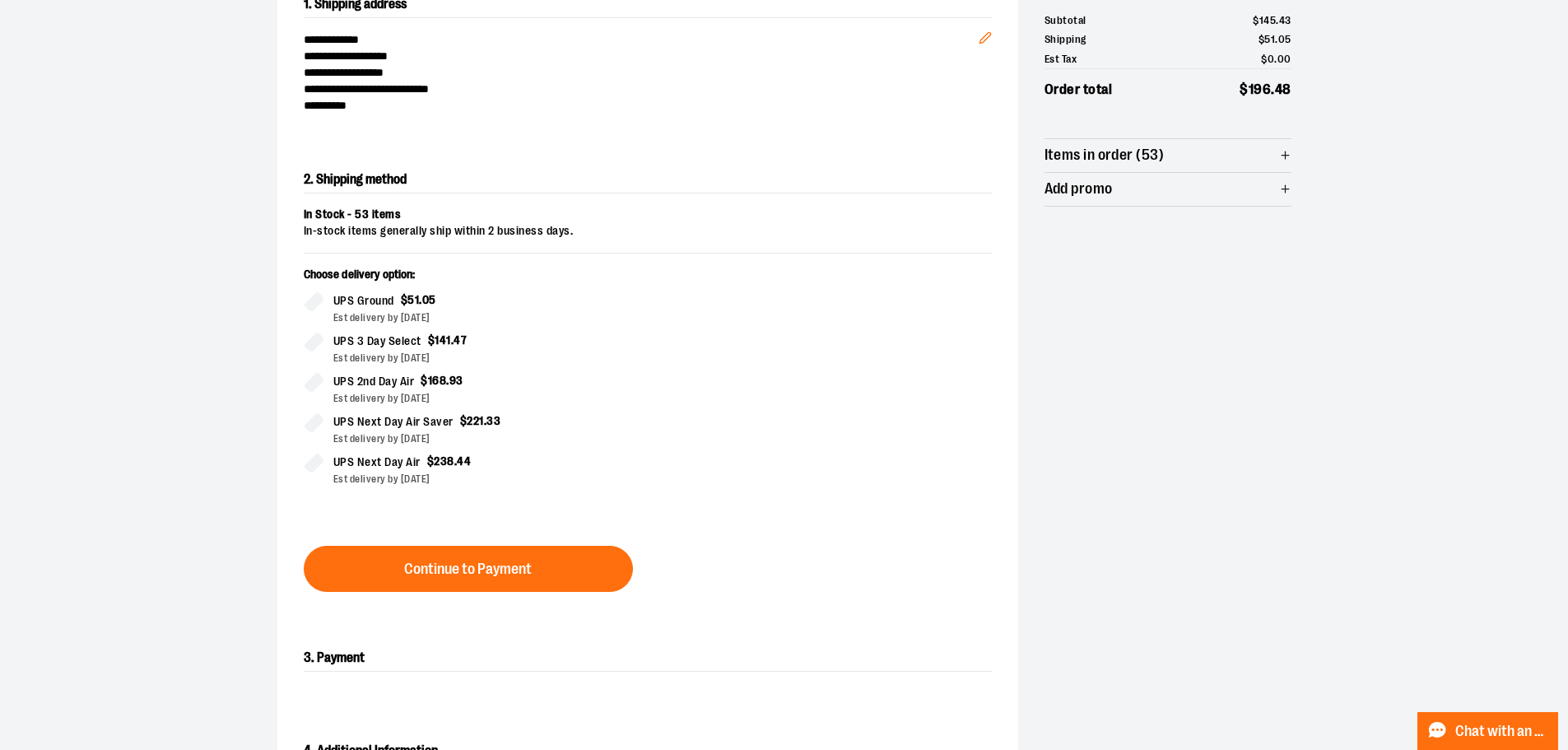 scroll, scrollTop: 247, scrollLeft: 0, axis: vertical 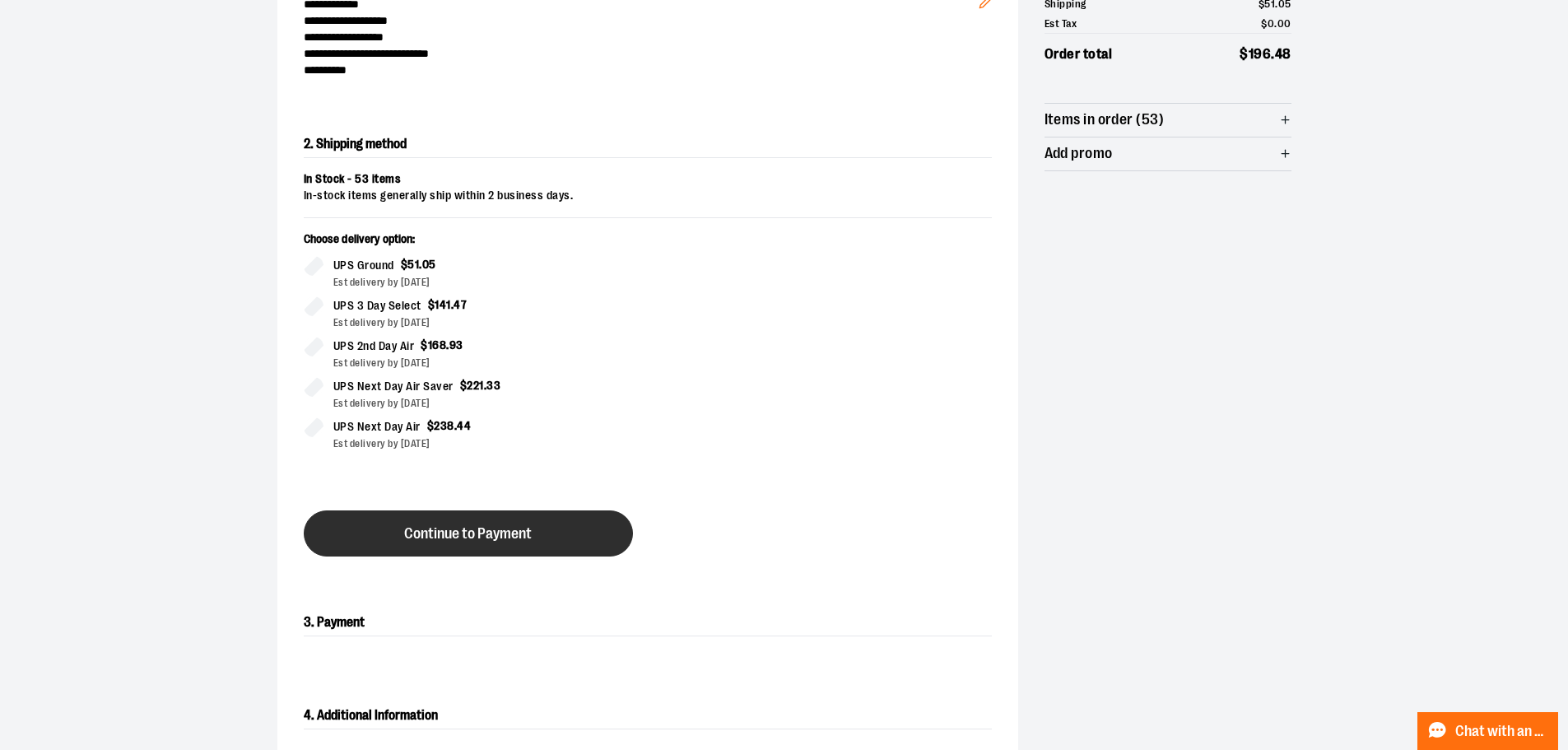 click on "Continue to Payment" at bounding box center (468, 533) 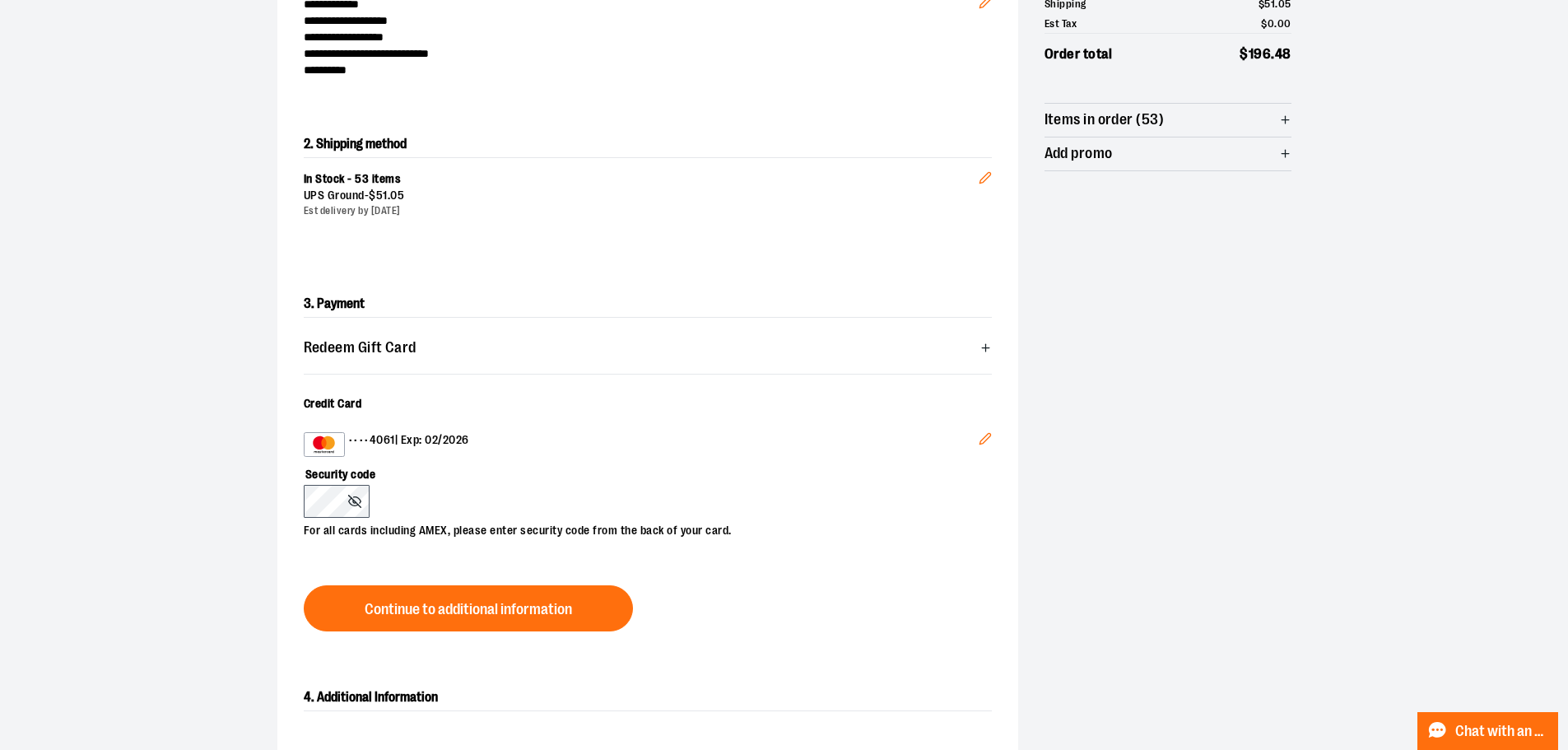 drag, startPoint x: 46, startPoint y: 251, endPoint x: 81, endPoint y: 251, distance: 35 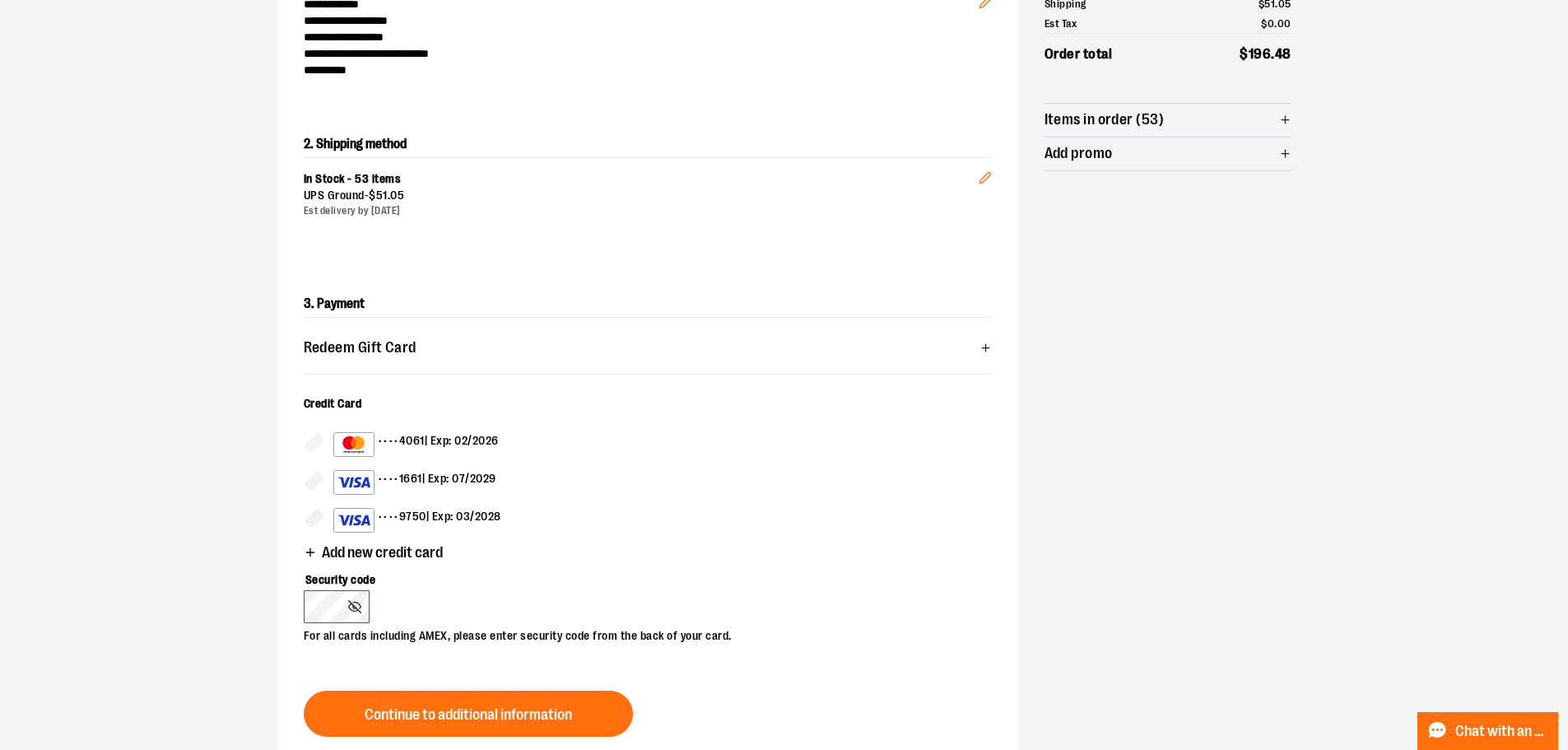 click on "••••  9750  | Exp:   03/2028" at bounding box center (417, 520) 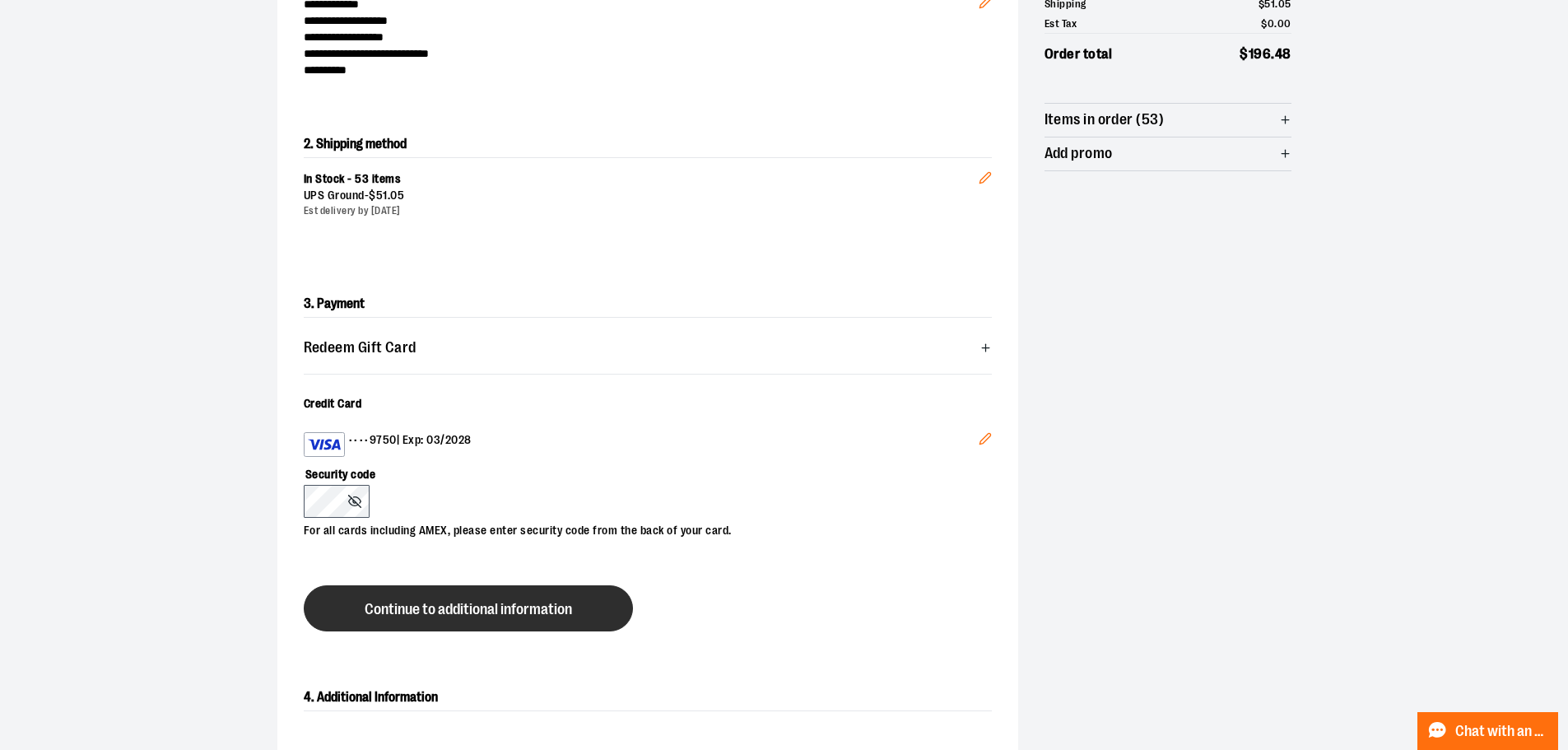 click on "Continue to additional information" at bounding box center [468, 609] 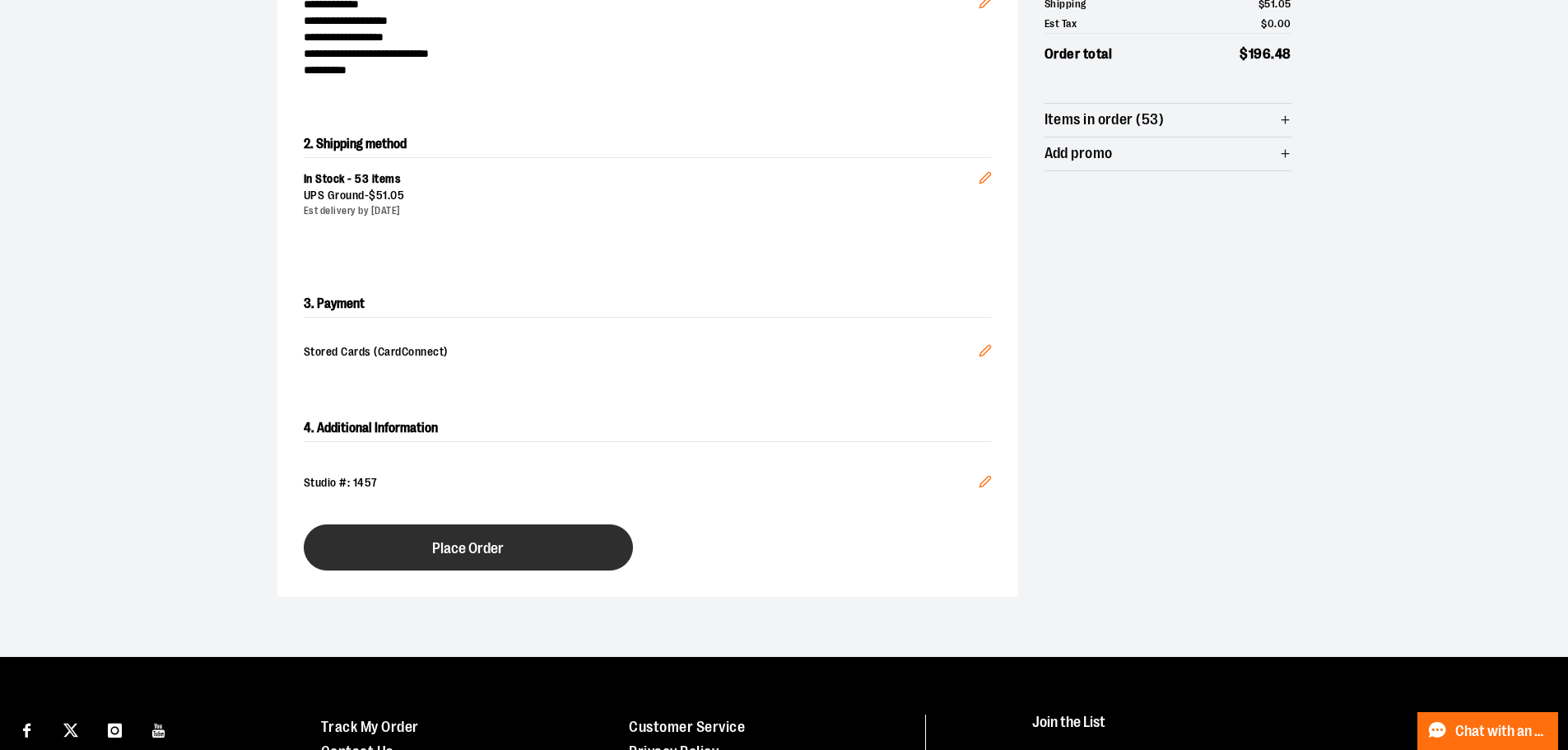 click on "Place Order" at bounding box center (468, 547) 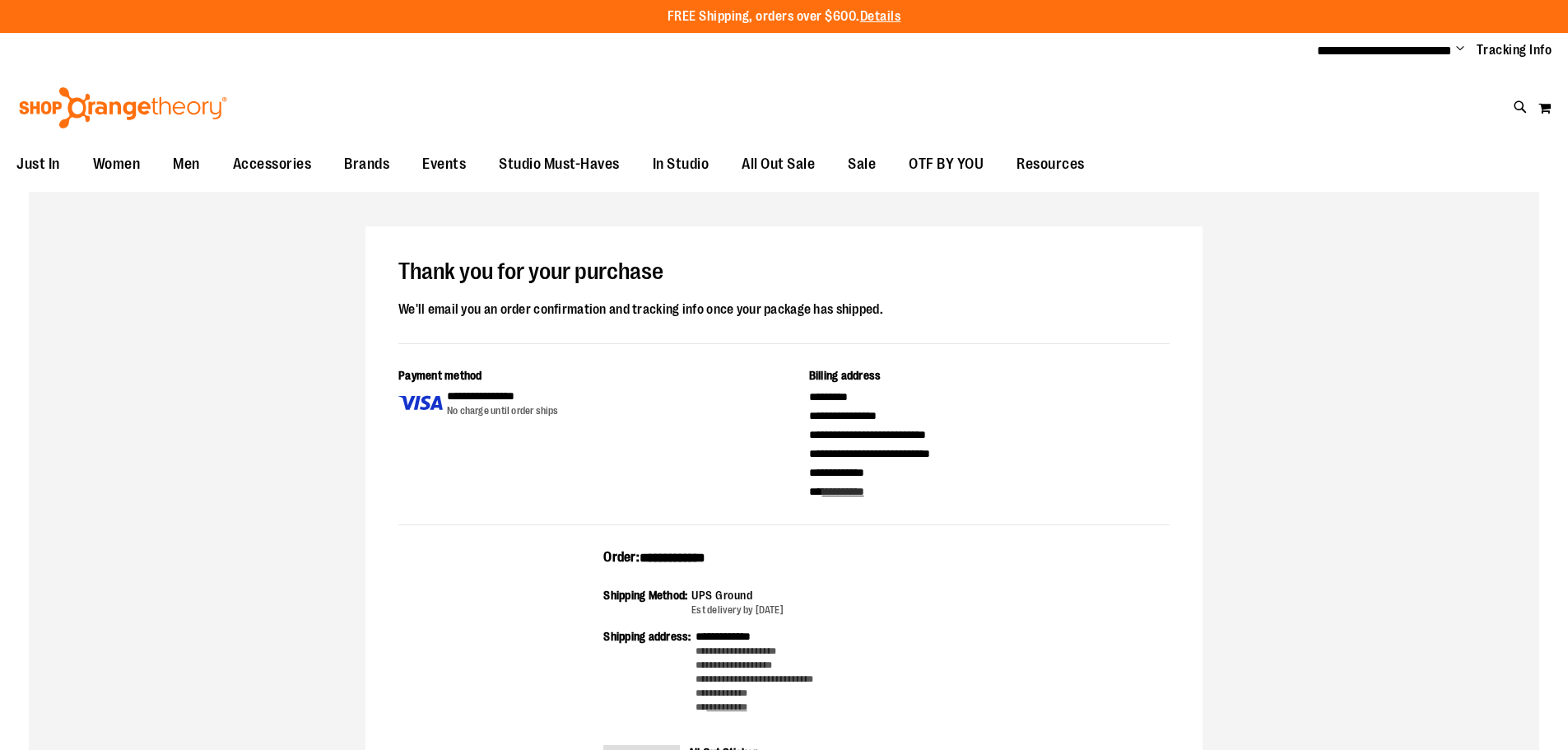 scroll, scrollTop: 0, scrollLeft: 0, axis: both 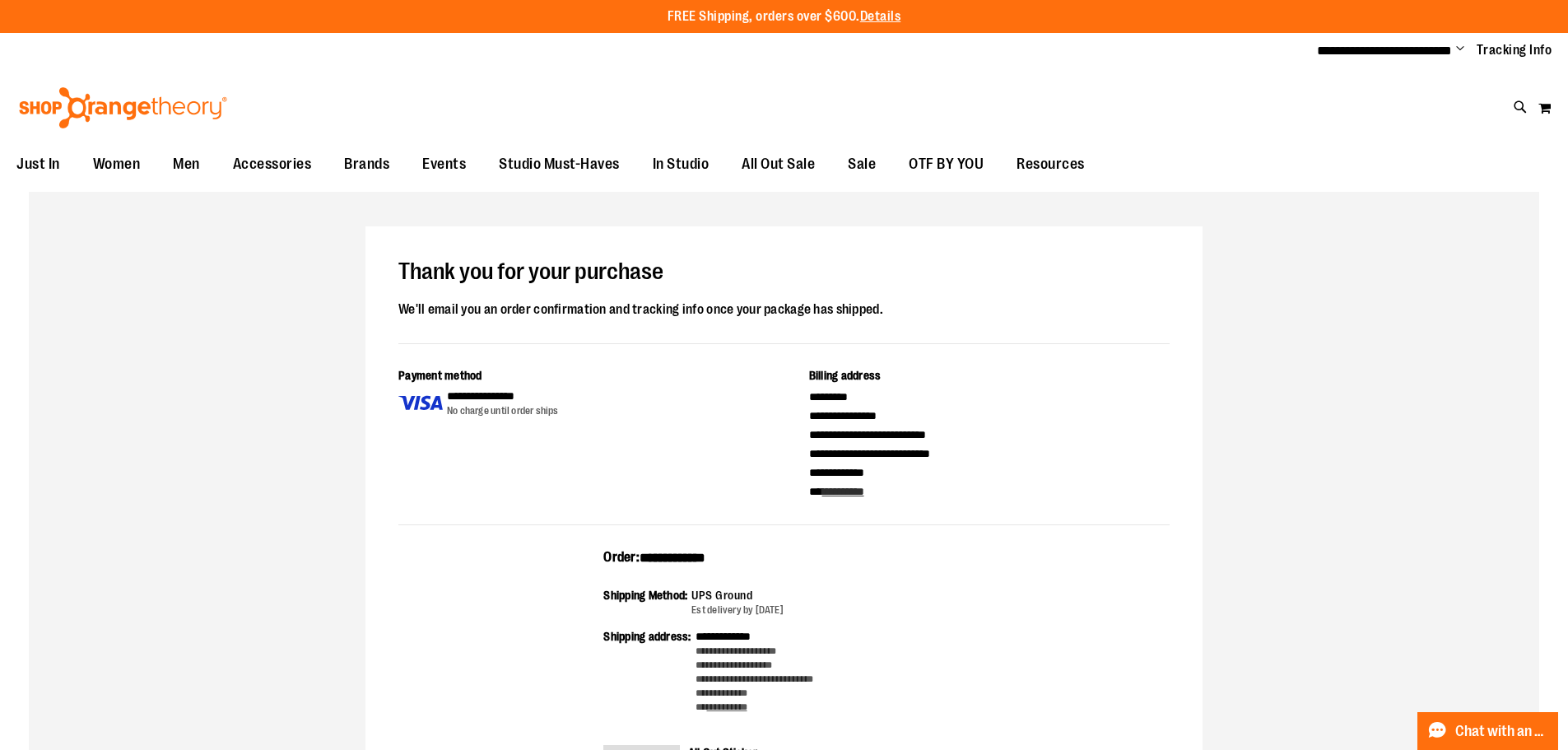 drag, startPoint x: 777, startPoint y: 556, endPoint x: 527, endPoint y: 552, distance: 250.032 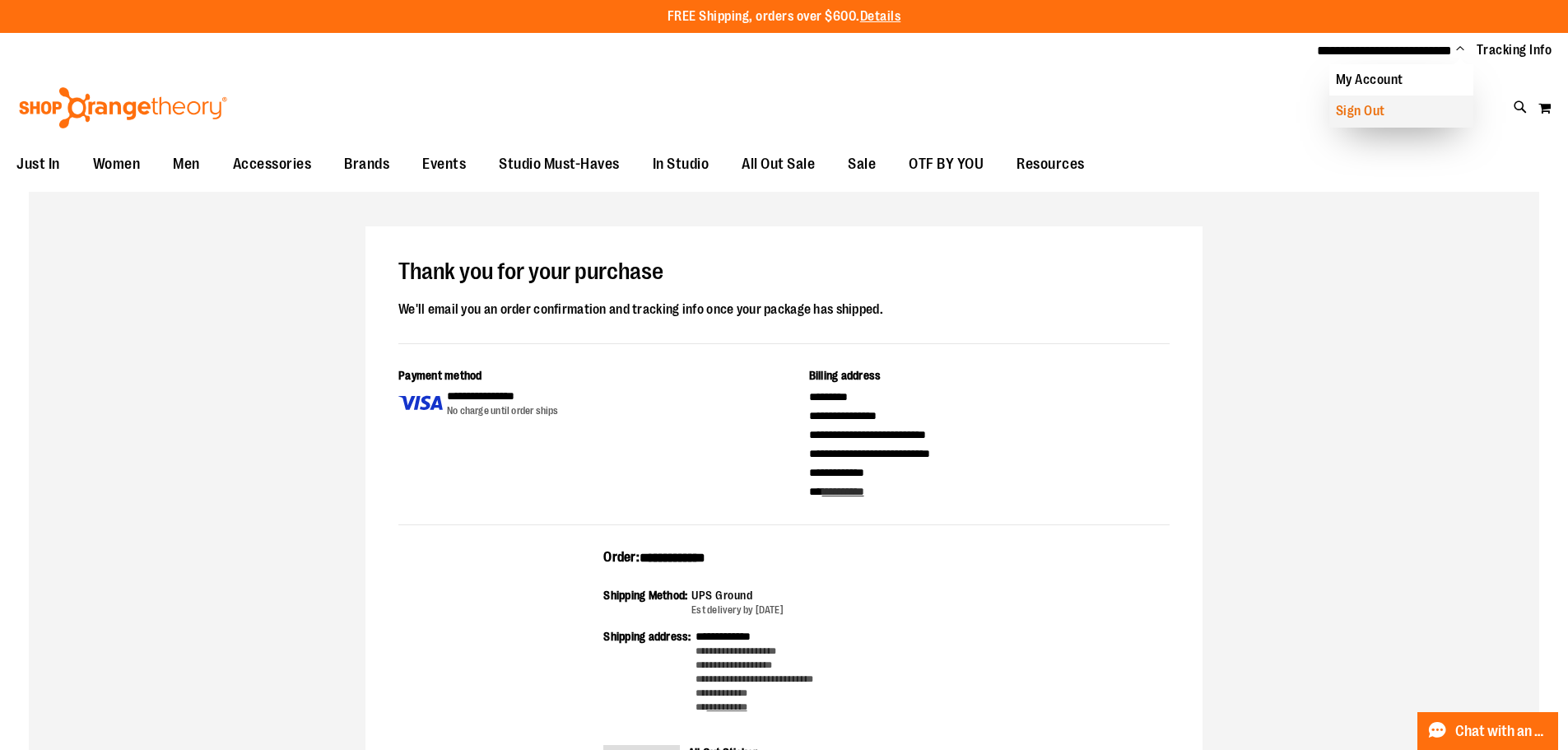 click on "Sign Out" at bounding box center [1401, 111] 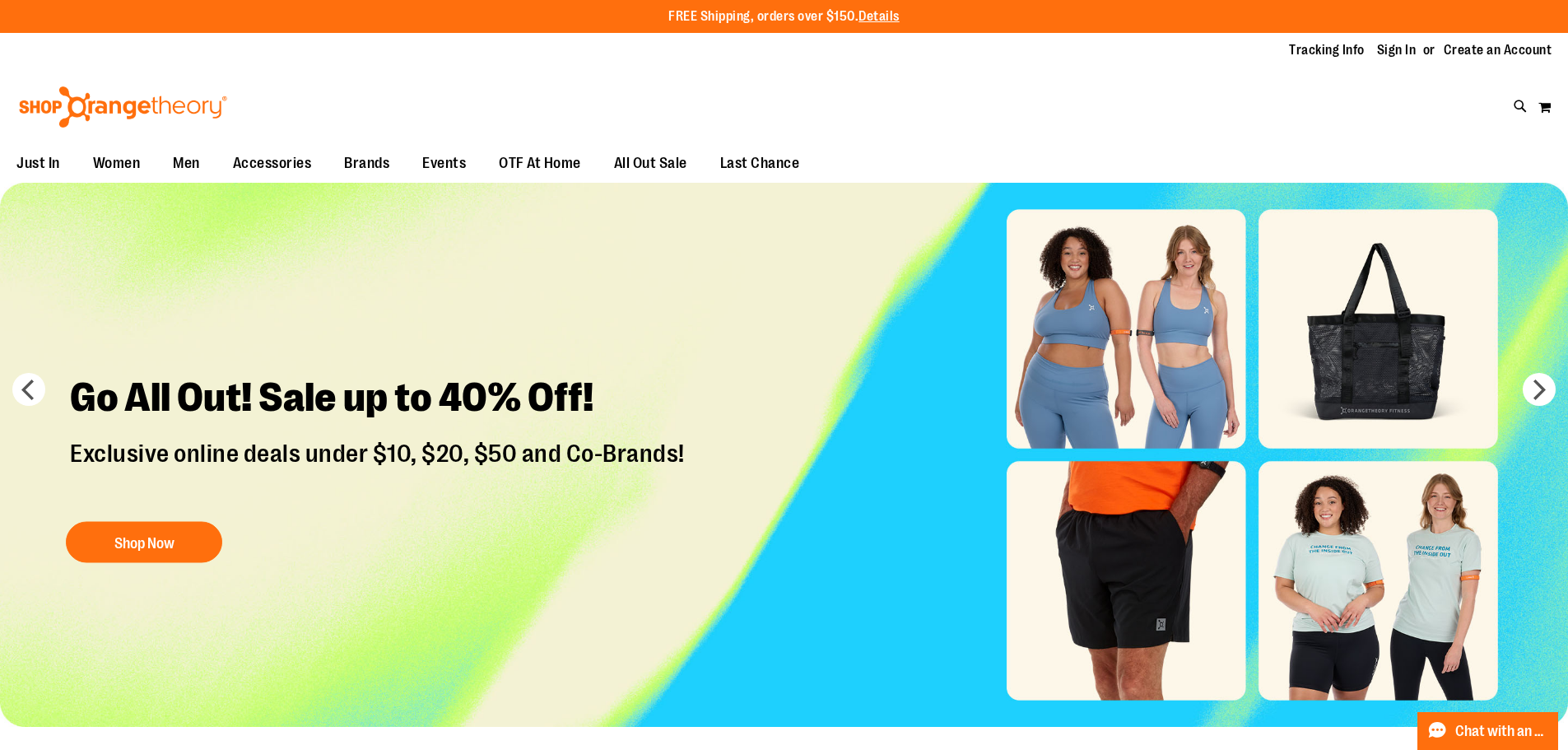 scroll, scrollTop: 0, scrollLeft: 0, axis: both 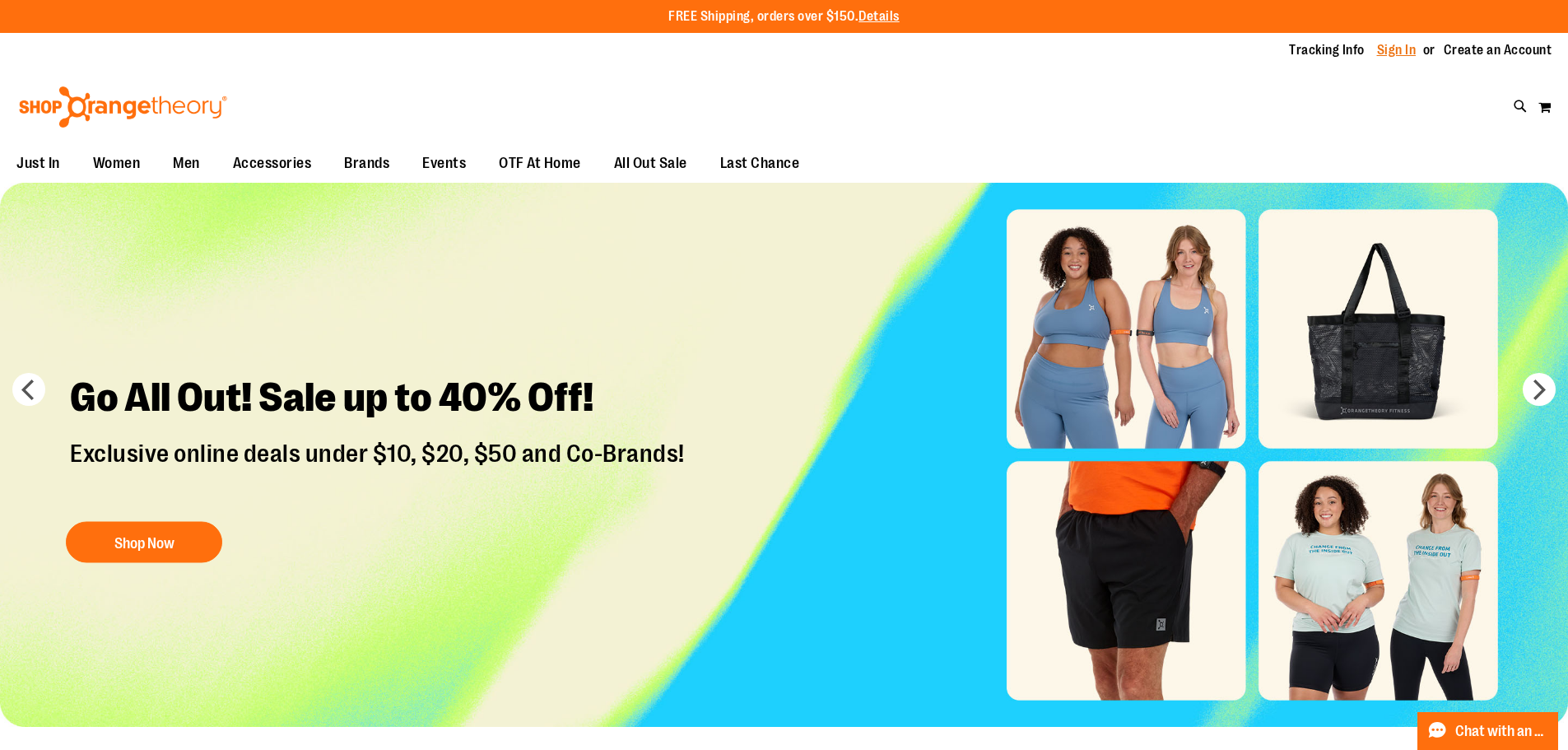 click on "Sign In" at bounding box center [1397, 50] 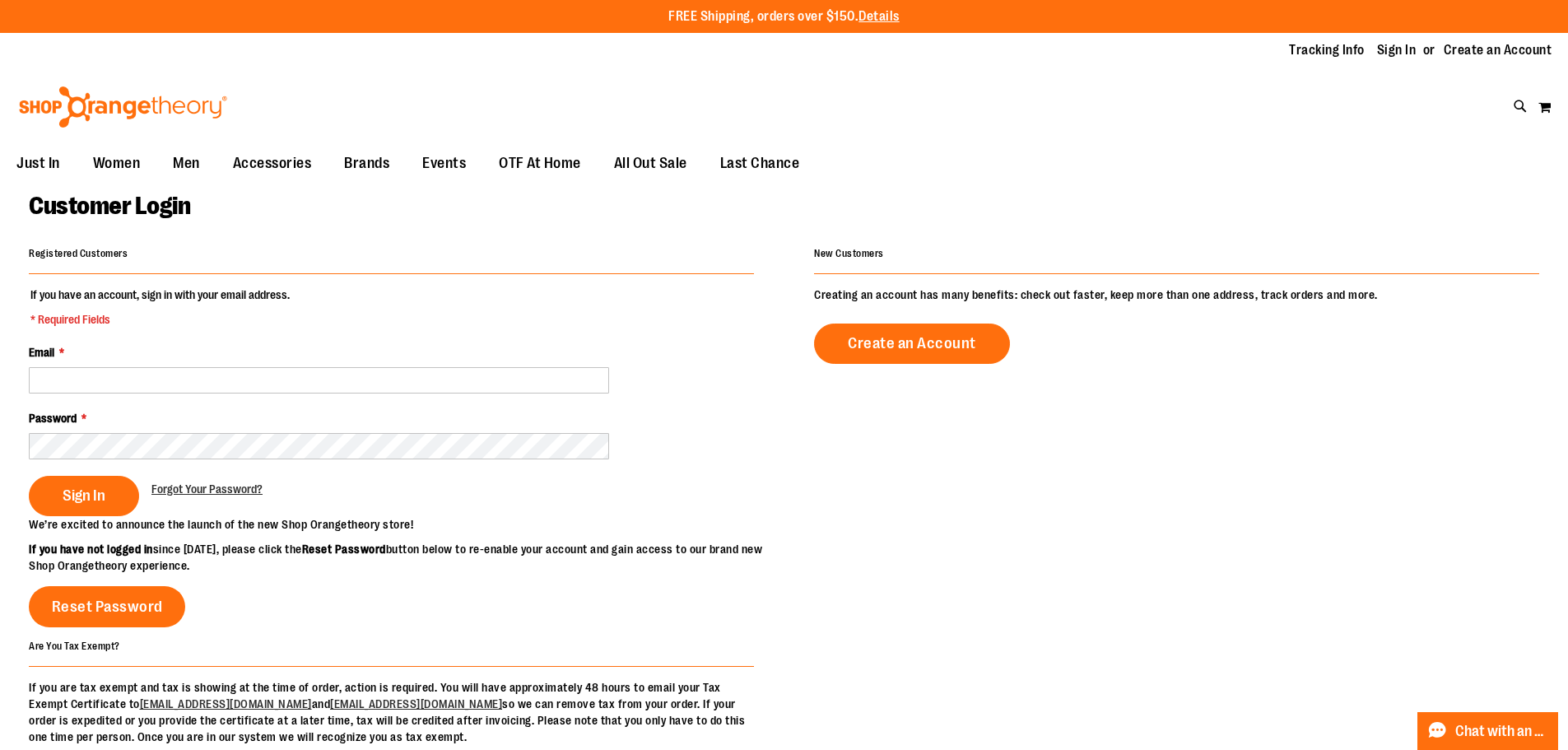 scroll, scrollTop: 0, scrollLeft: 0, axis: both 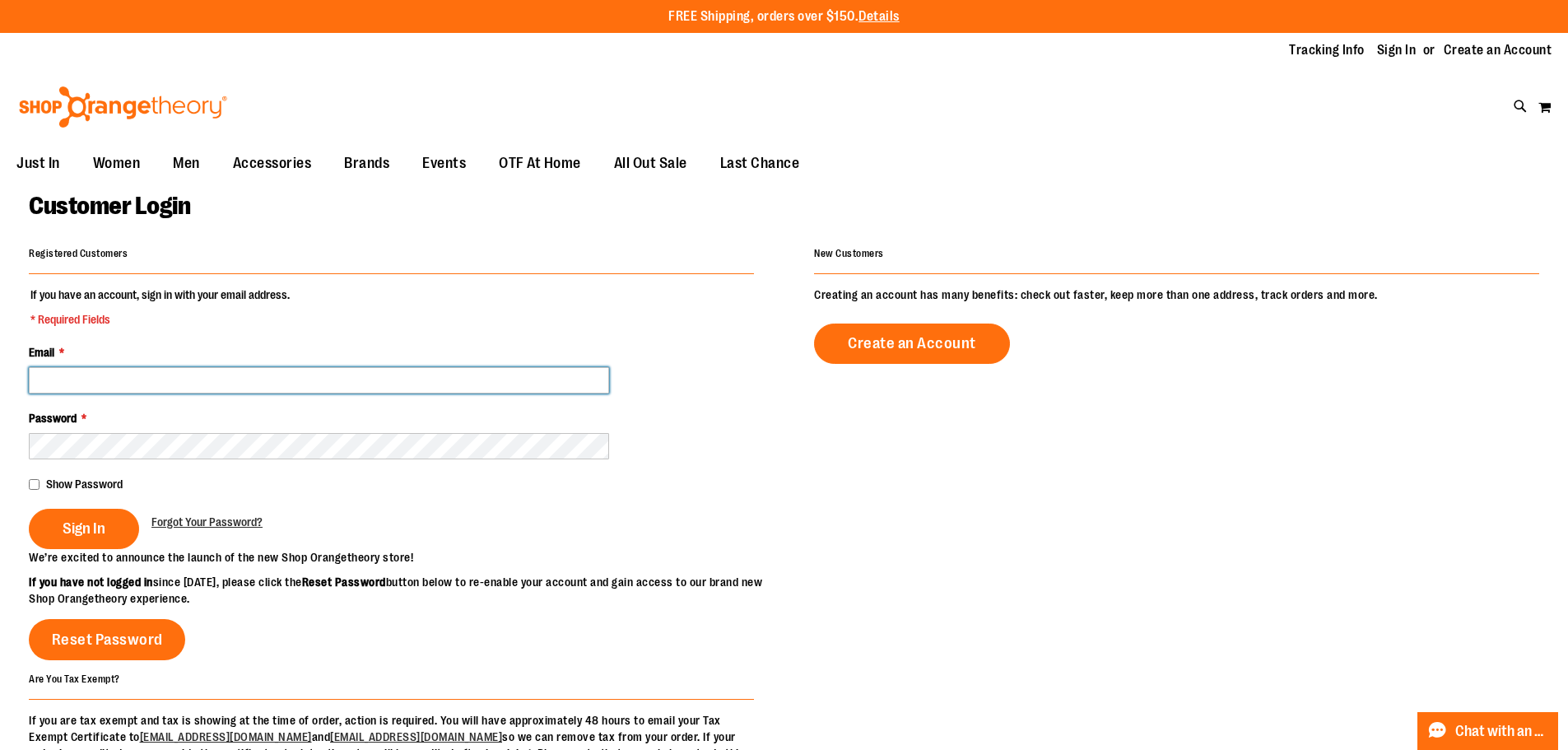 click on "Email *" at bounding box center [319, 380] 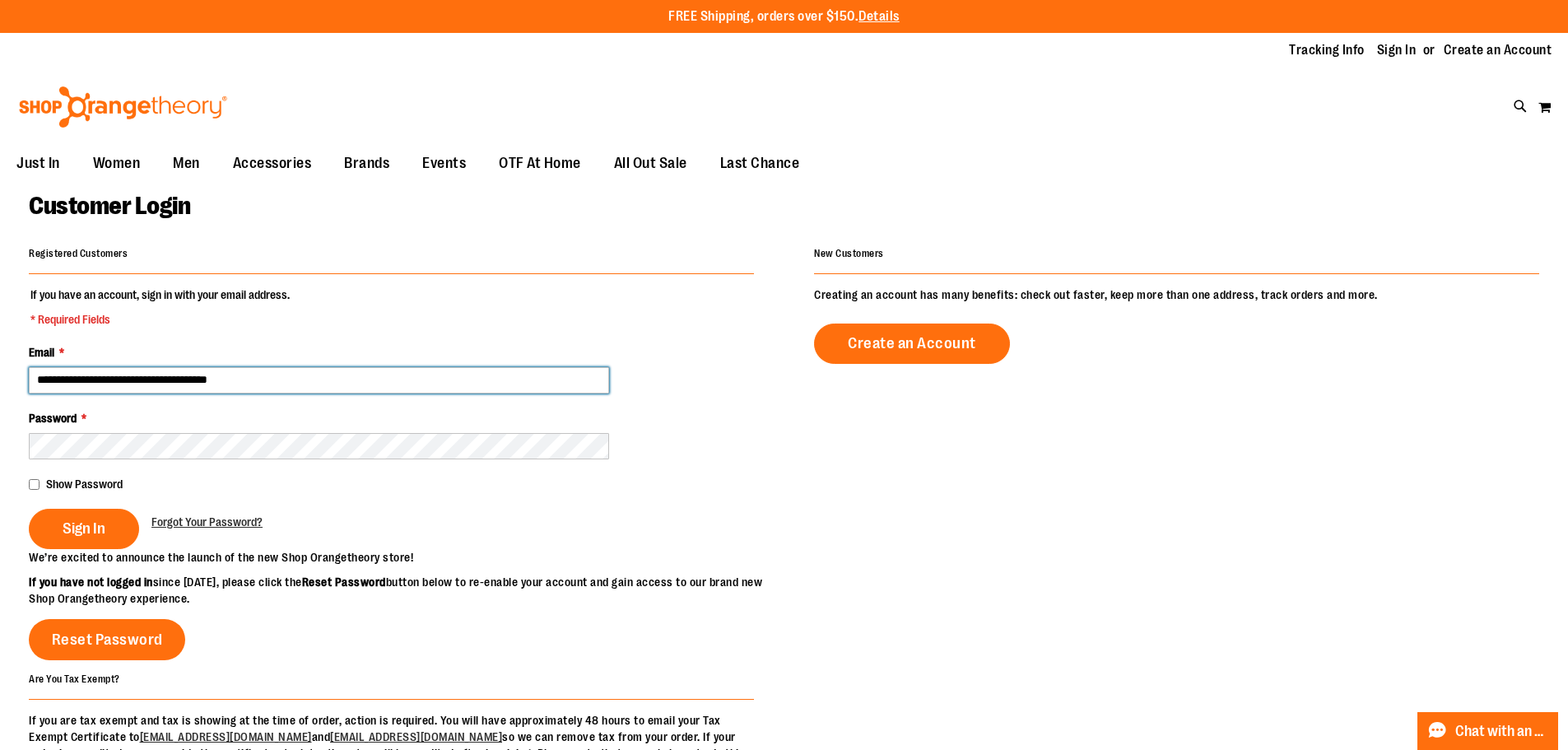 type on "**********" 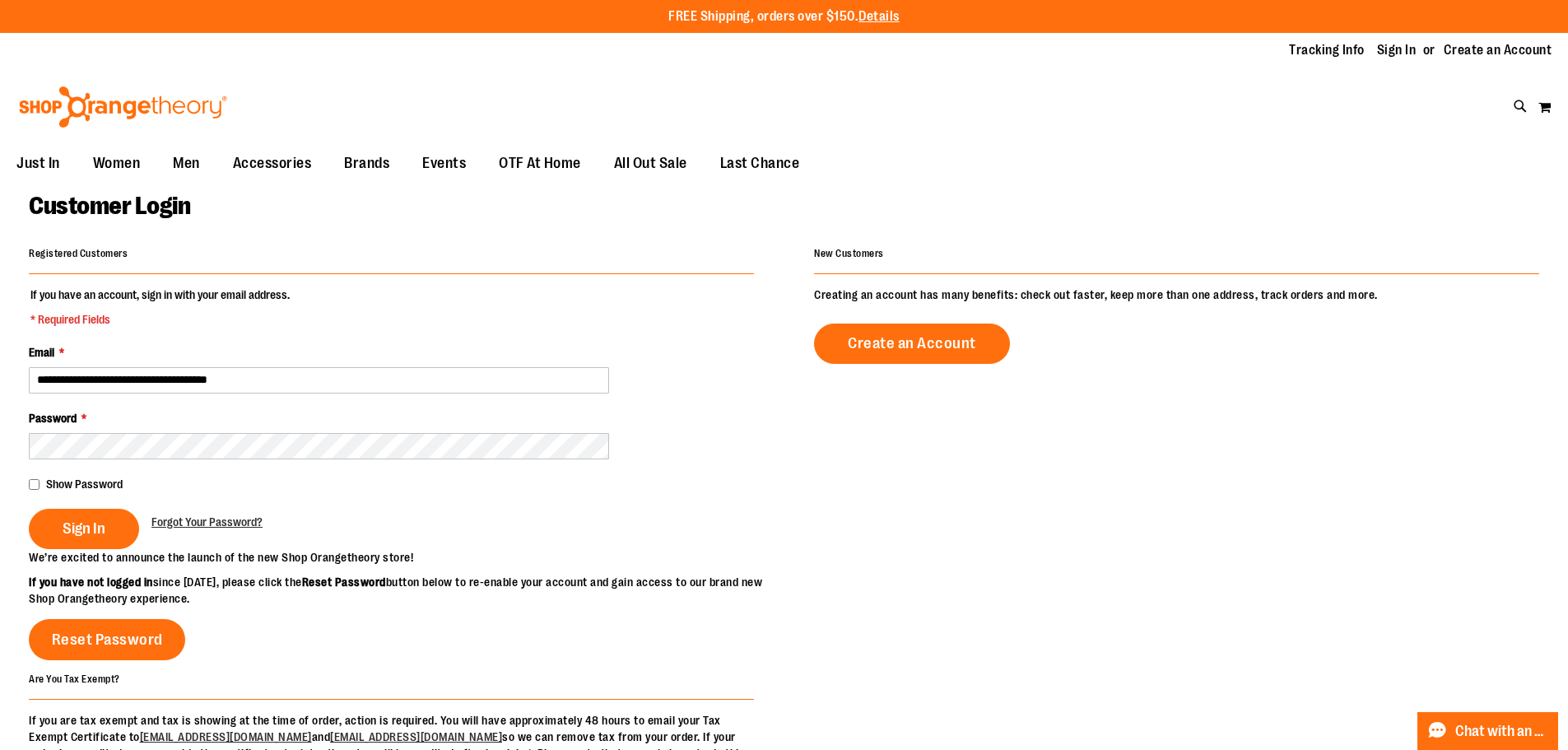 click on "Sign In" at bounding box center [84, 529] 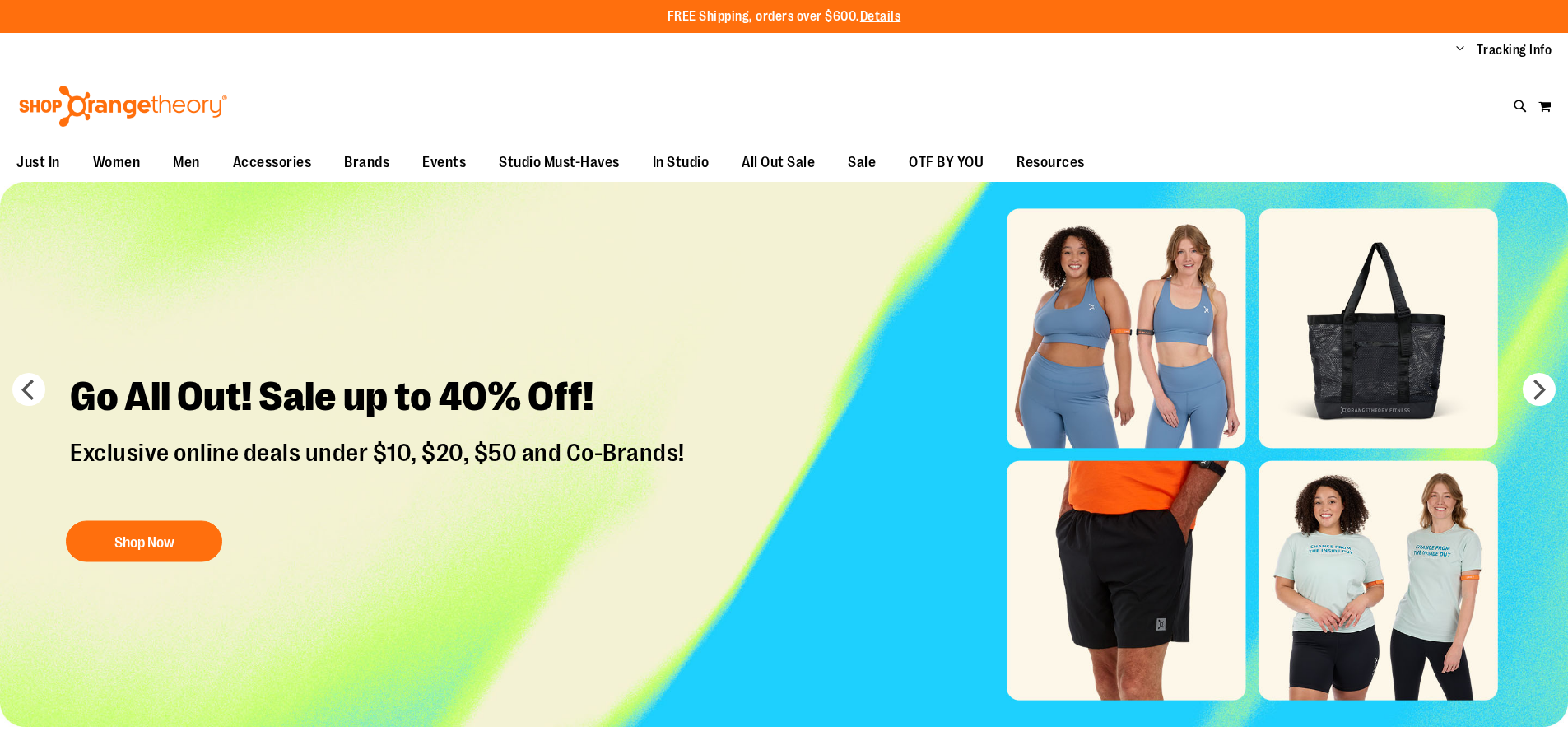scroll, scrollTop: 0, scrollLeft: 0, axis: both 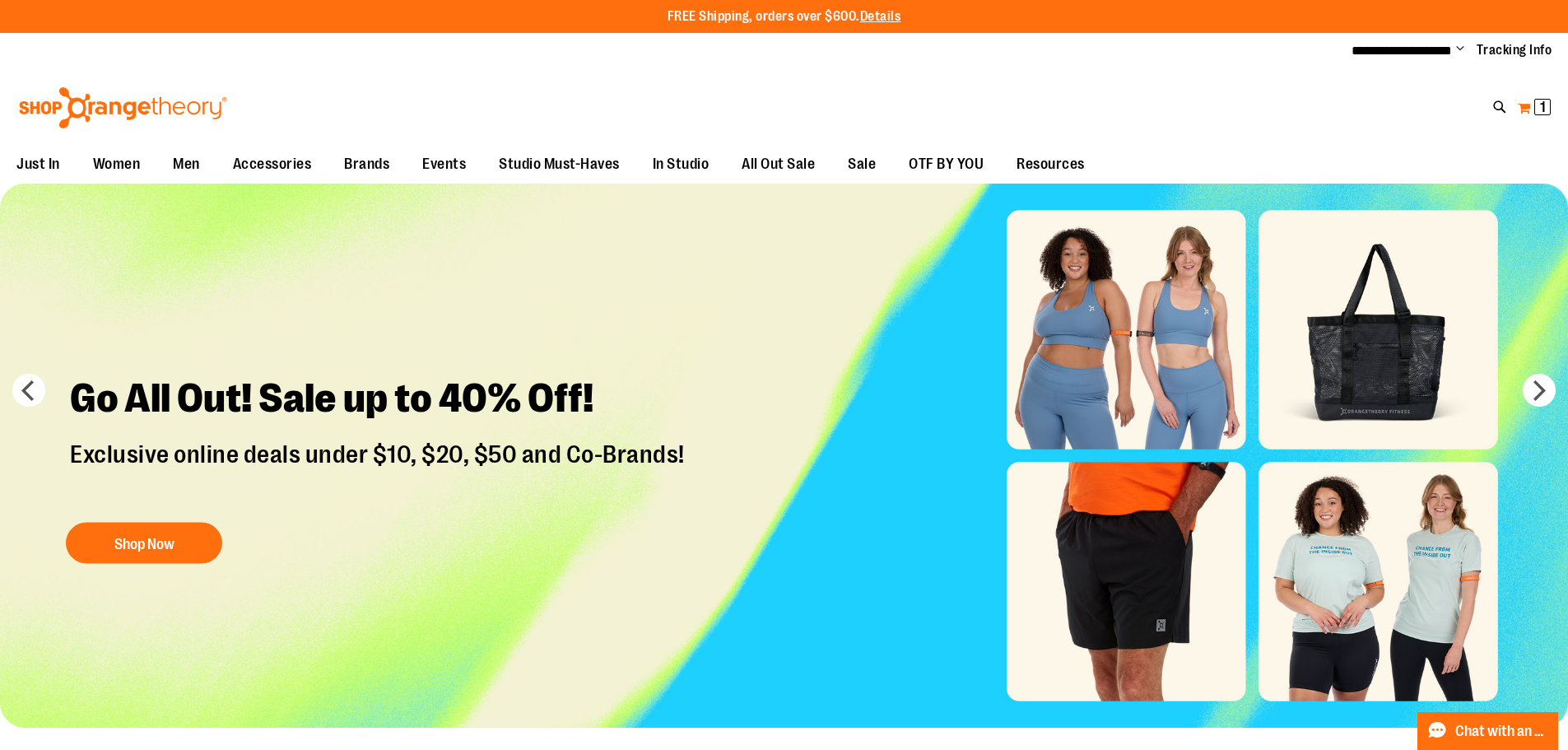 click on "My Cart
1
1
items" at bounding box center (1534, 108) 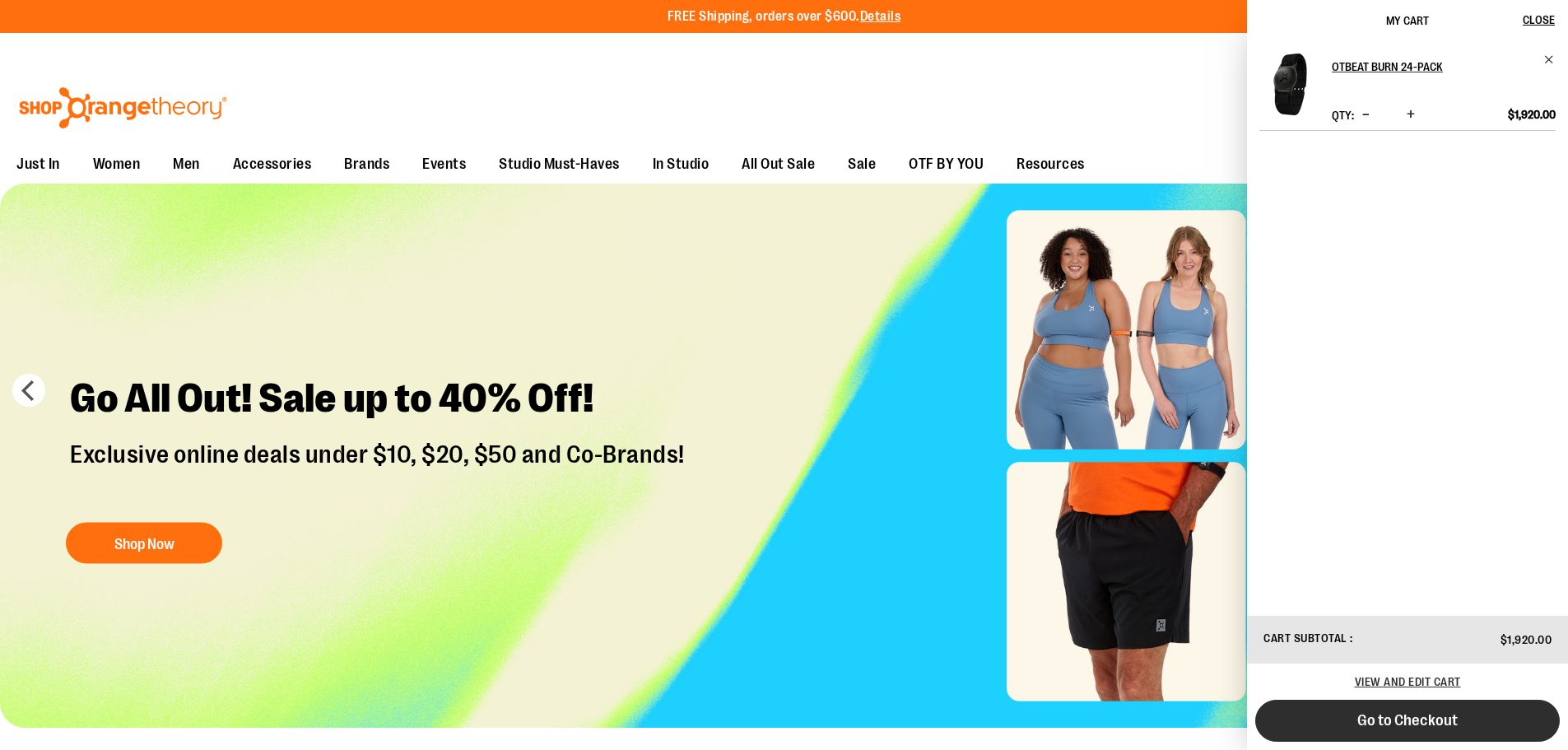click on "Go to Checkout" at bounding box center [1407, 720] 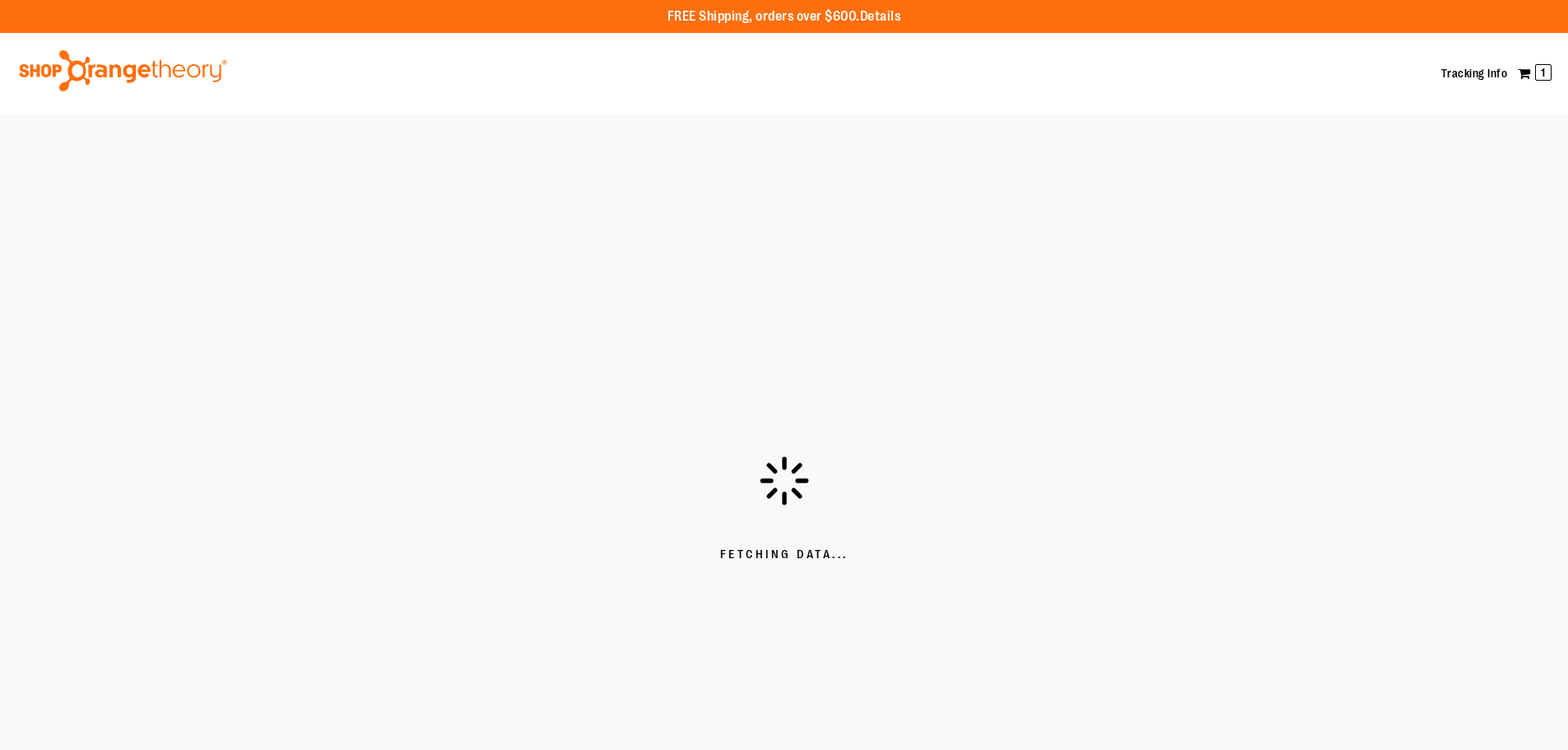 scroll, scrollTop: 0, scrollLeft: 0, axis: both 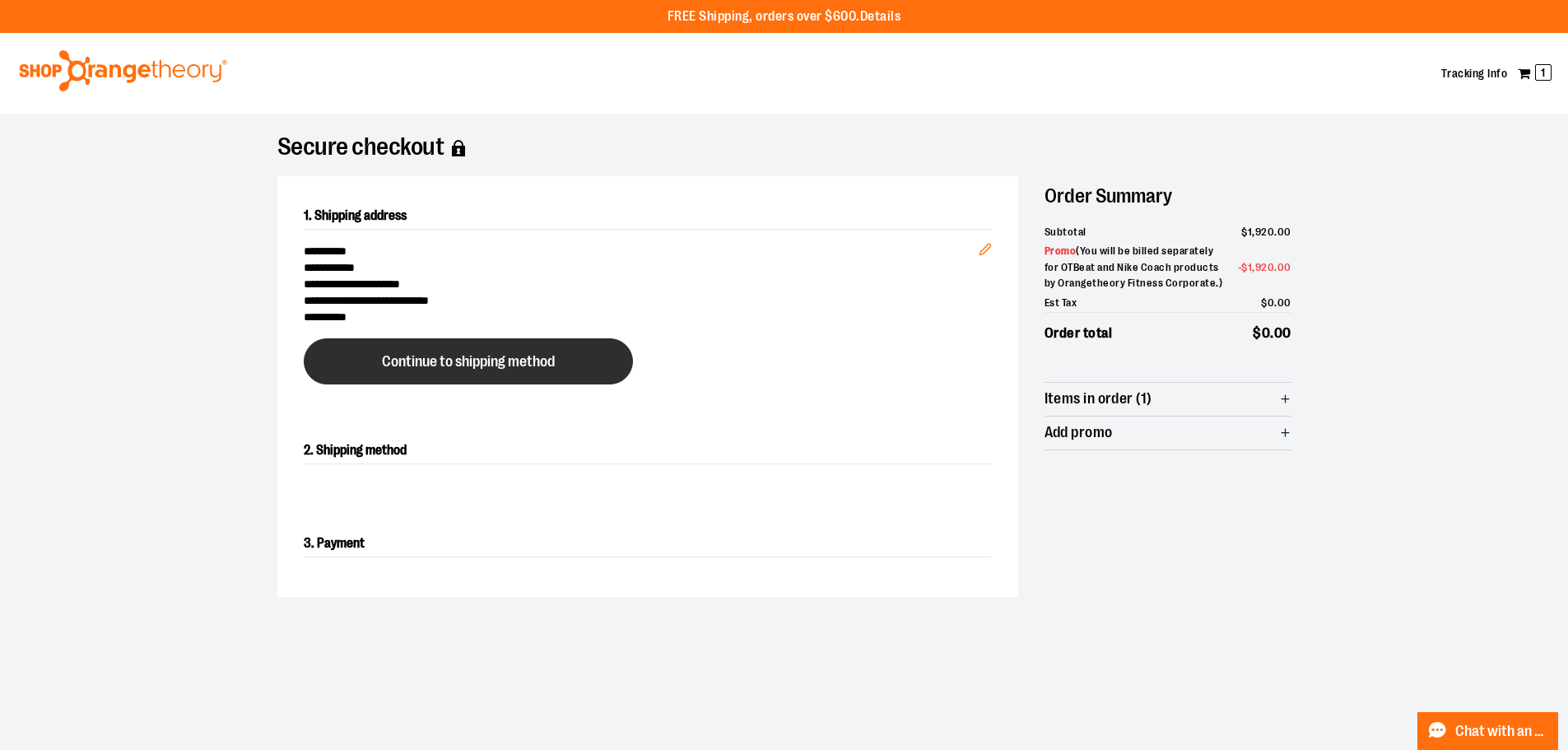 click on "Continue to shipping method" at bounding box center [468, 361] 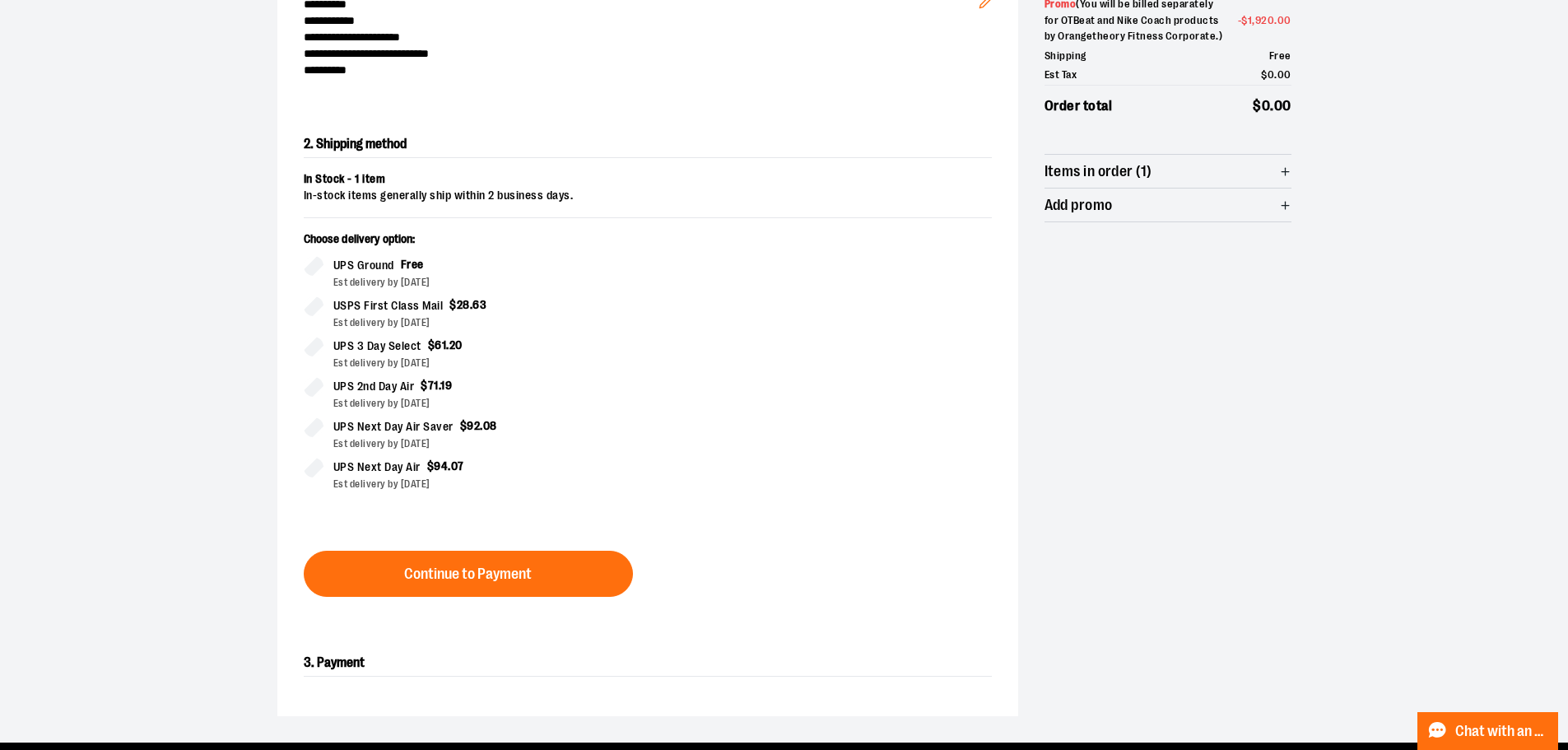 scroll, scrollTop: 281, scrollLeft: 0, axis: vertical 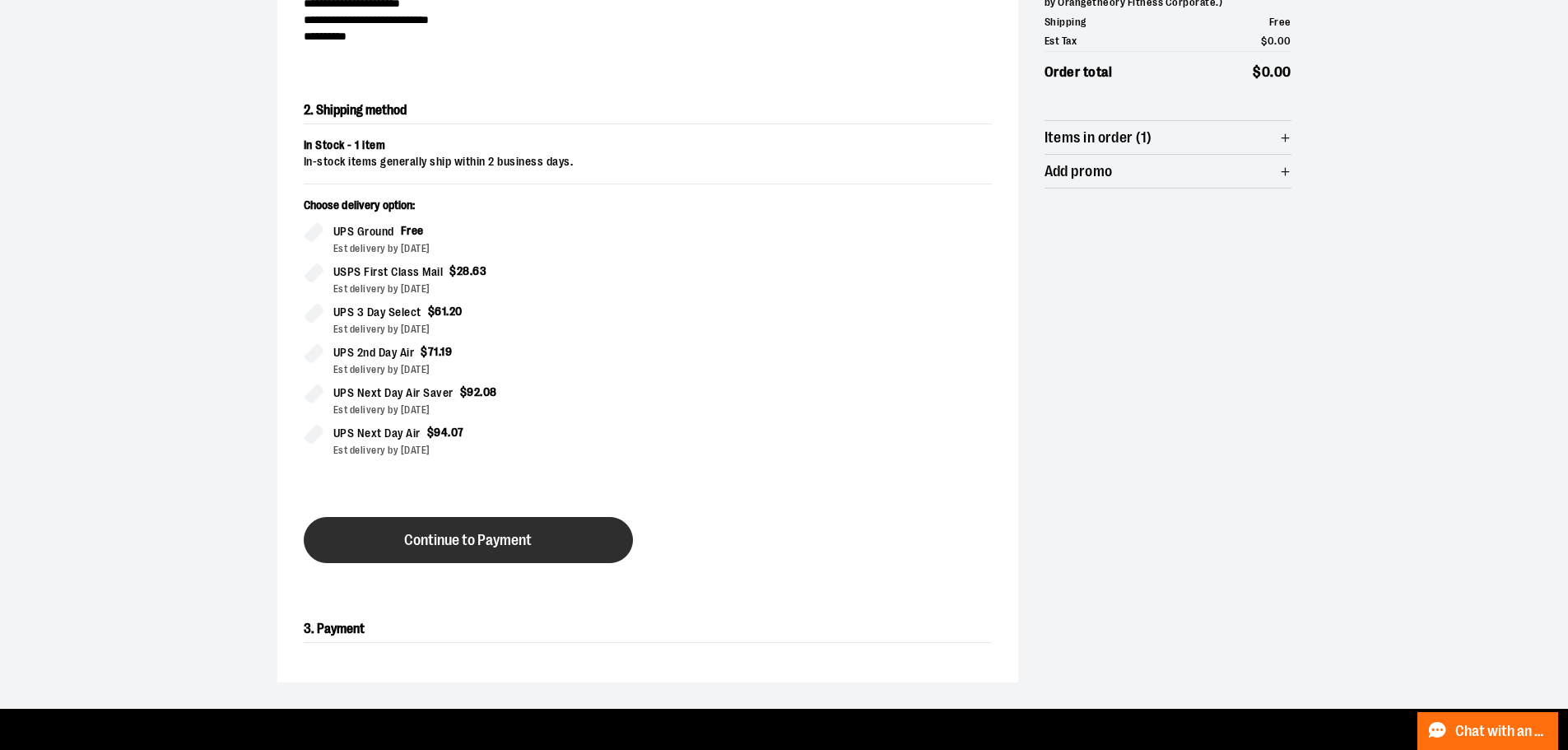 click on "Continue to Payment" at bounding box center (468, 540) 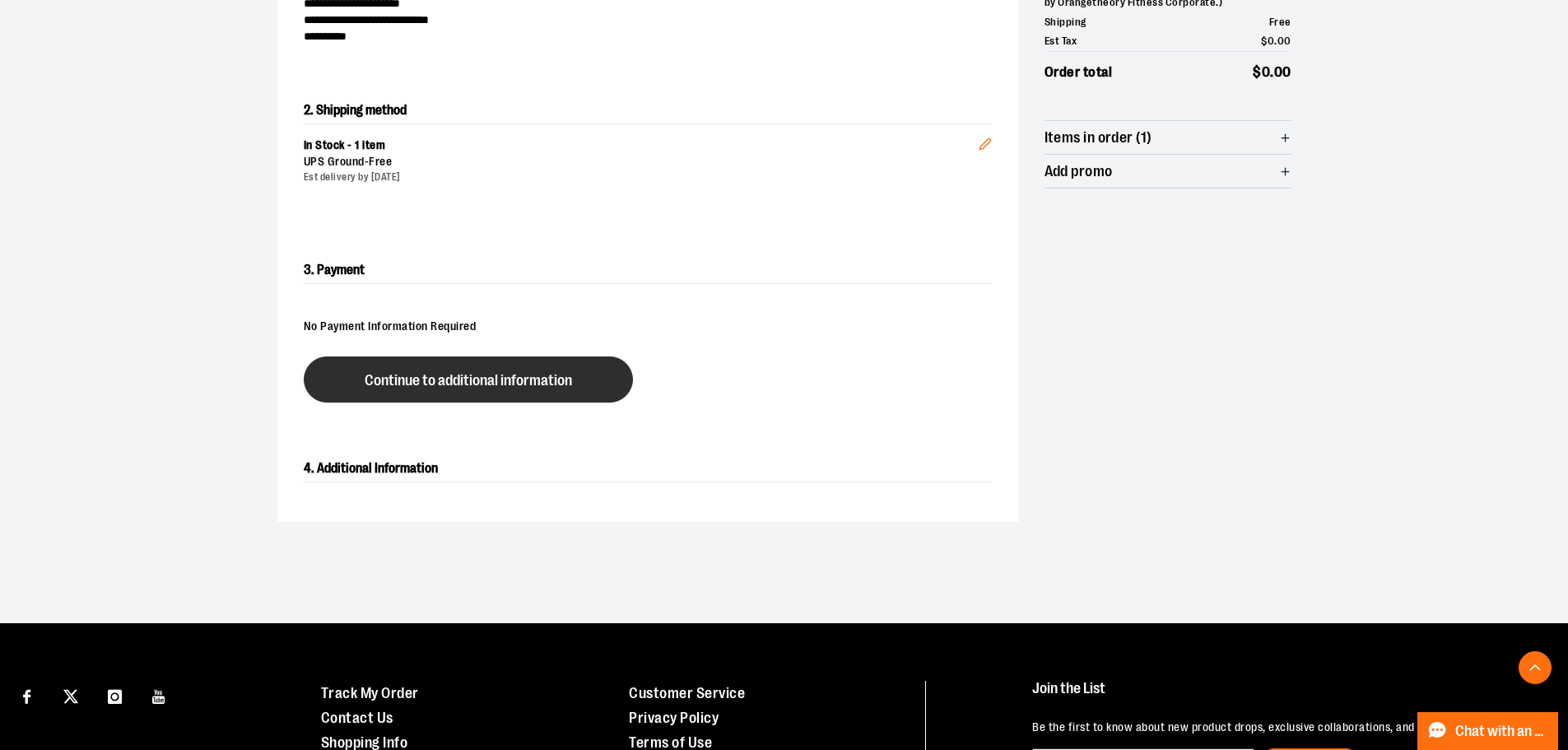click on "Continue to additional information" at bounding box center (468, 380) 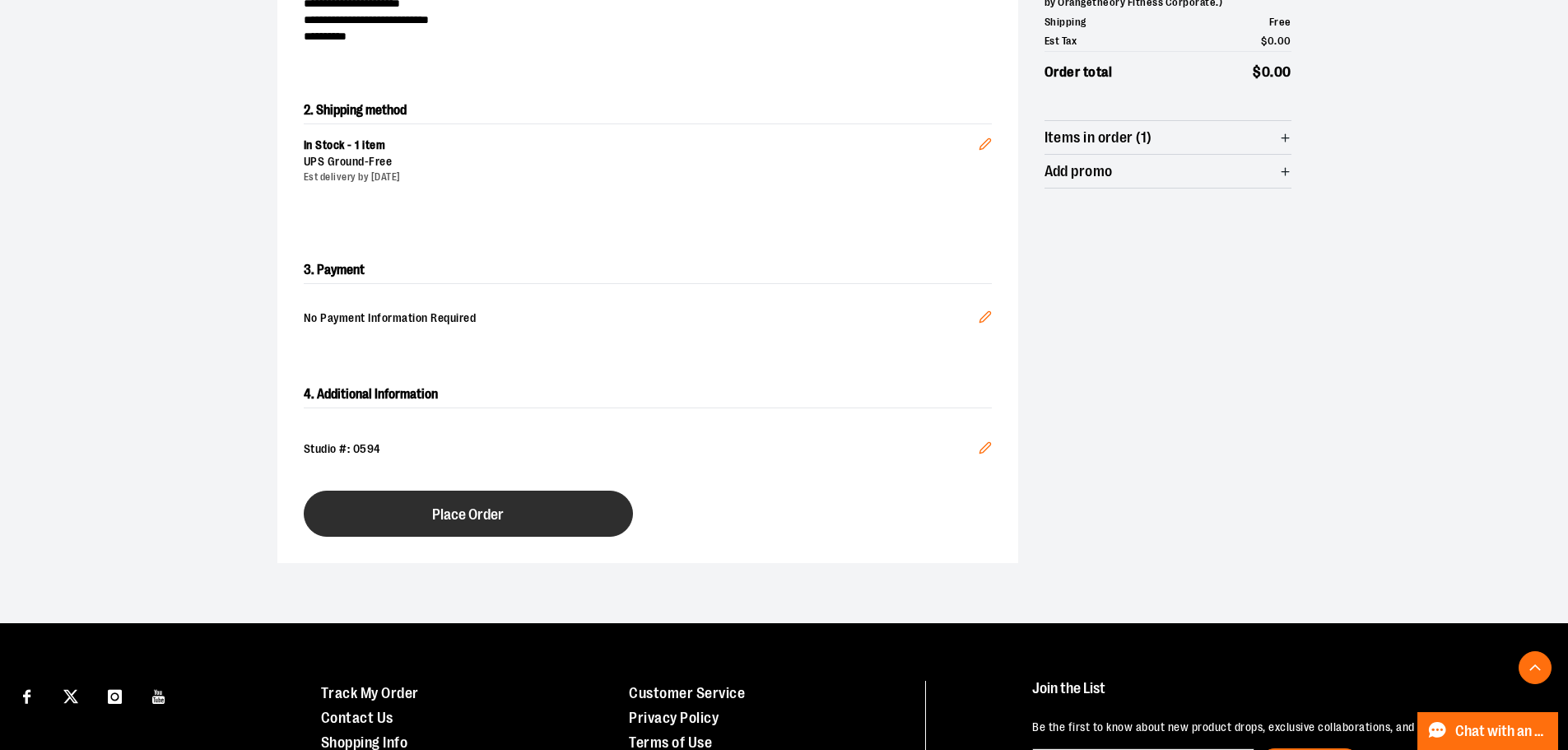 click on "Place Order" at bounding box center [468, 514] 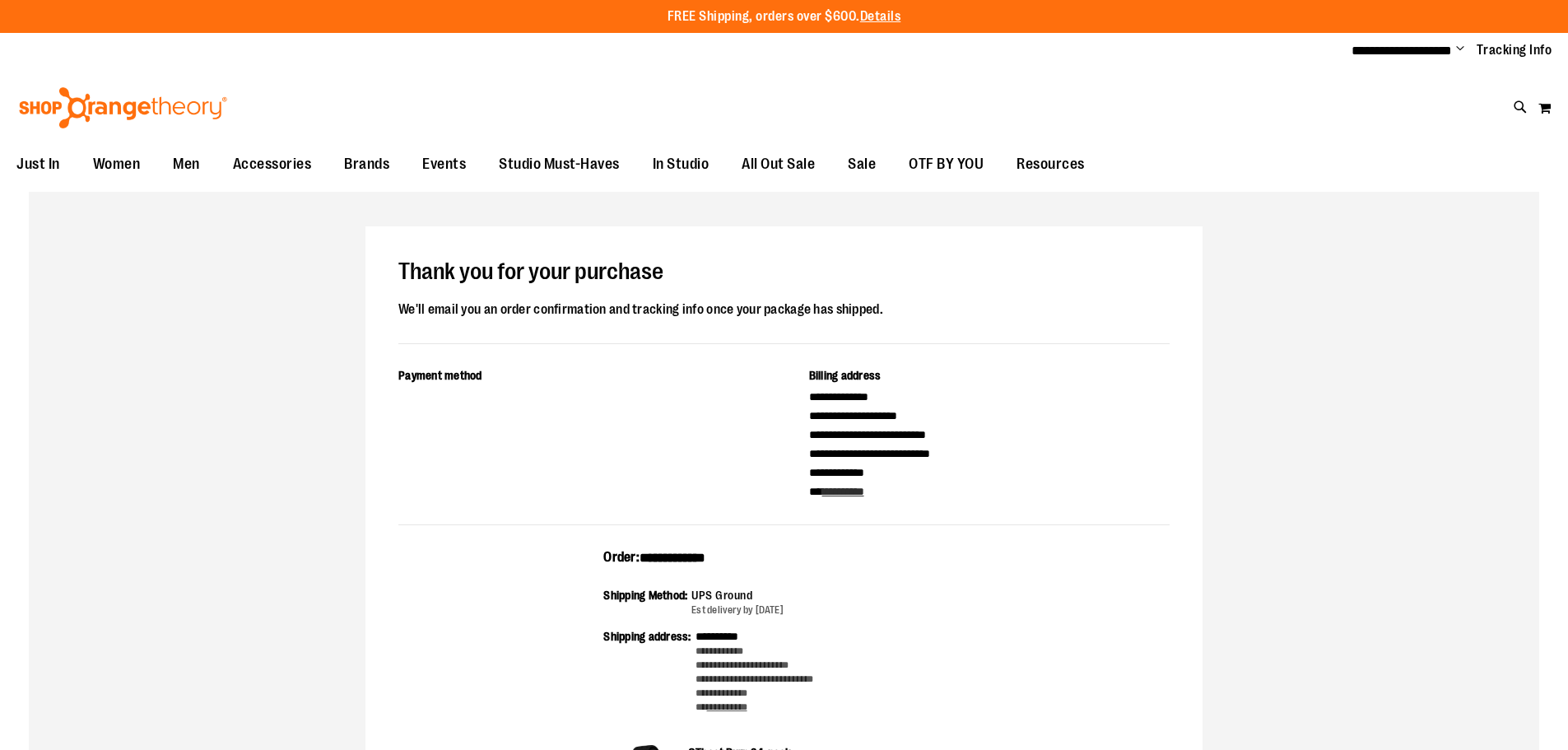 scroll, scrollTop: 0, scrollLeft: 0, axis: both 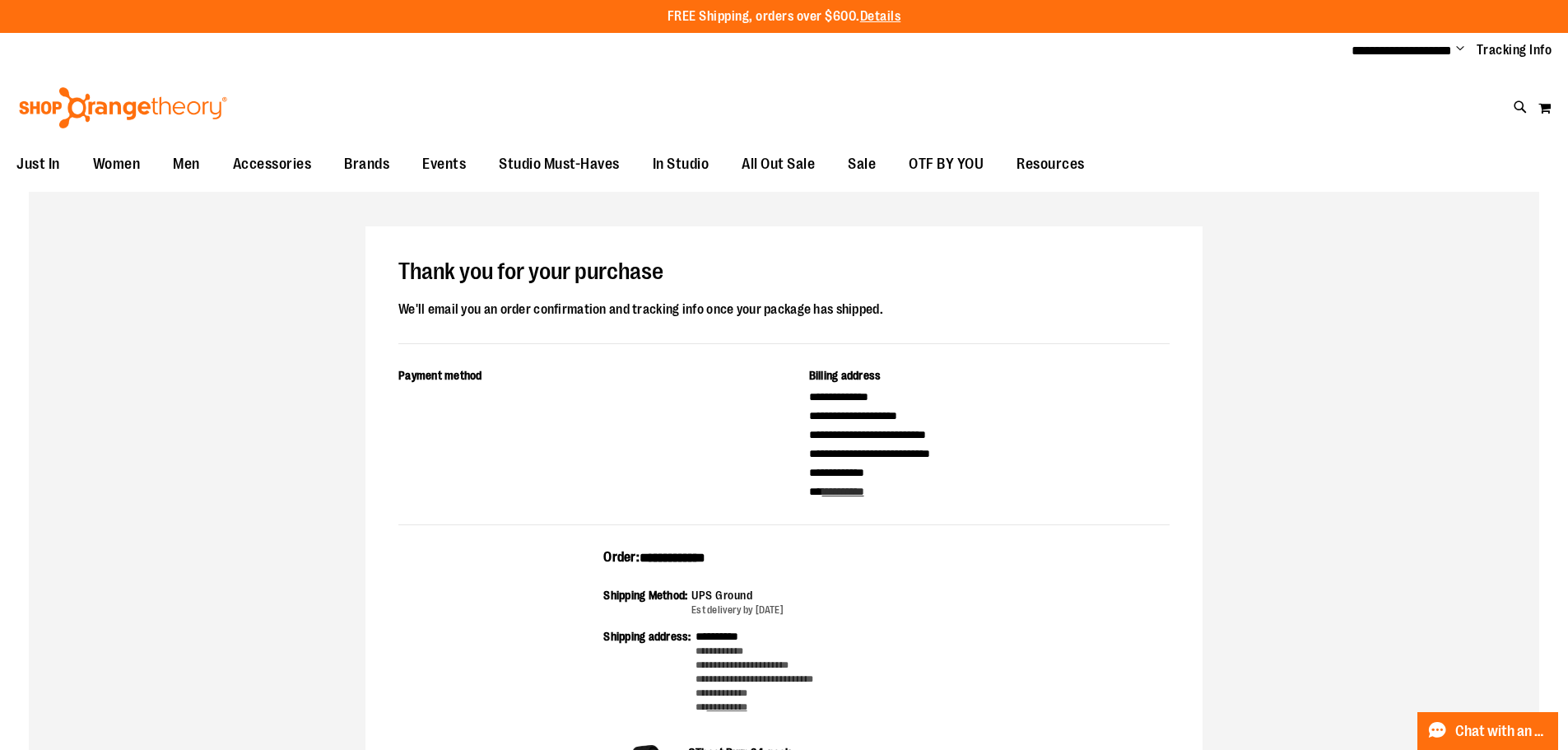 drag, startPoint x: 588, startPoint y: 555, endPoint x: 573, endPoint y: 557, distance: 15.132746 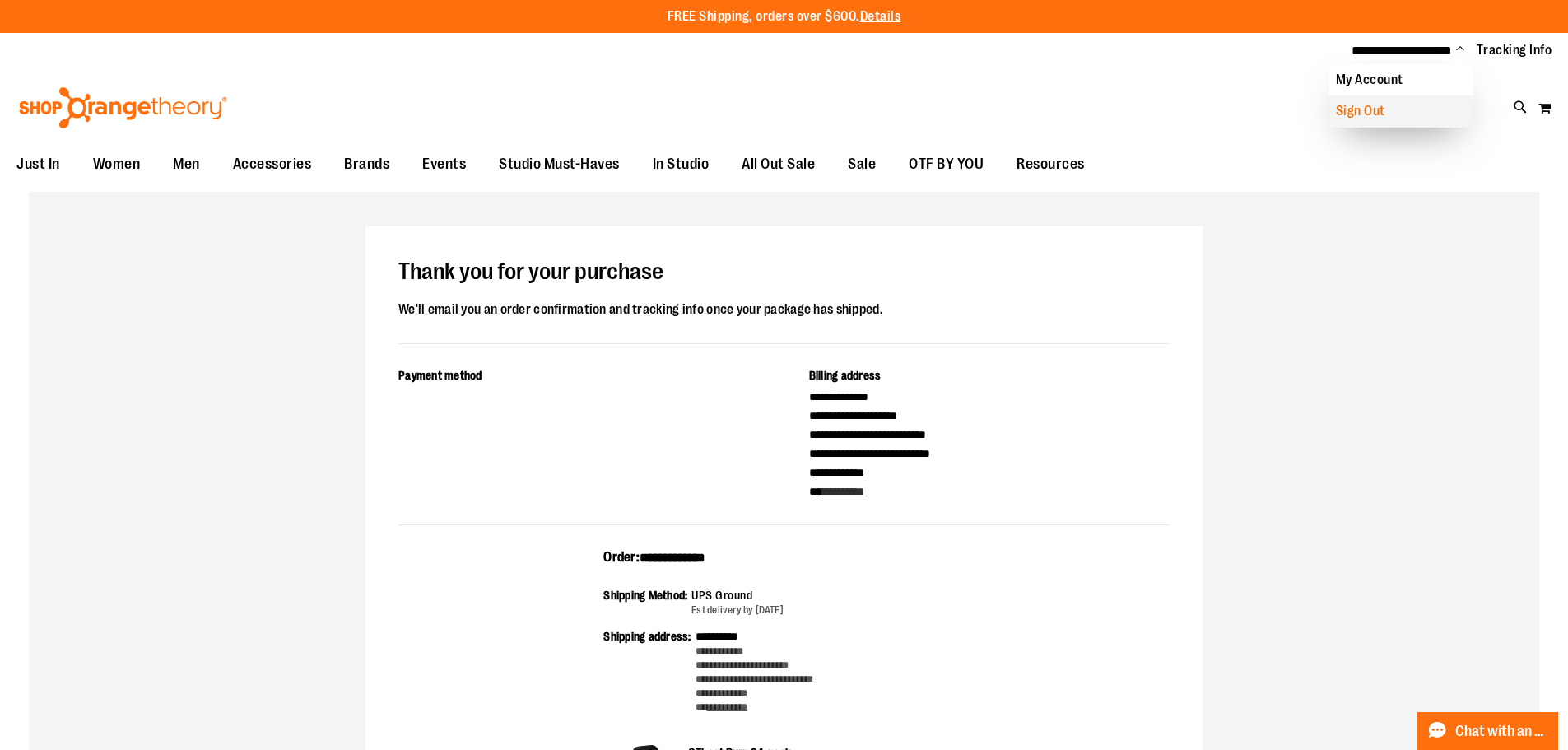click on "Sign Out" at bounding box center [1401, 111] 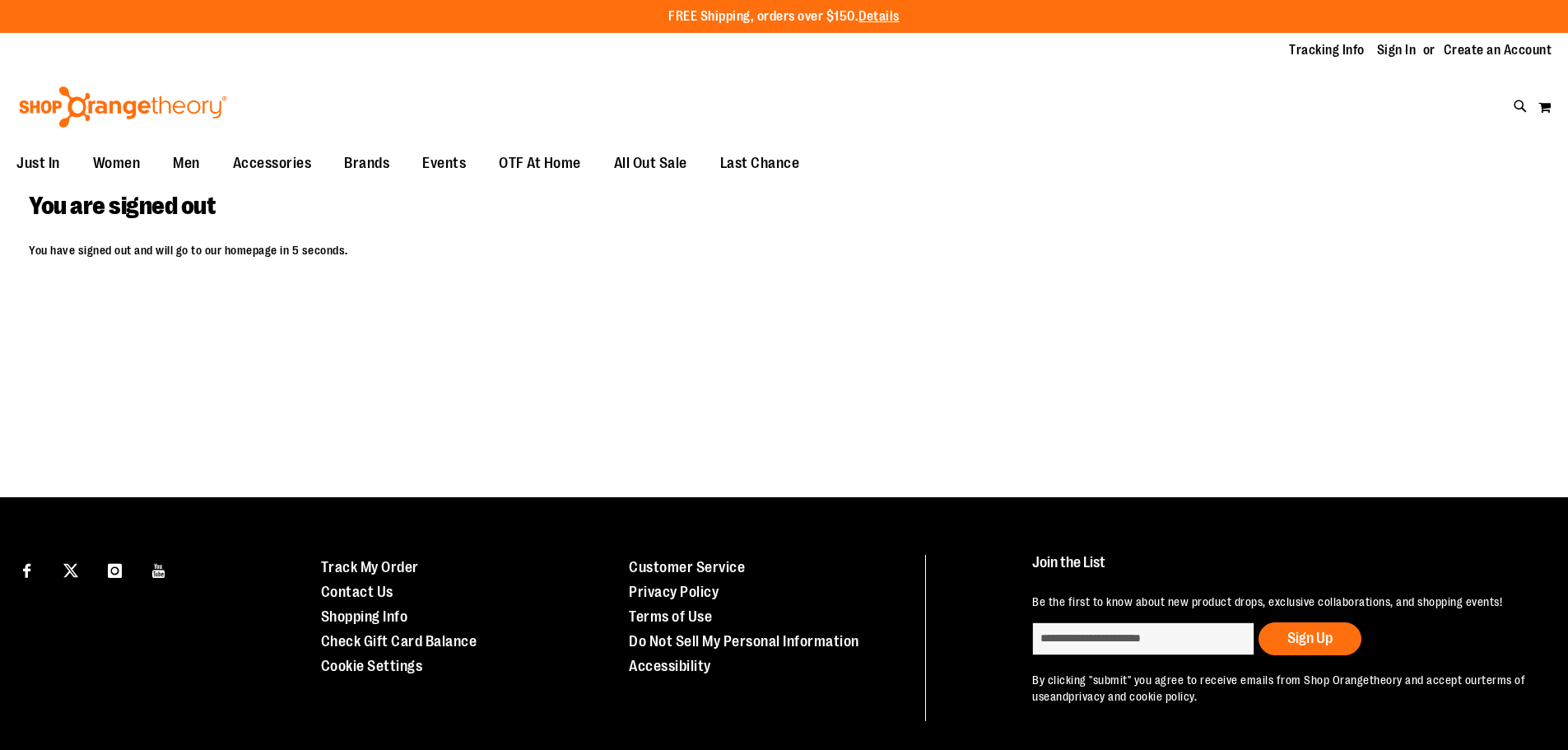 scroll, scrollTop: 0, scrollLeft: 0, axis: both 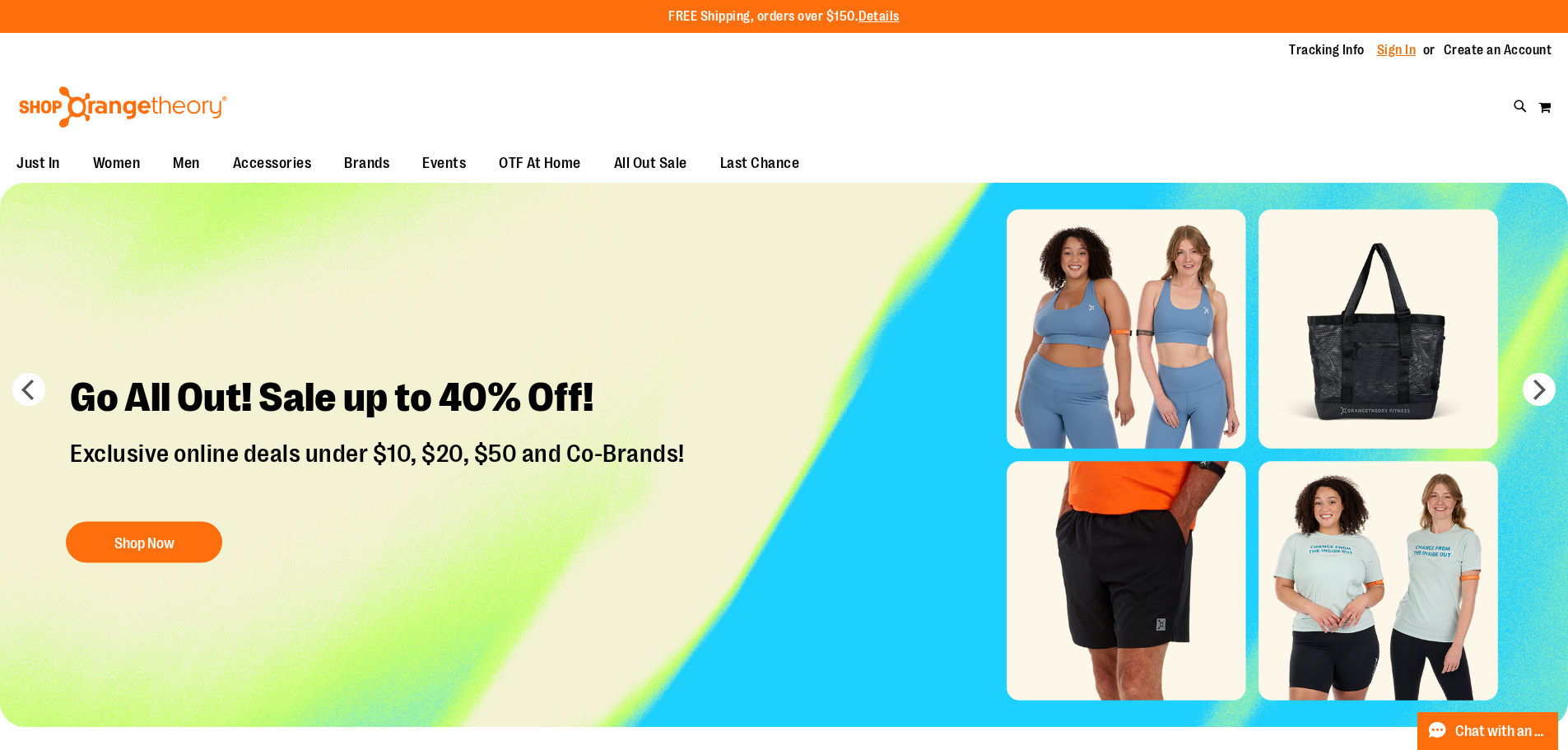 click on "Sign In" at bounding box center [1397, 50] 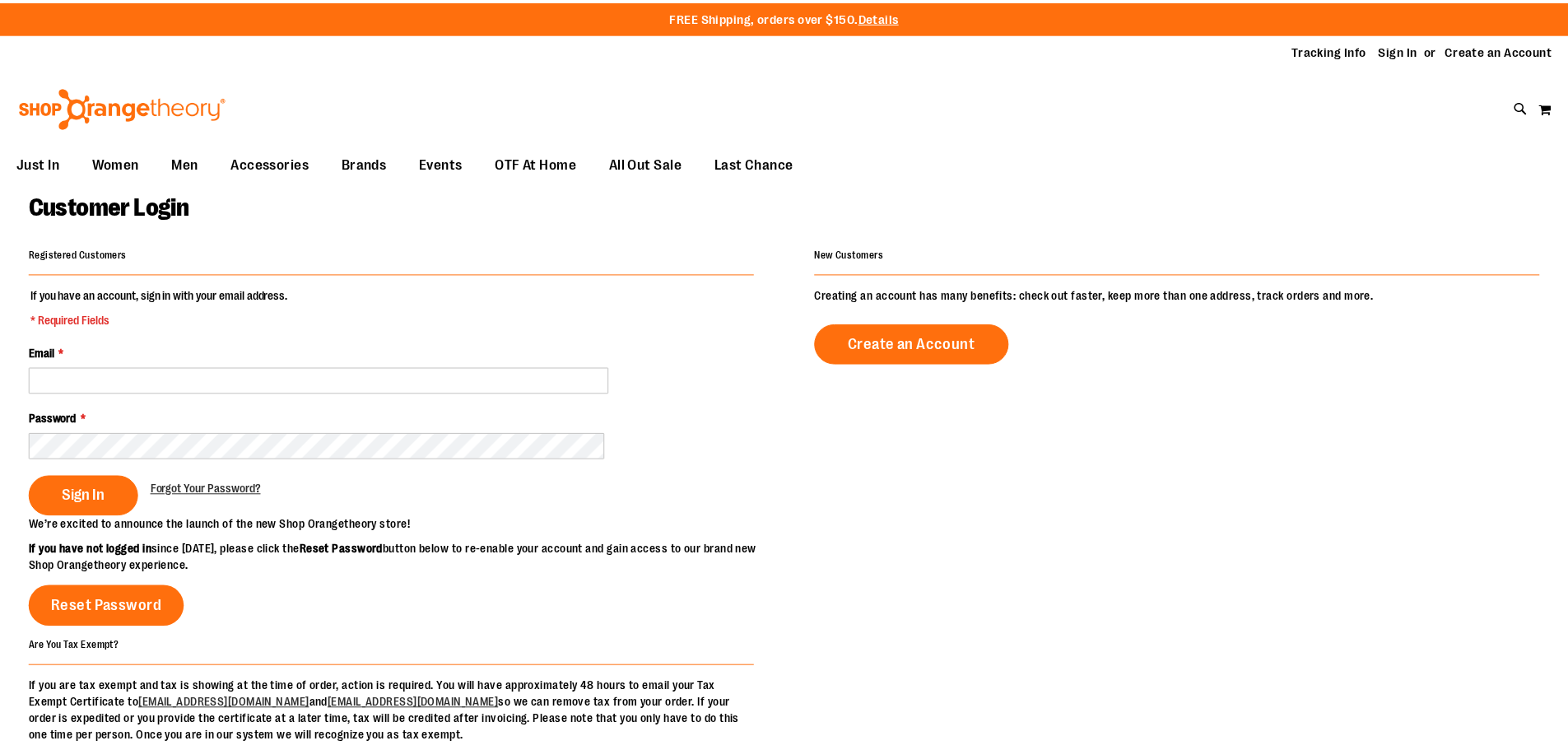 scroll, scrollTop: 0, scrollLeft: 0, axis: both 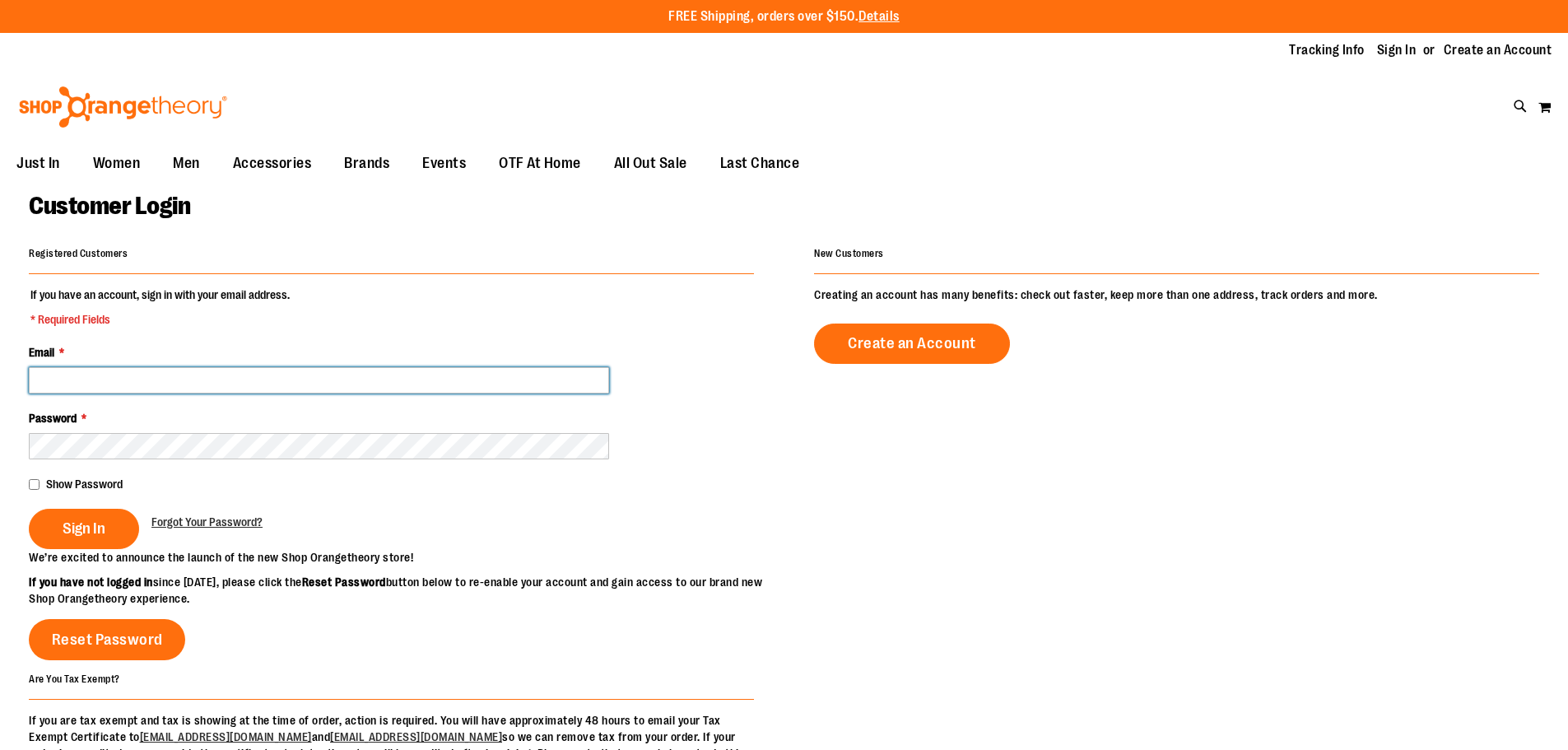 click on "Email *" at bounding box center (319, 380) 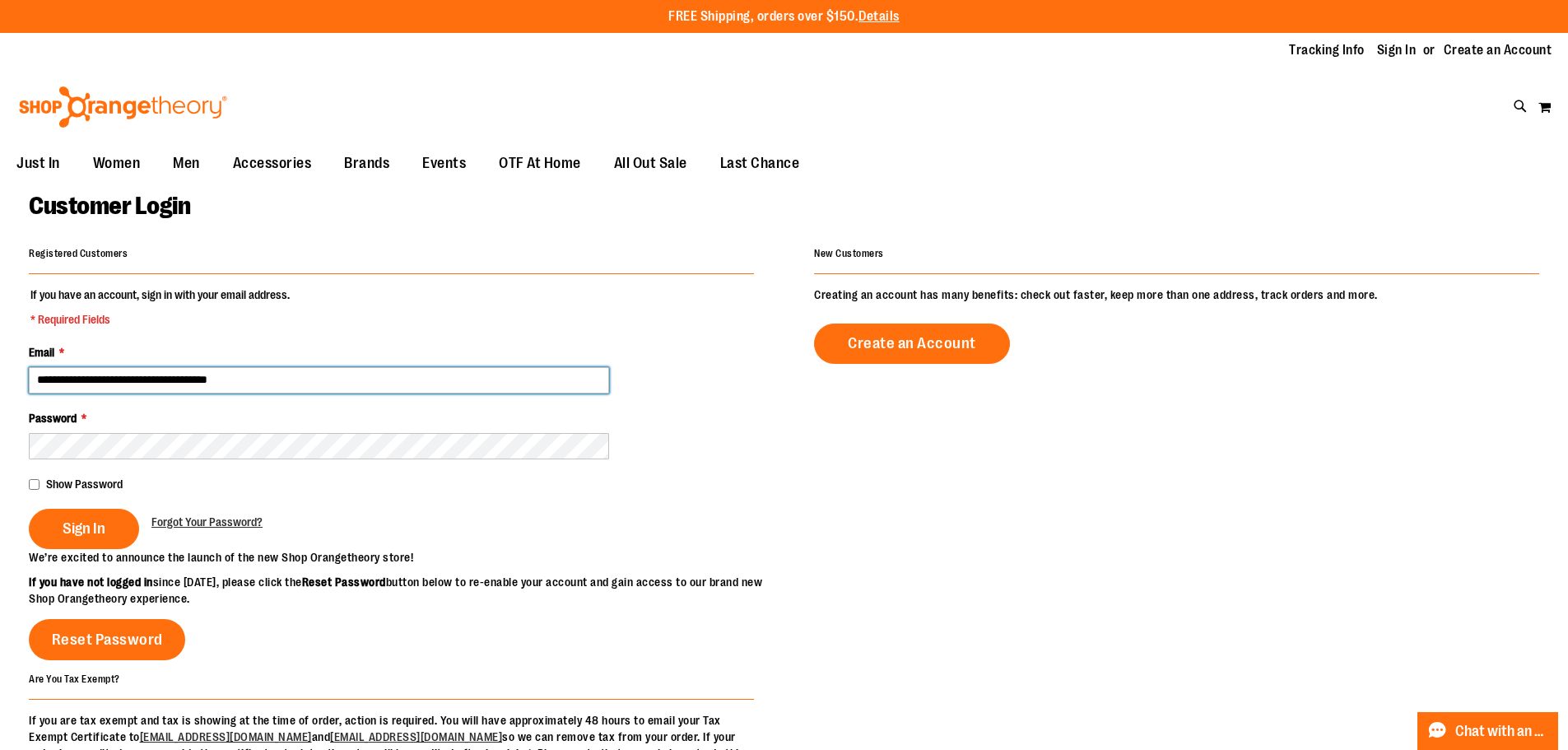 click on "**********" at bounding box center (319, 380) 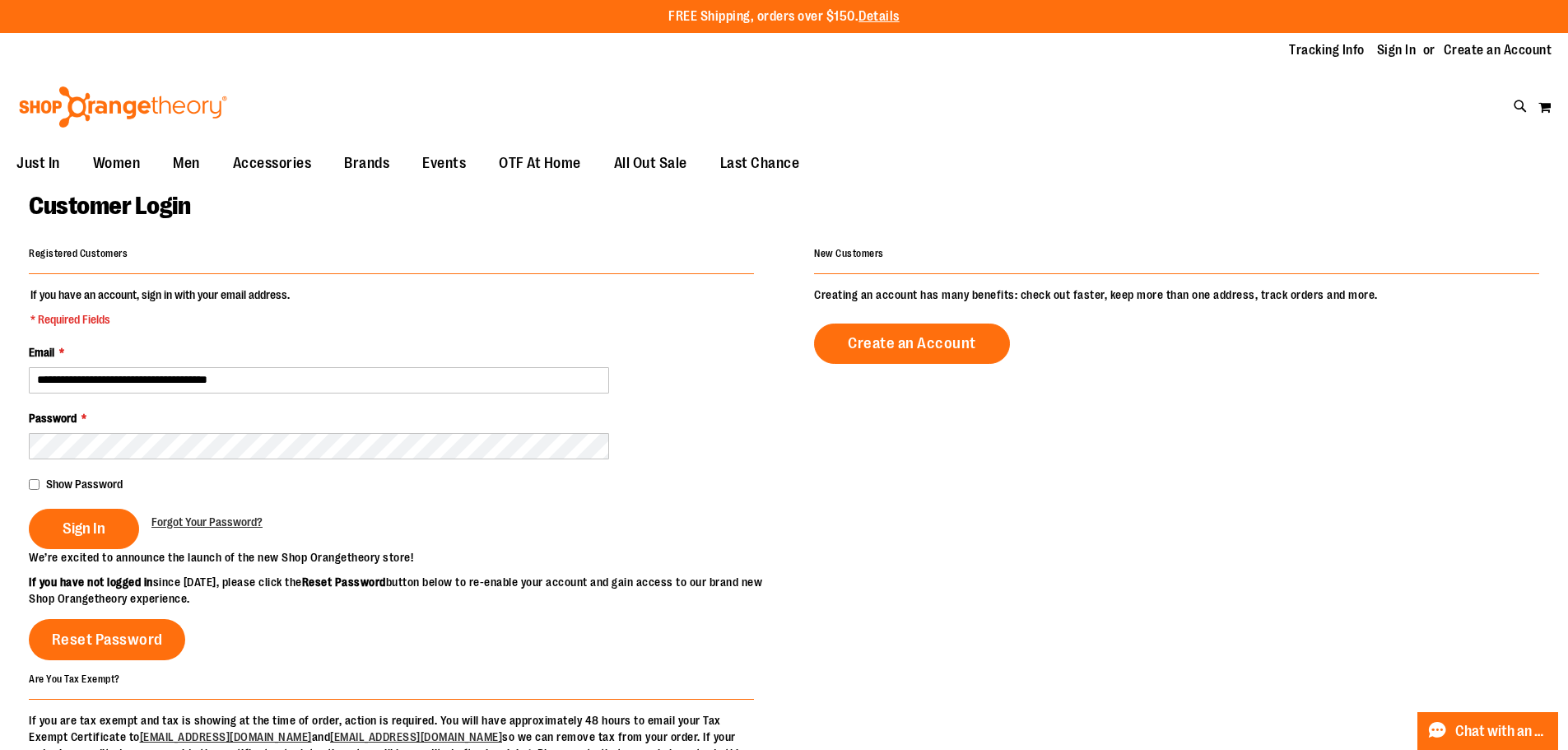 click on "Sign In" at bounding box center [84, 529] 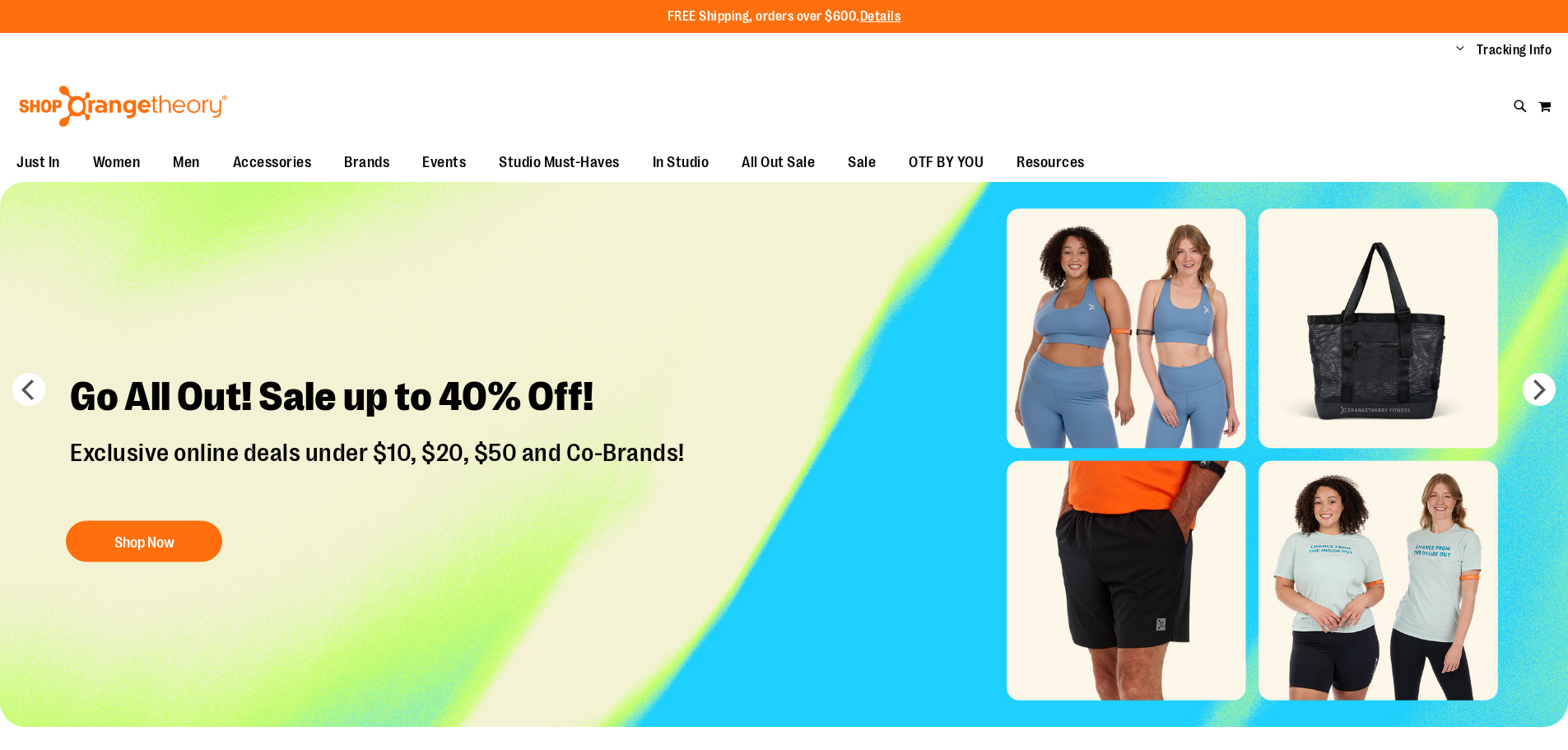 scroll, scrollTop: 0, scrollLeft: 0, axis: both 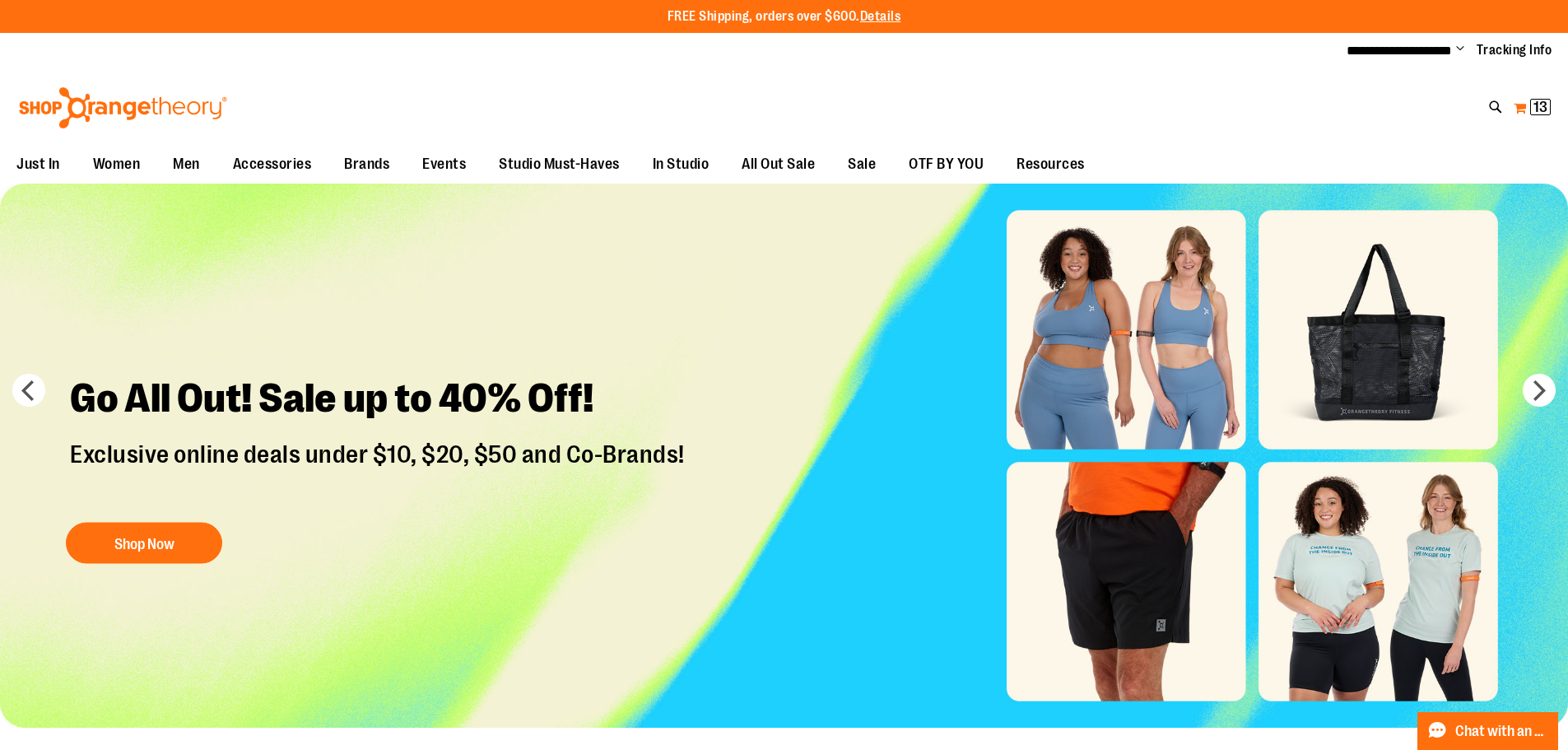 click on "My Cart
13
13
items" at bounding box center (1532, 108) 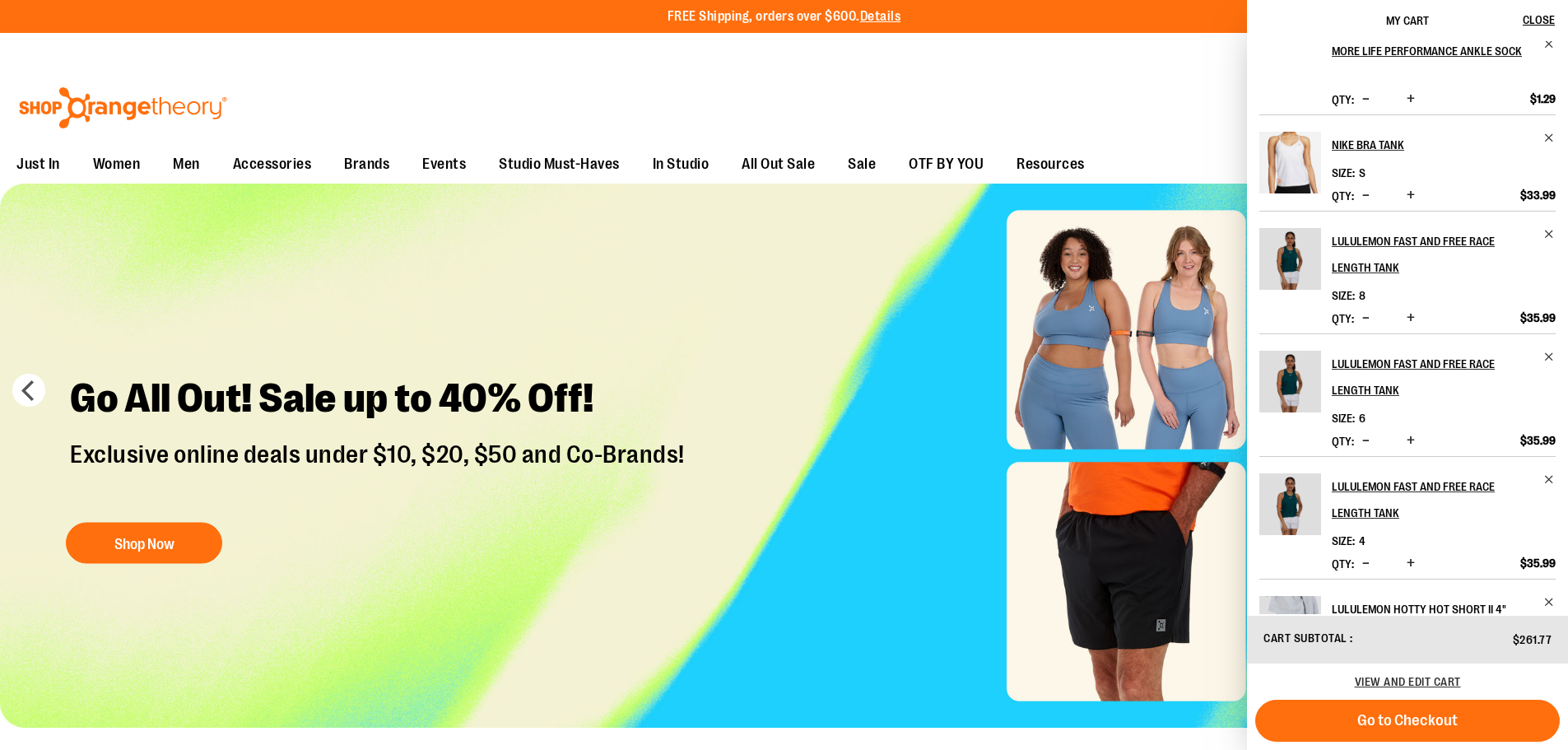 scroll, scrollTop: 0, scrollLeft: 0, axis: both 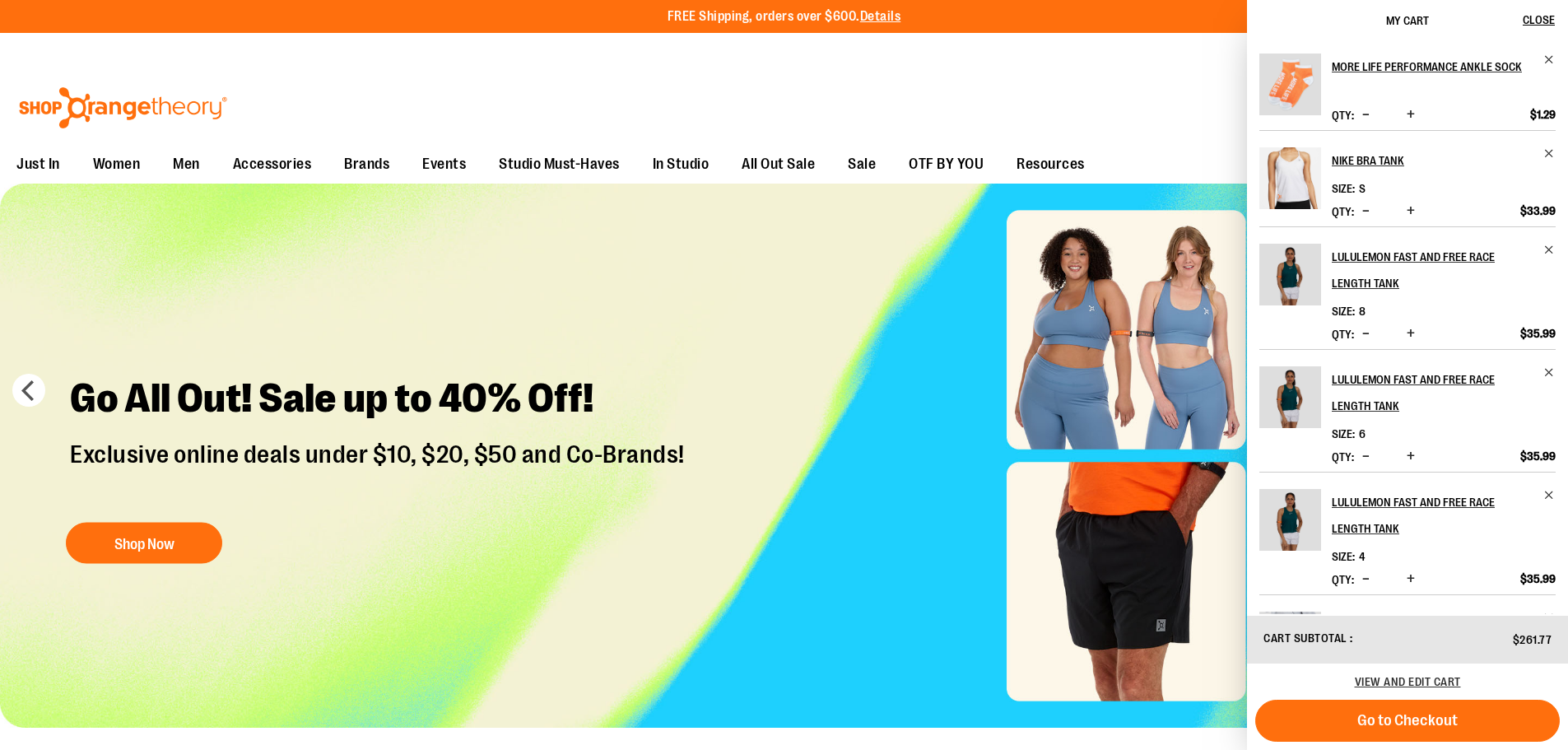 drag, startPoint x: 1453, startPoint y: 708, endPoint x: 1446, endPoint y: 699, distance: 11.401754 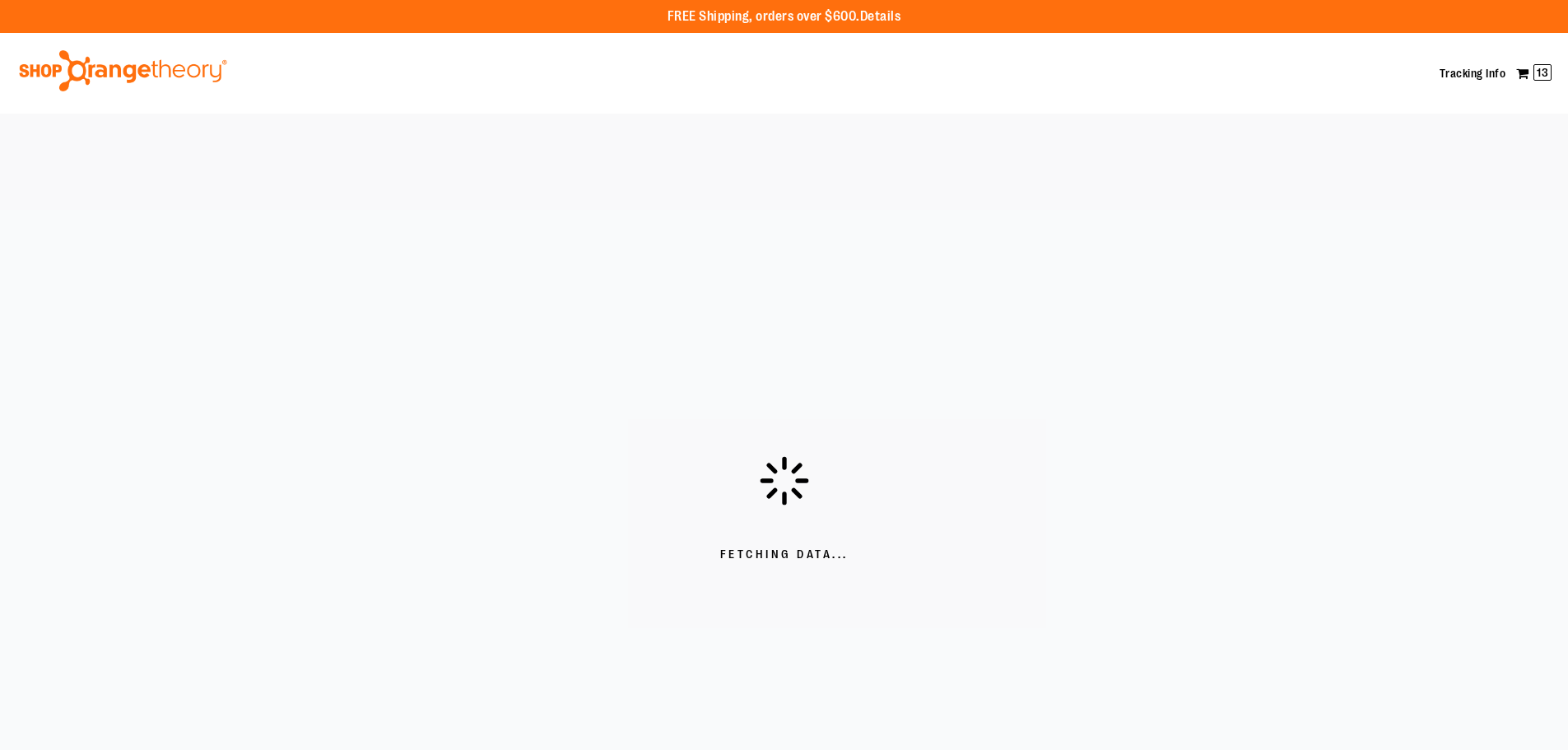 scroll, scrollTop: 0, scrollLeft: 0, axis: both 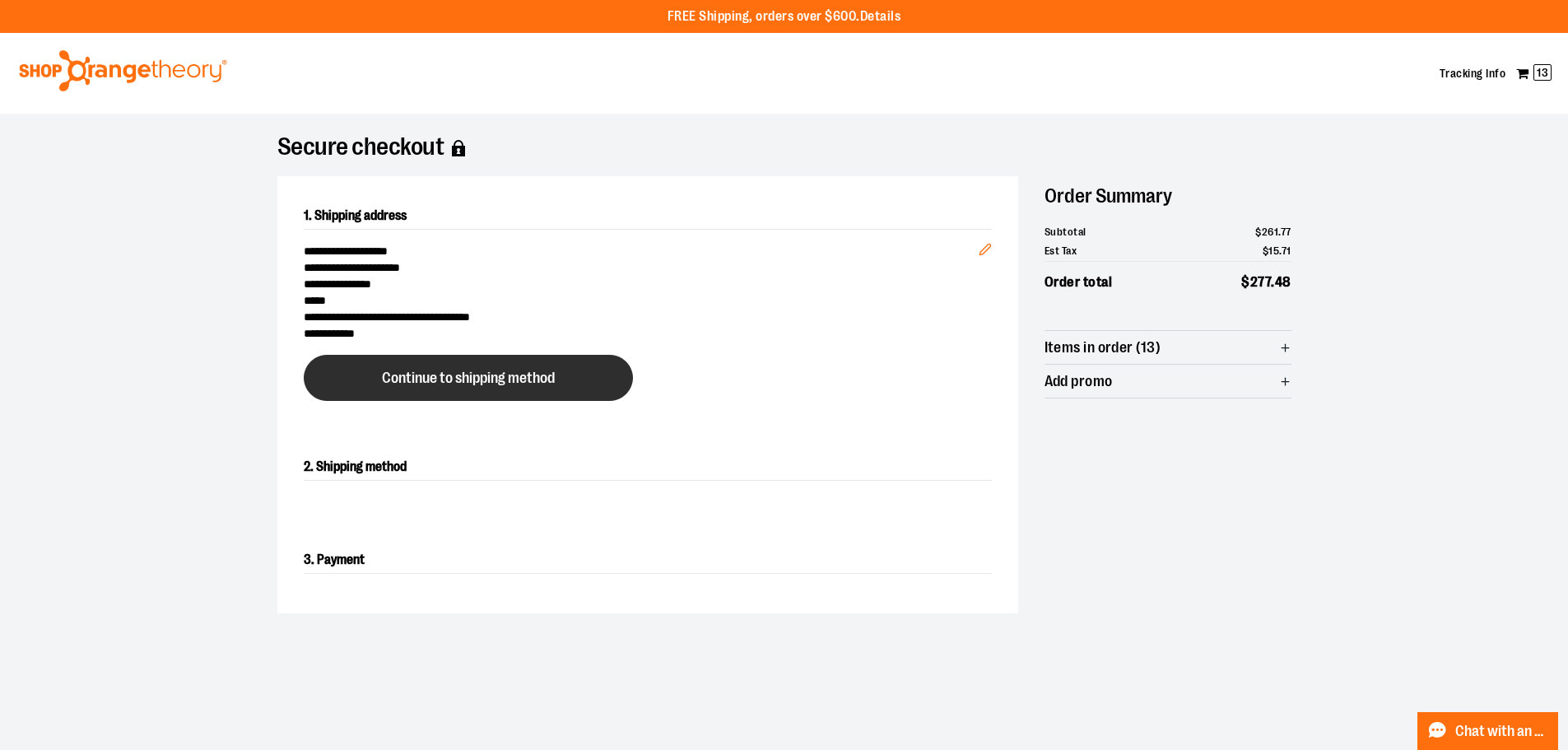 click on "Continue to shipping method" at bounding box center [468, 378] 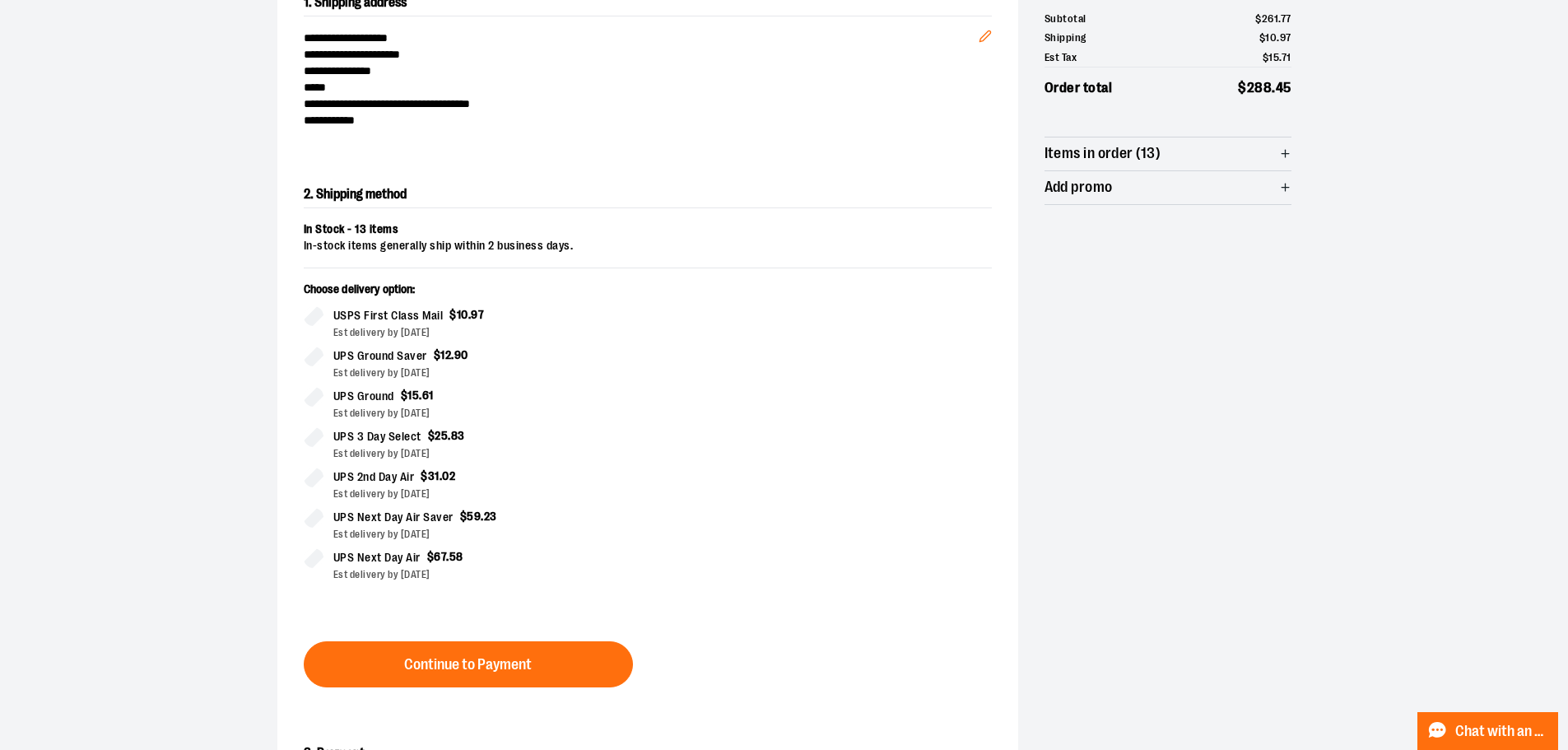 scroll, scrollTop: 297, scrollLeft: 0, axis: vertical 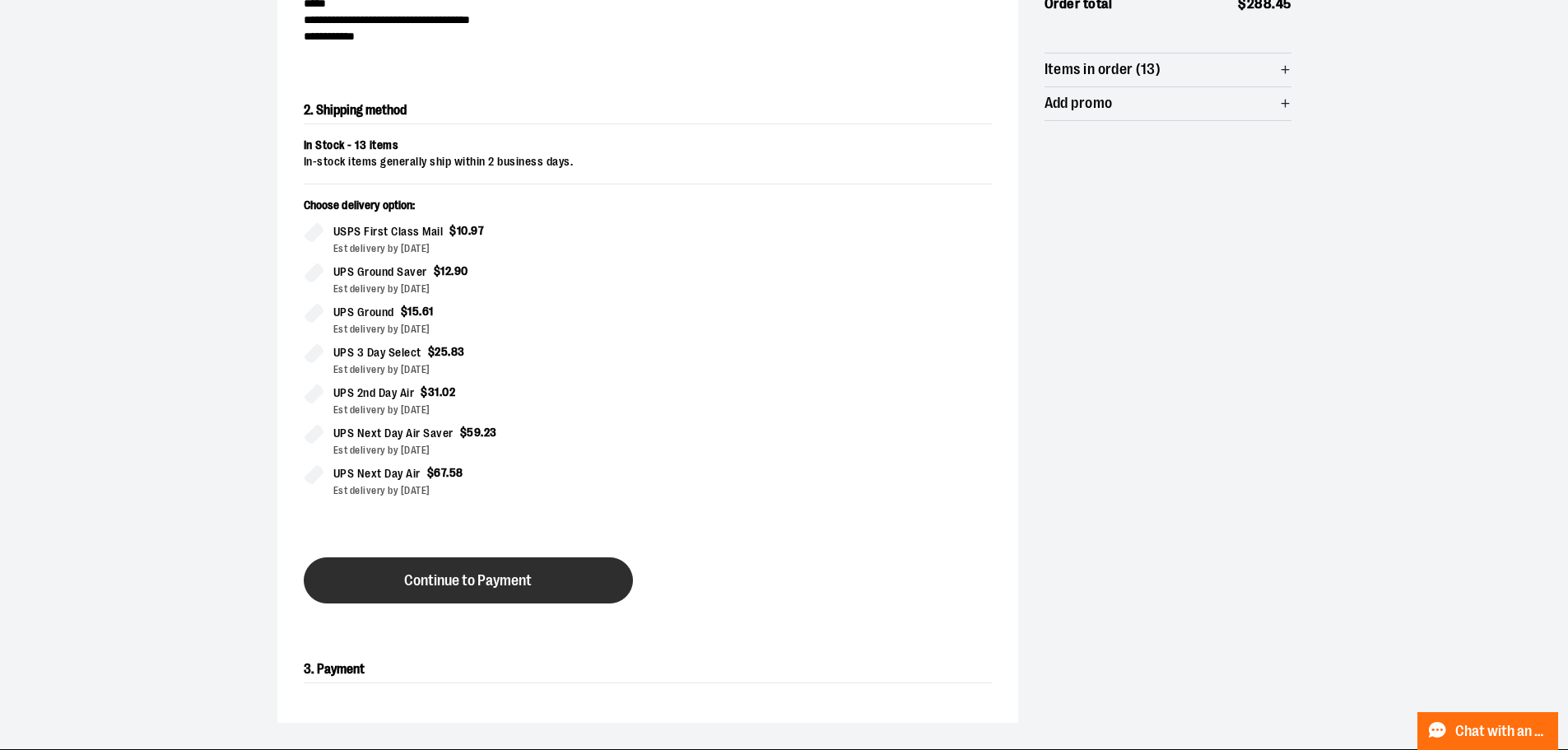 drag, startPoint x: 458, startPoint y: 603, endPoint x: 458, endPoint y: 591, distance: 12 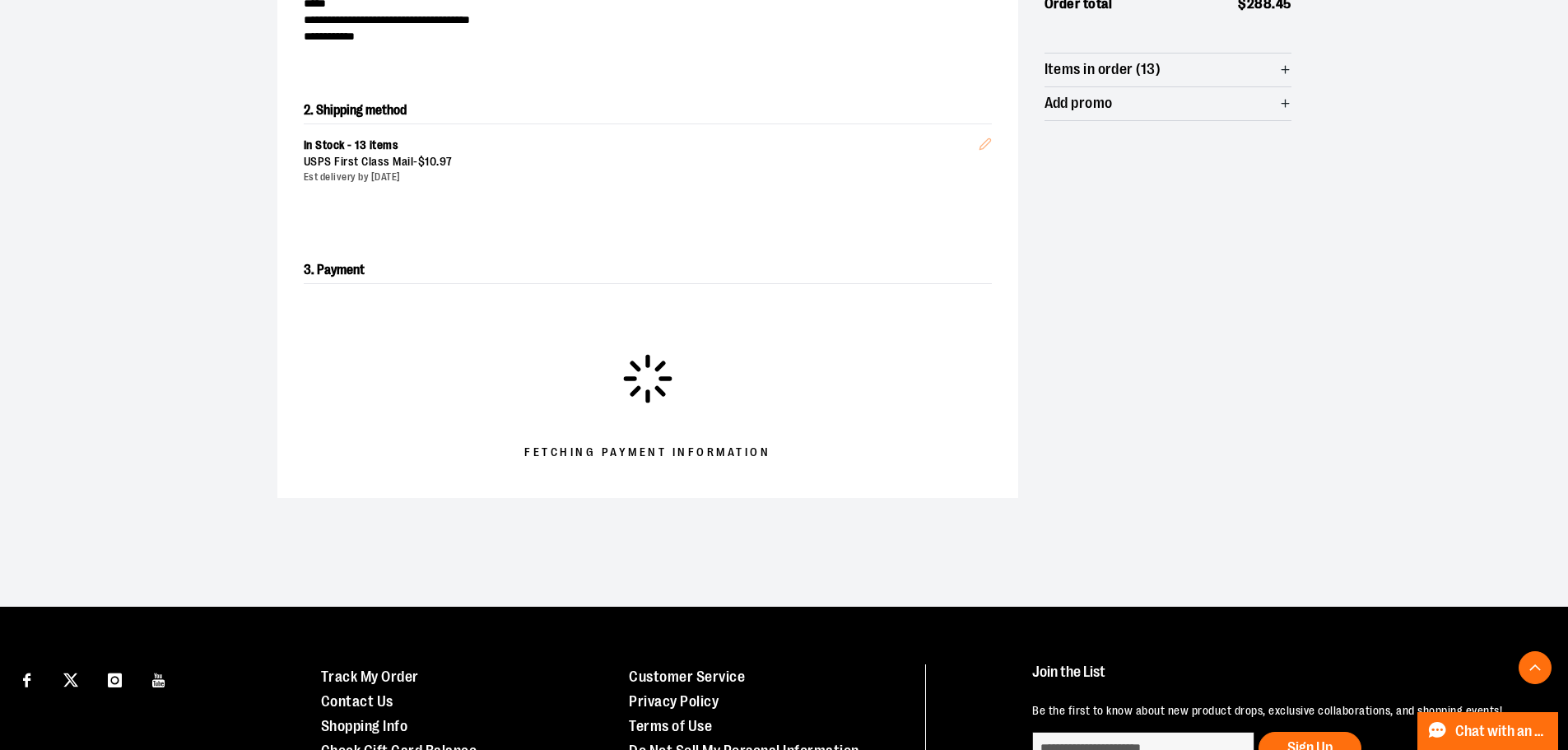 scroll, scrollTop: 215, scrollLeft: 0, axis: vertical 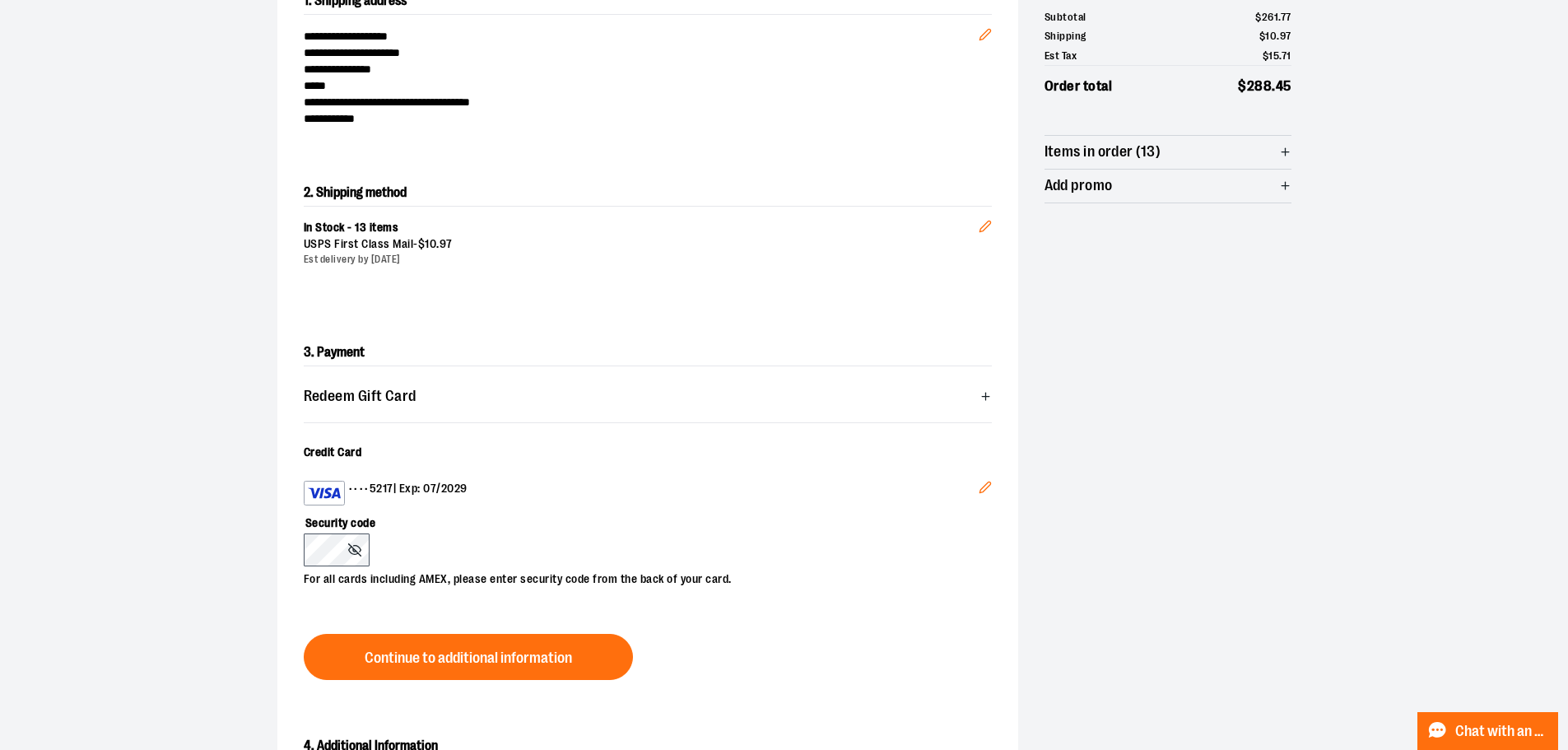 click 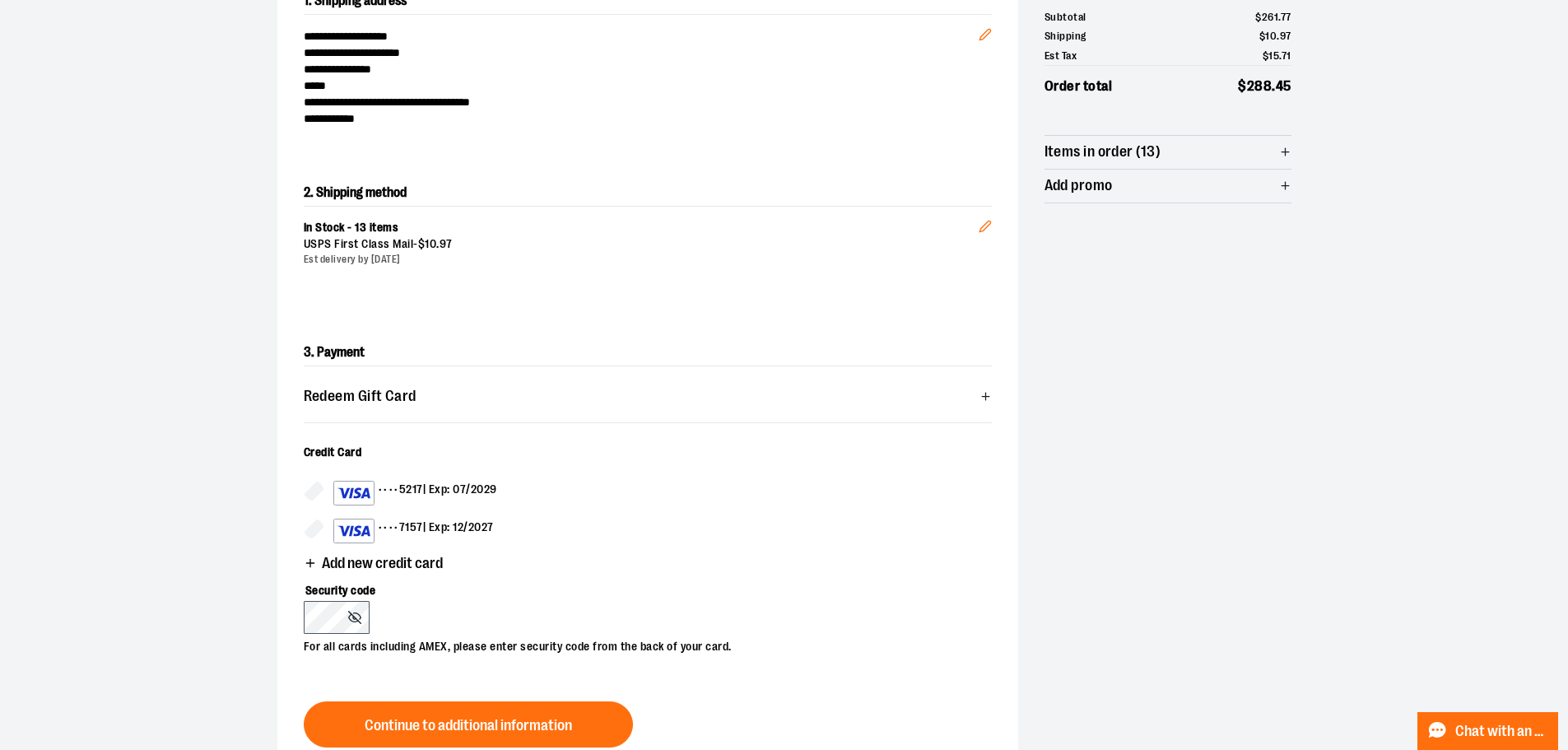click on "••••  7157  | Exp:   12/2027" at bounding box center (413, 531) 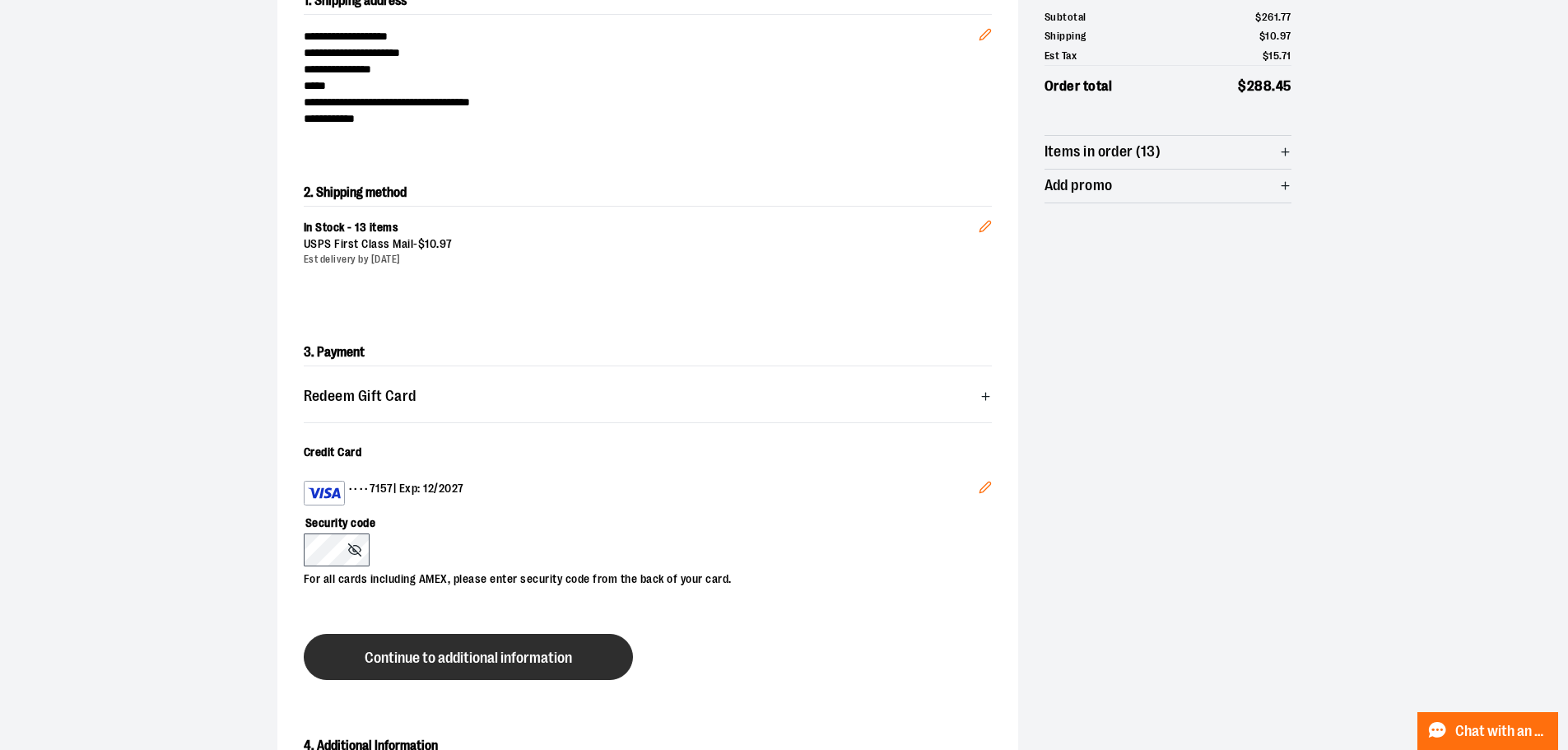 click on "Continue to additional information" at bounding box center [468, 658] 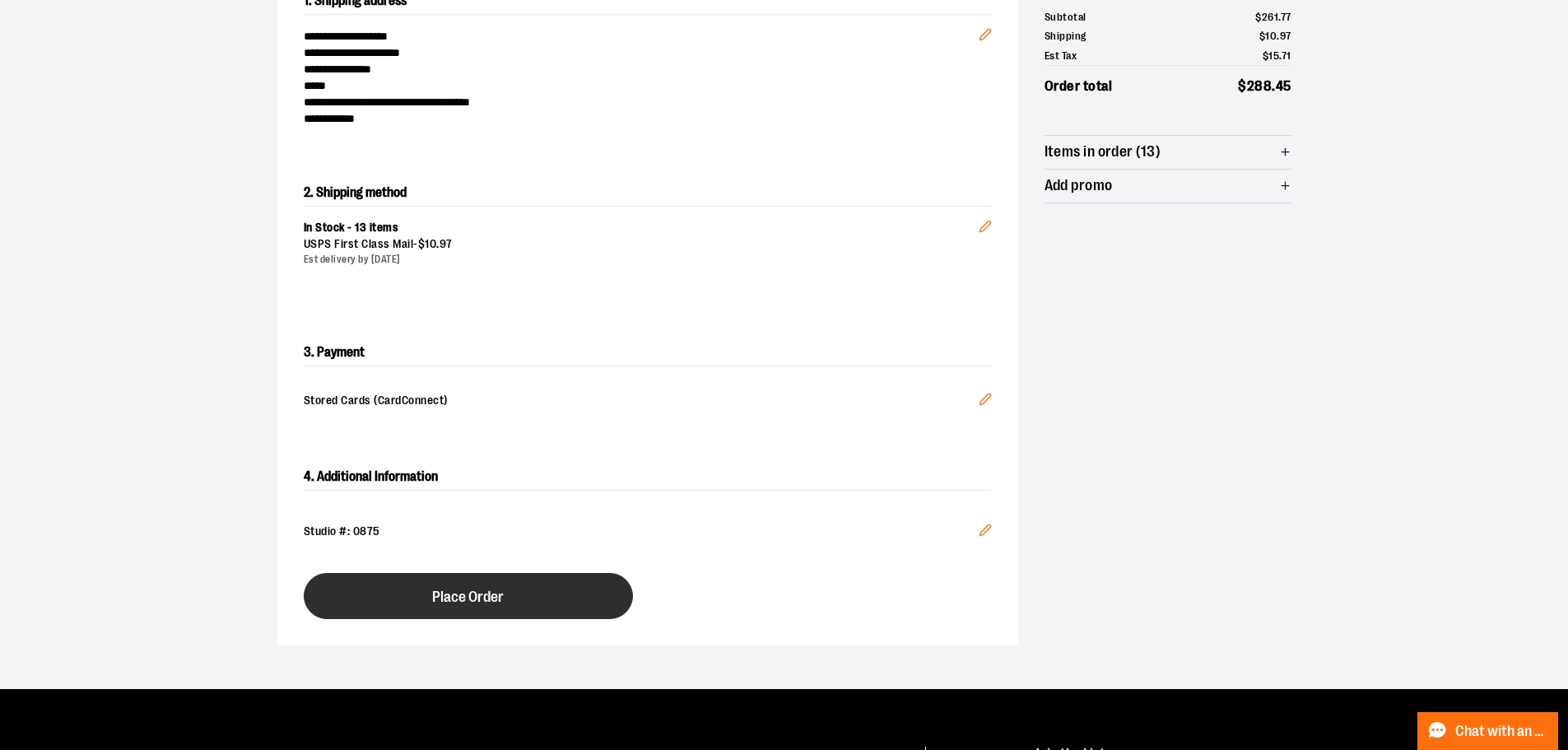 click on "Place Order" at bounding box center (468, 596) 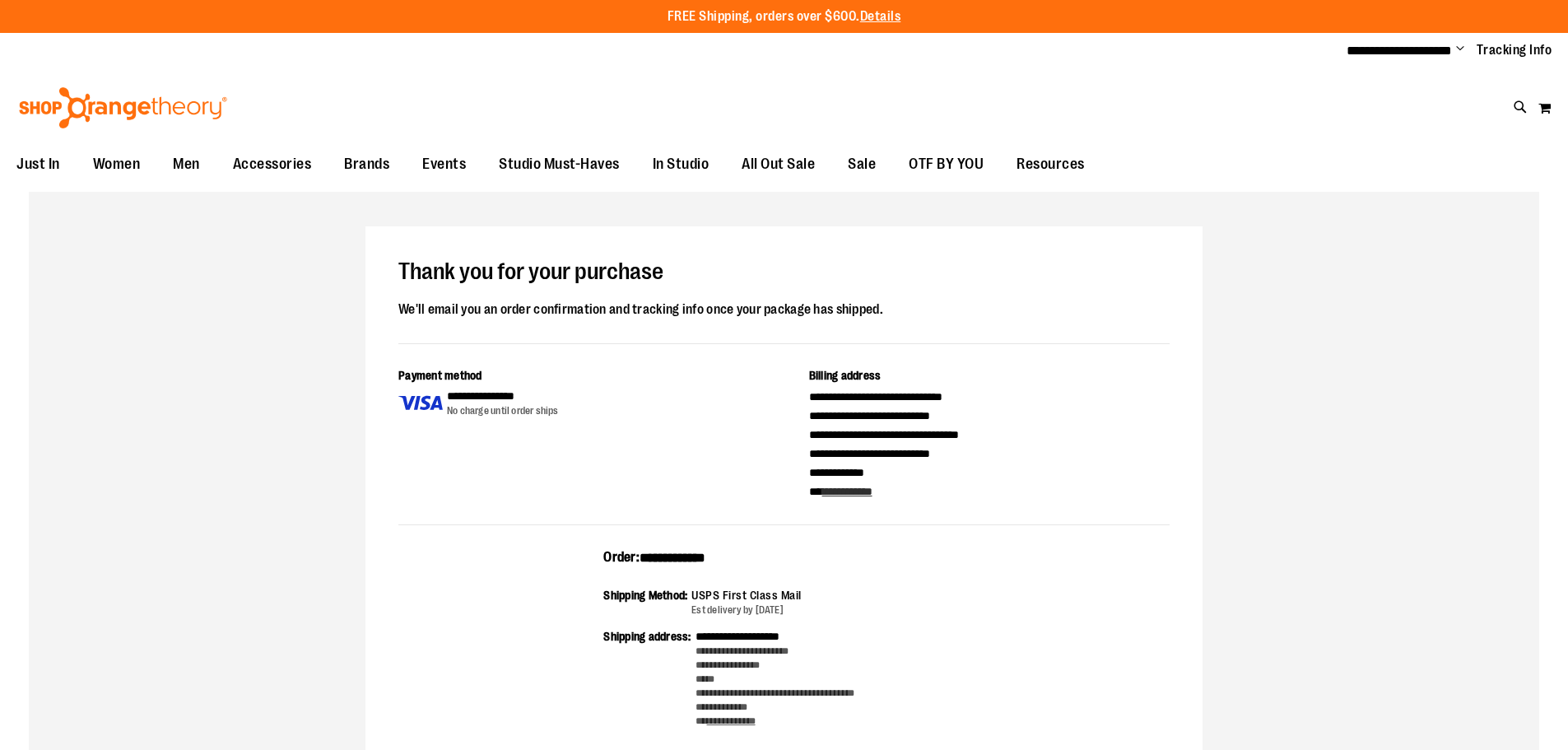 scroll, scrollTop: 0, scrollLeft: 0, axis: both 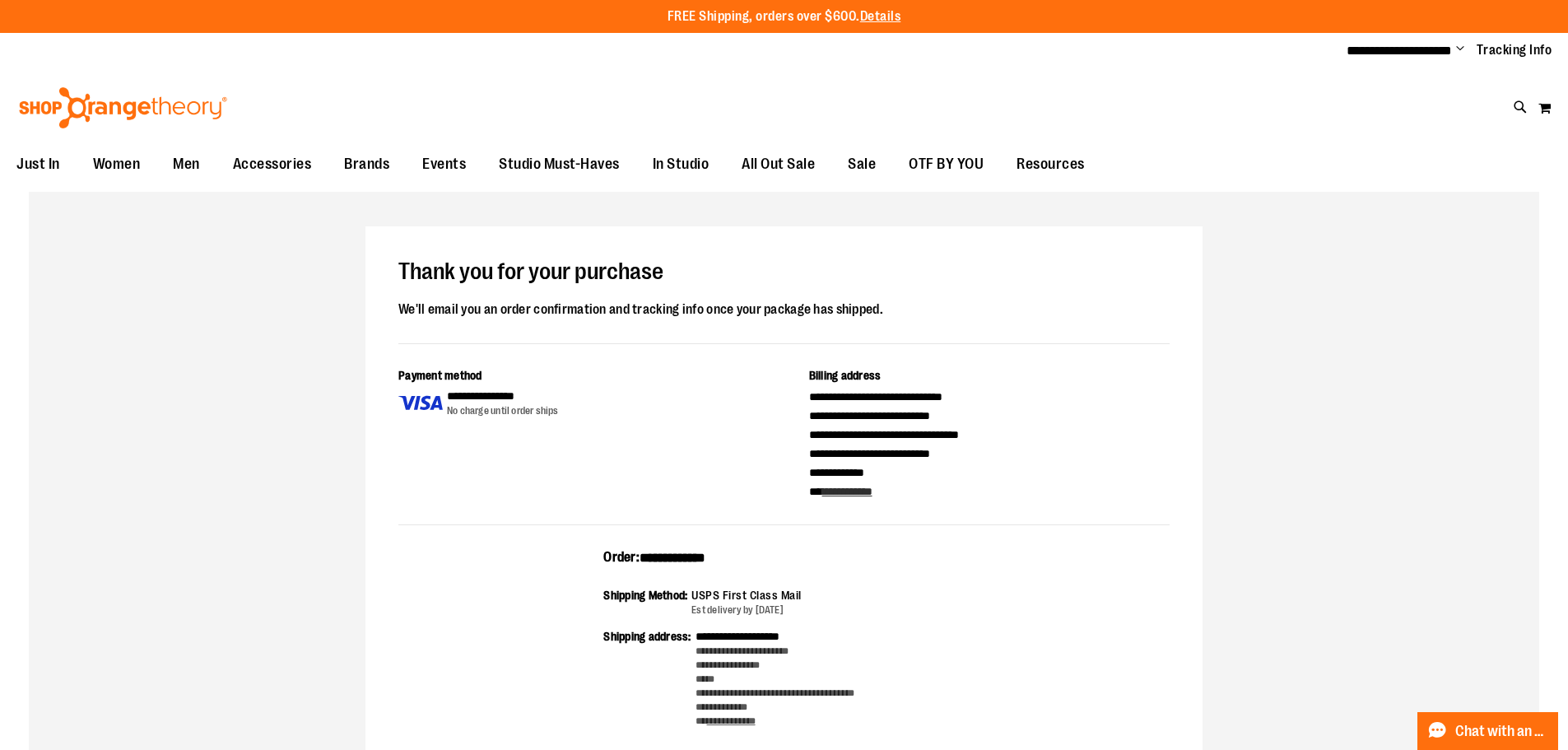 click on "**********" at bounding box center [784, 800] 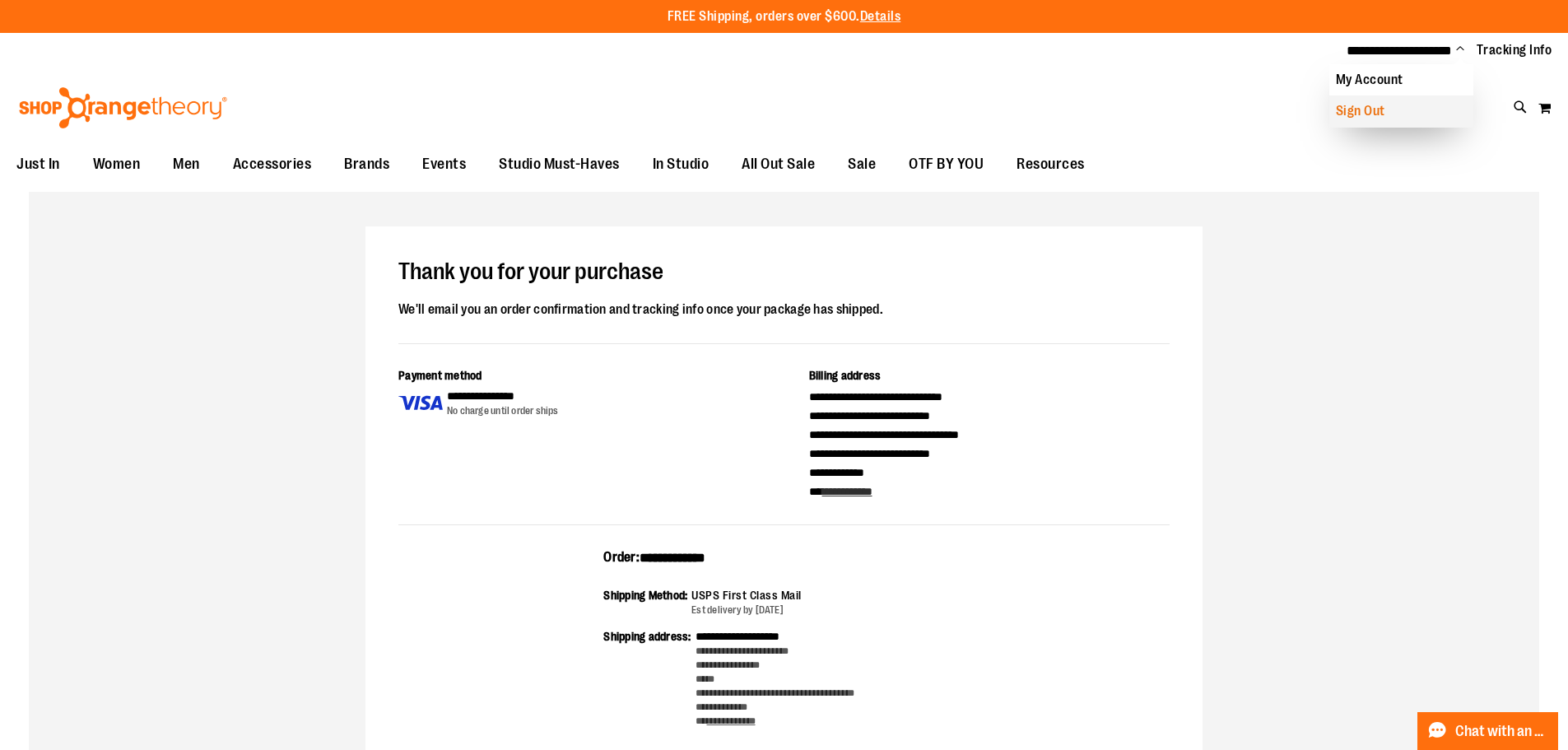 click on "Sign Out" at bounding box center [1401, 111] 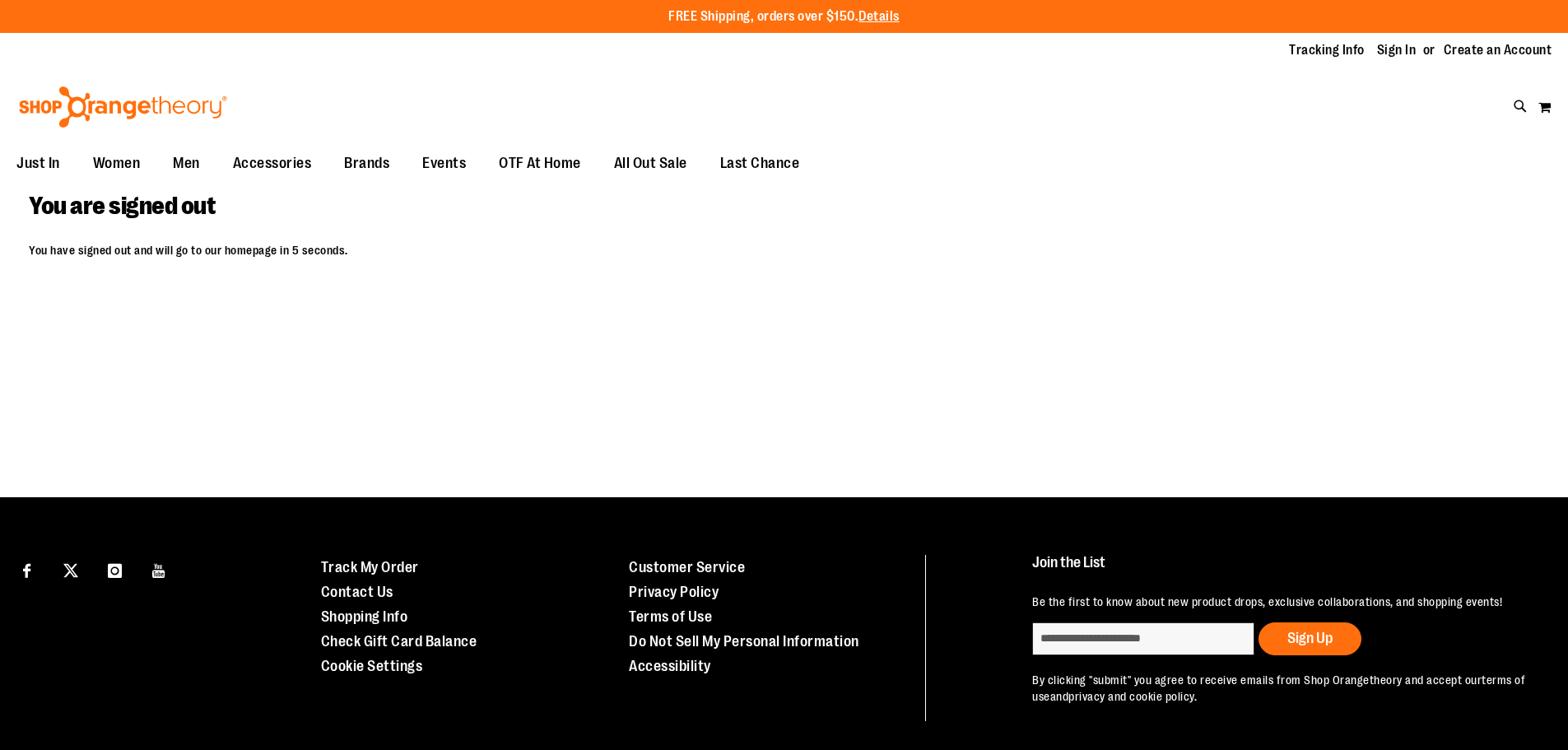 scroll, scrollTop: 0, scrollLeft: 0, axis: both 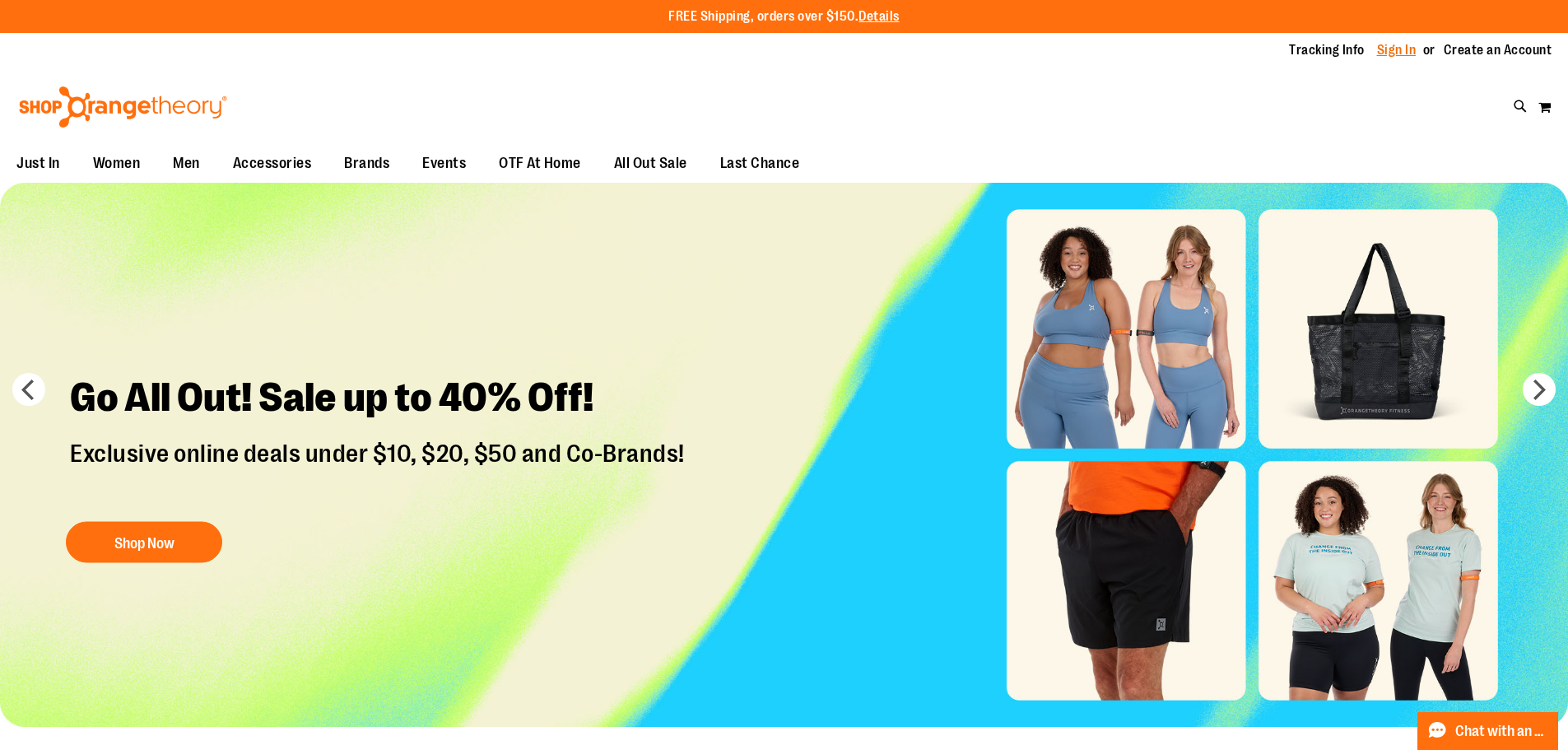 click on "Sign In" at bounding box center (1397, 50) 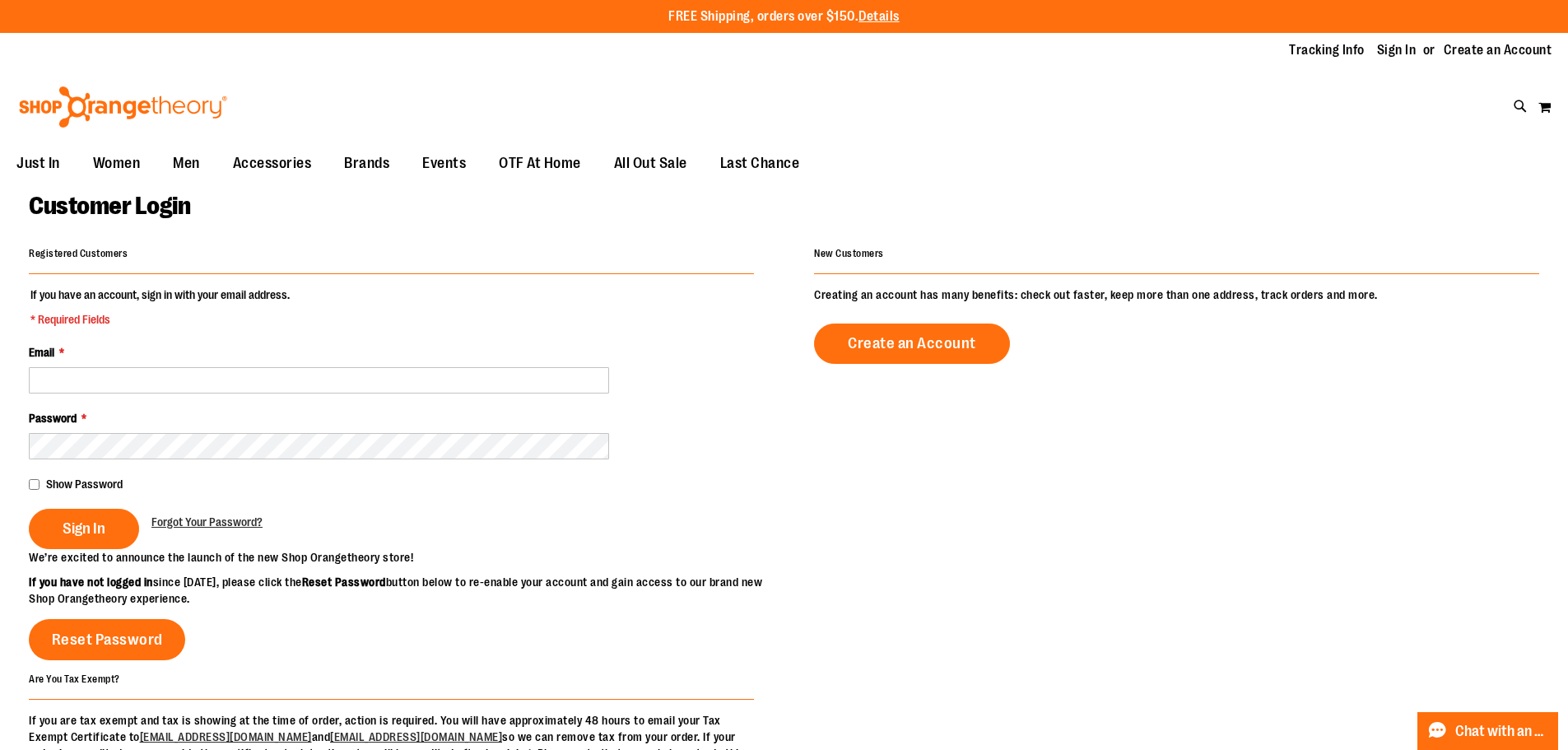scroll, scrollTop: 0, scrollLeft: 0, axis: both 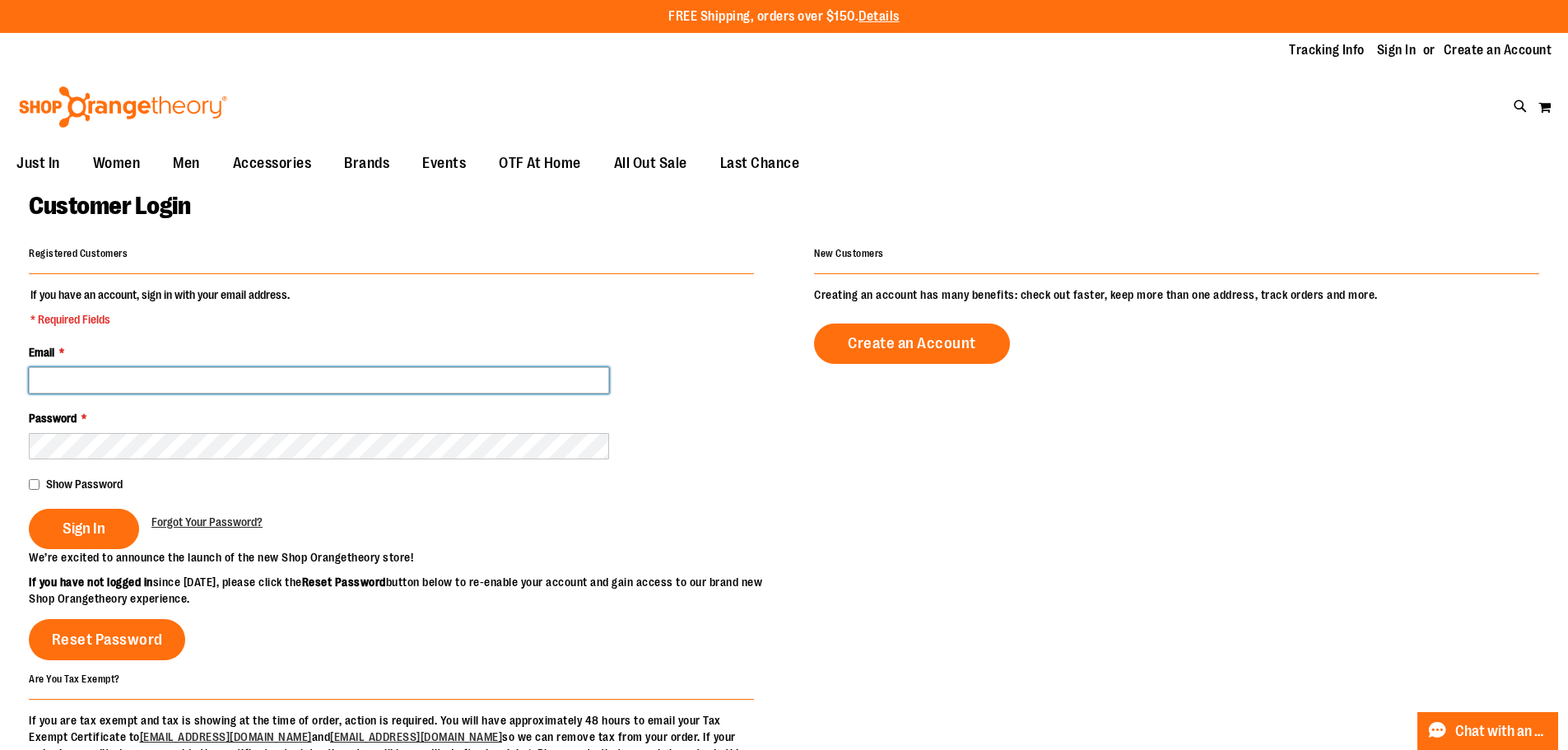 drag, startPoint x: 472, startPoint y: 375, endPoint x: 487, endPoint y: 370, distance: 15.811388 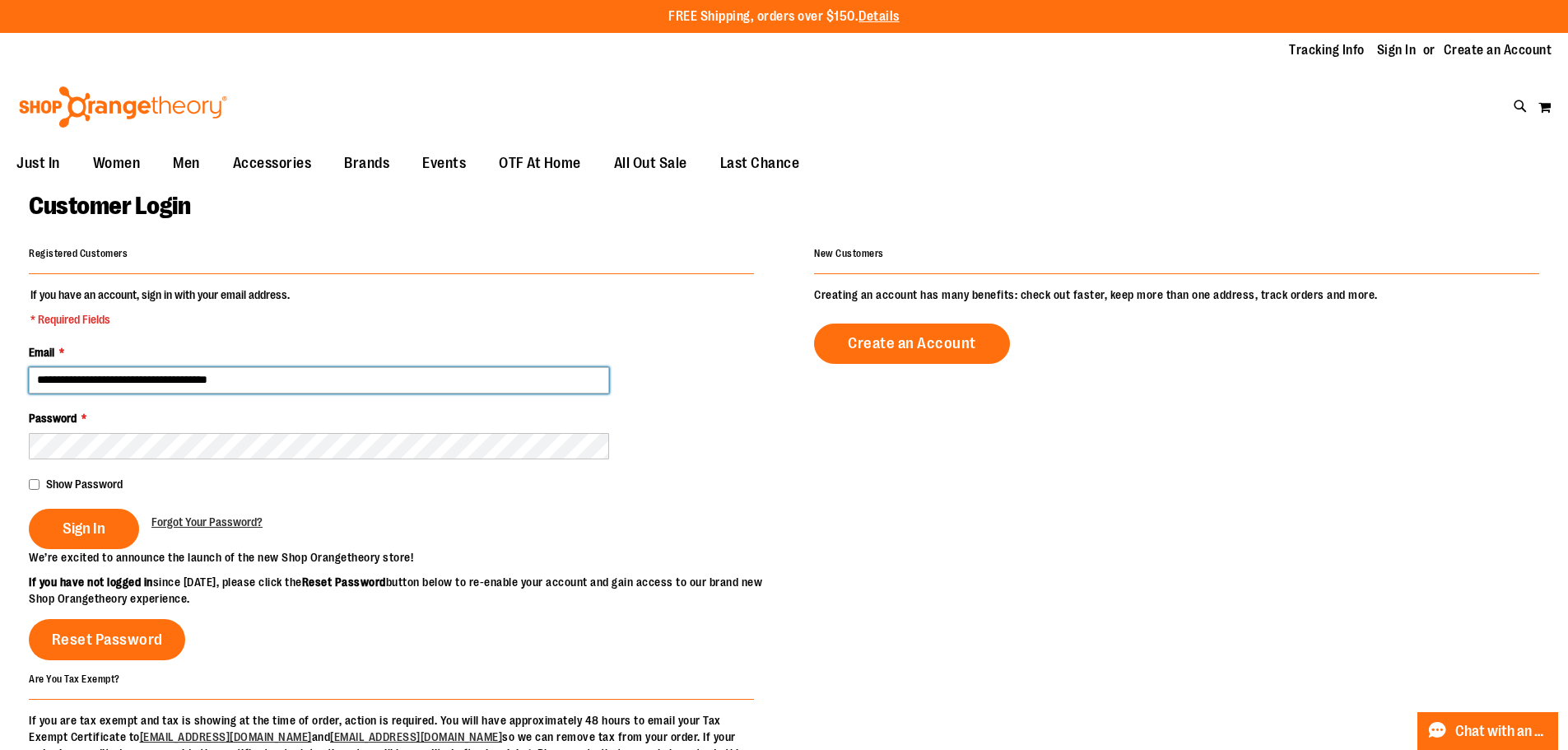 type on "**********" 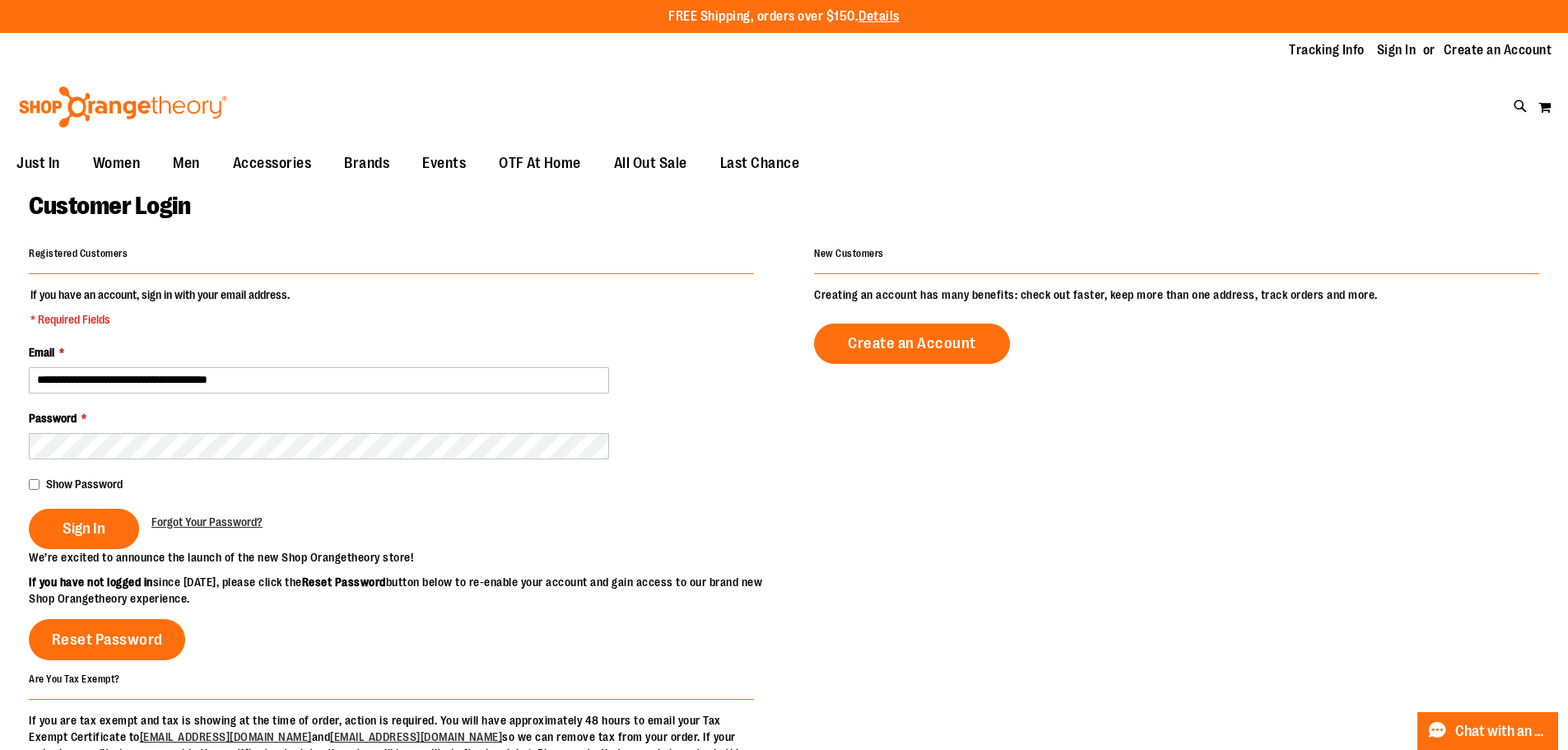 click on "Sign In" at bounding box center [84, 529] 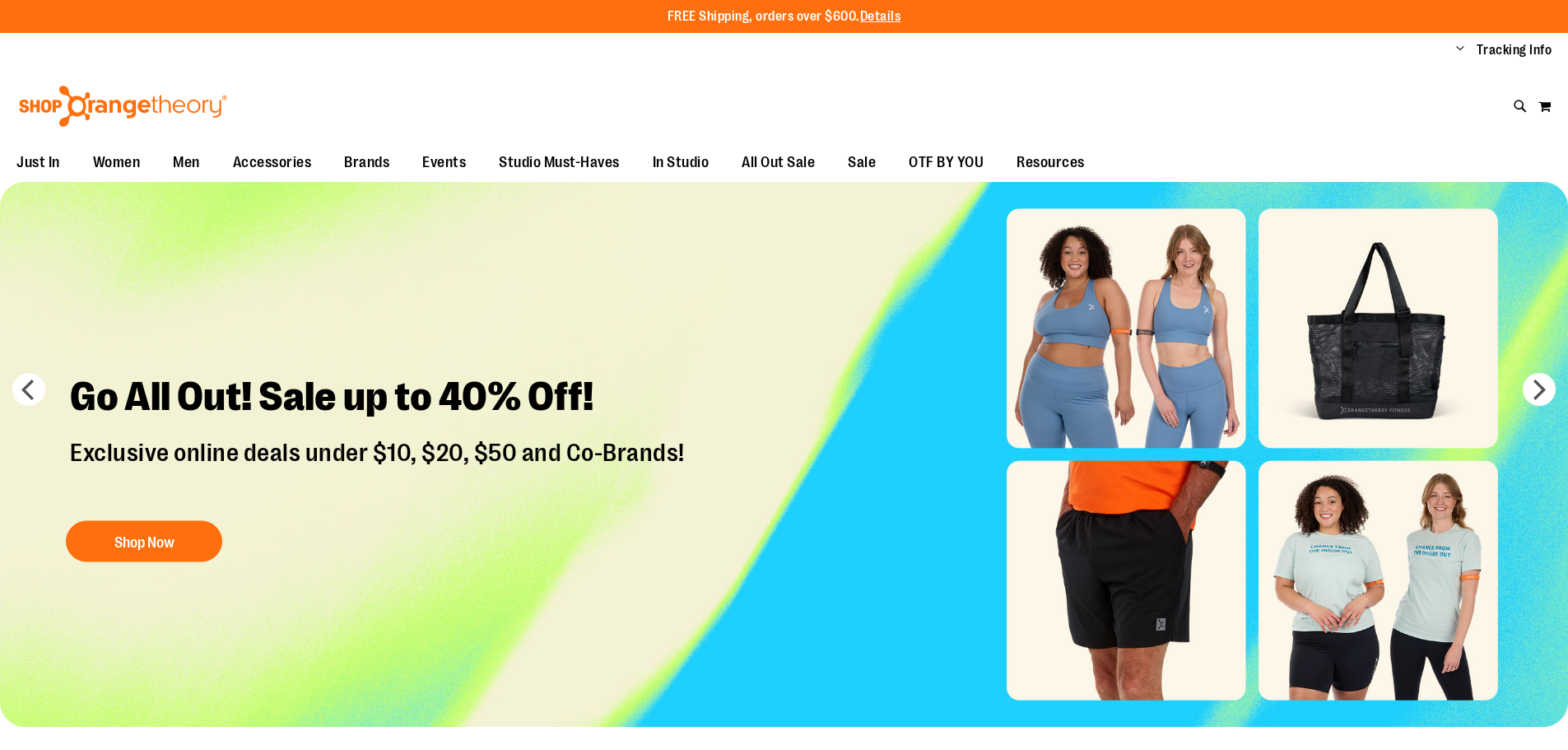 scroll, scrollTop: 0, scrollLeft: 0, axis: both 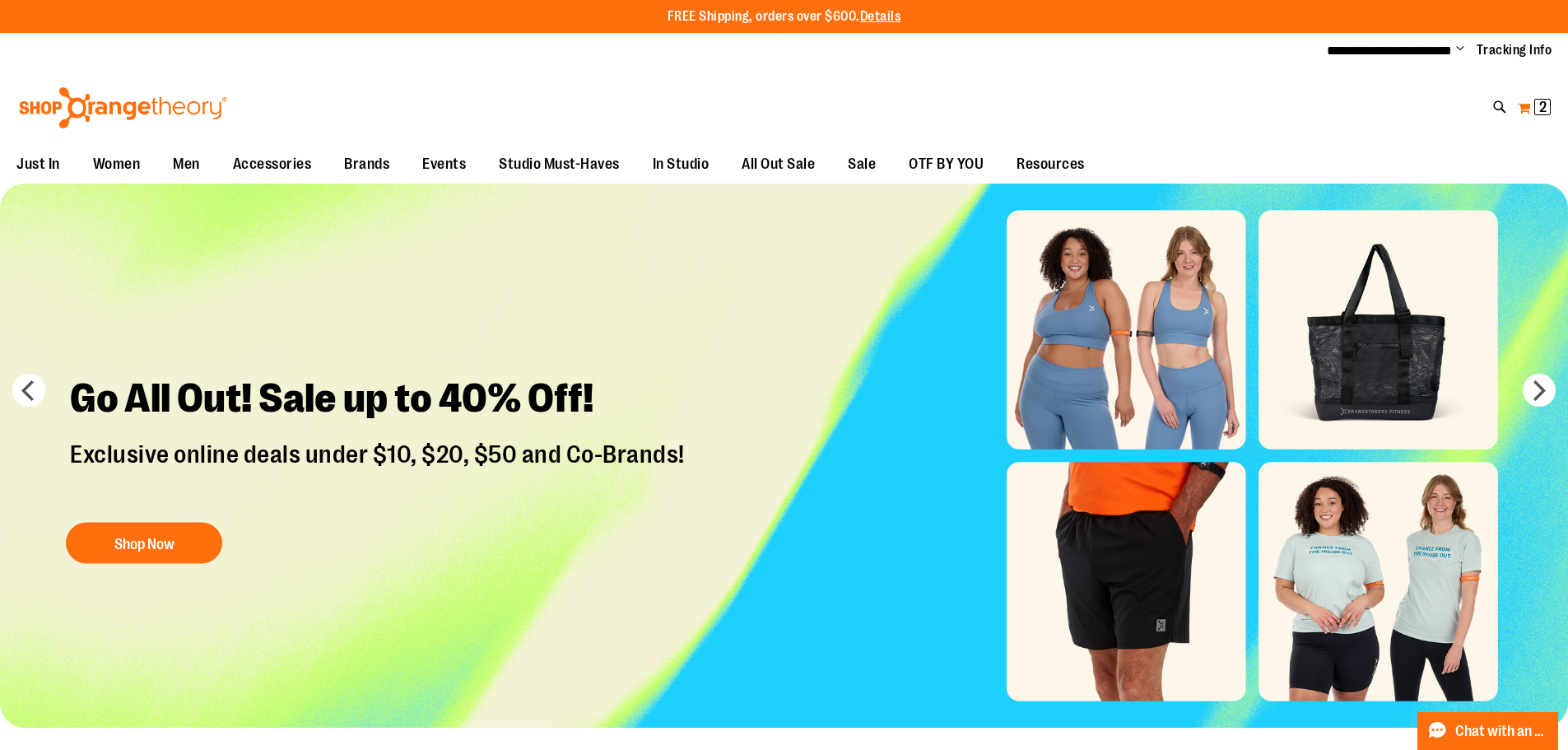 click on "My Cart
2
2
items" at bounding box center (1534, 108) 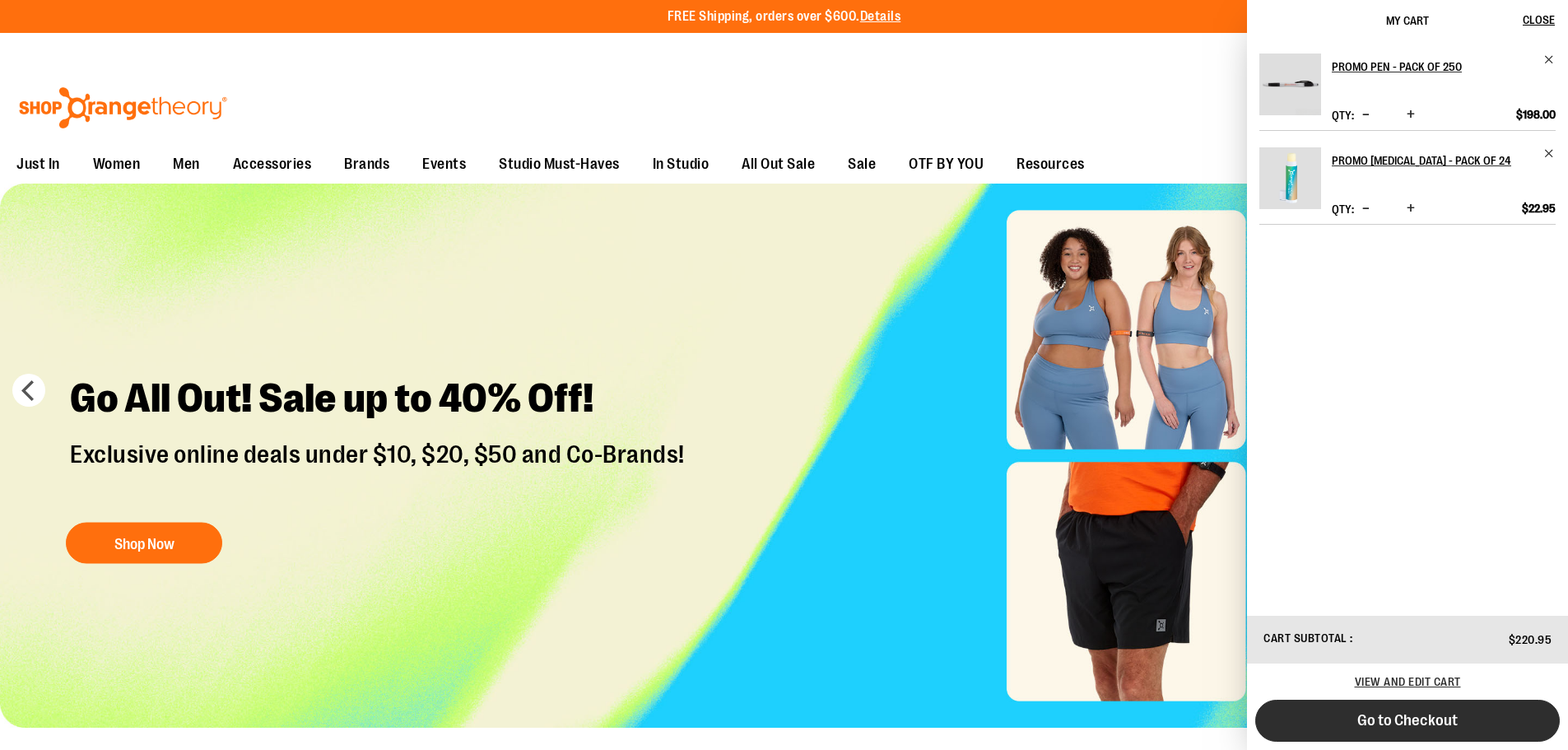 click on "Go to Checkout" at bounding box center (1407, 720) 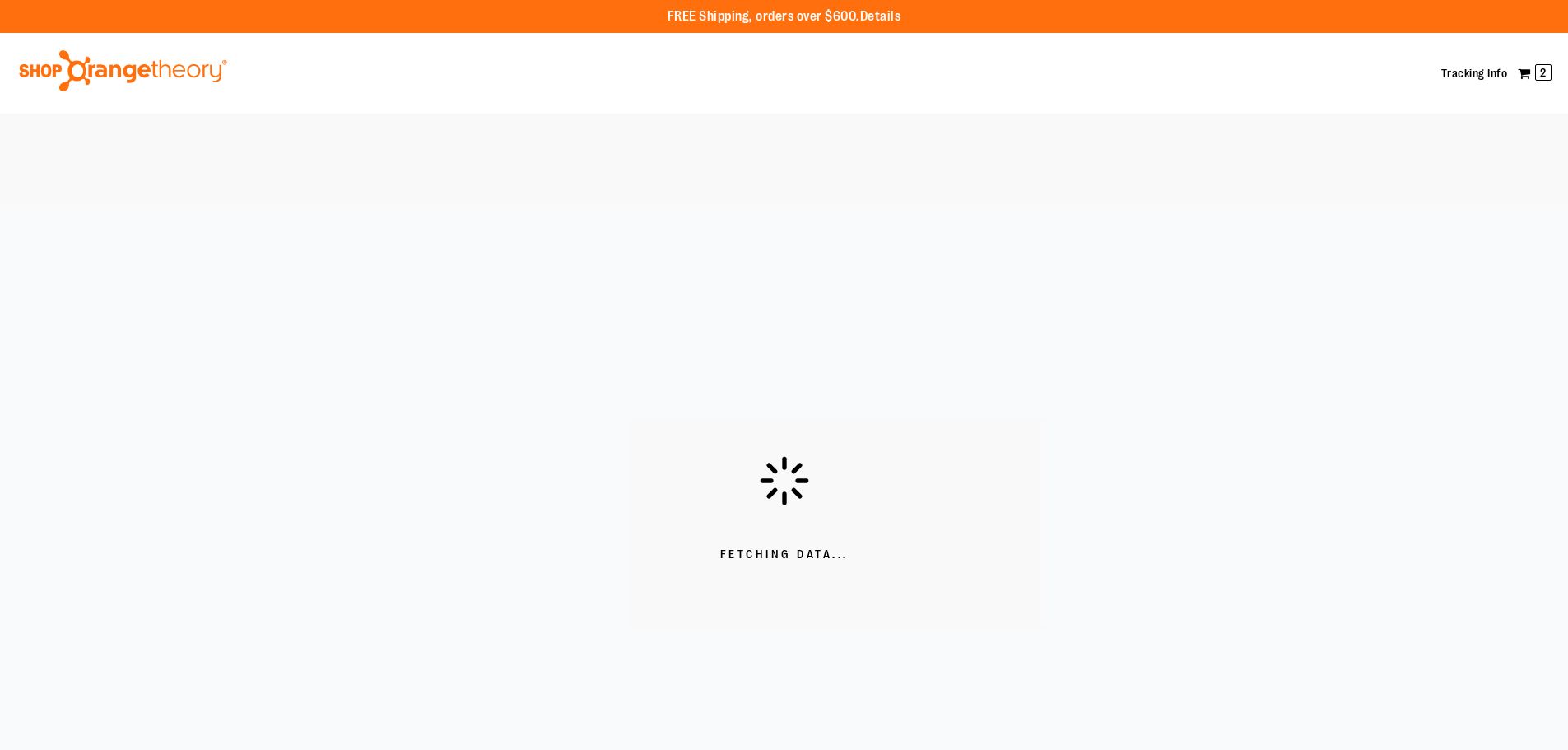 scroll, scrollTop: 0, scrollLeft: 0, axis: both 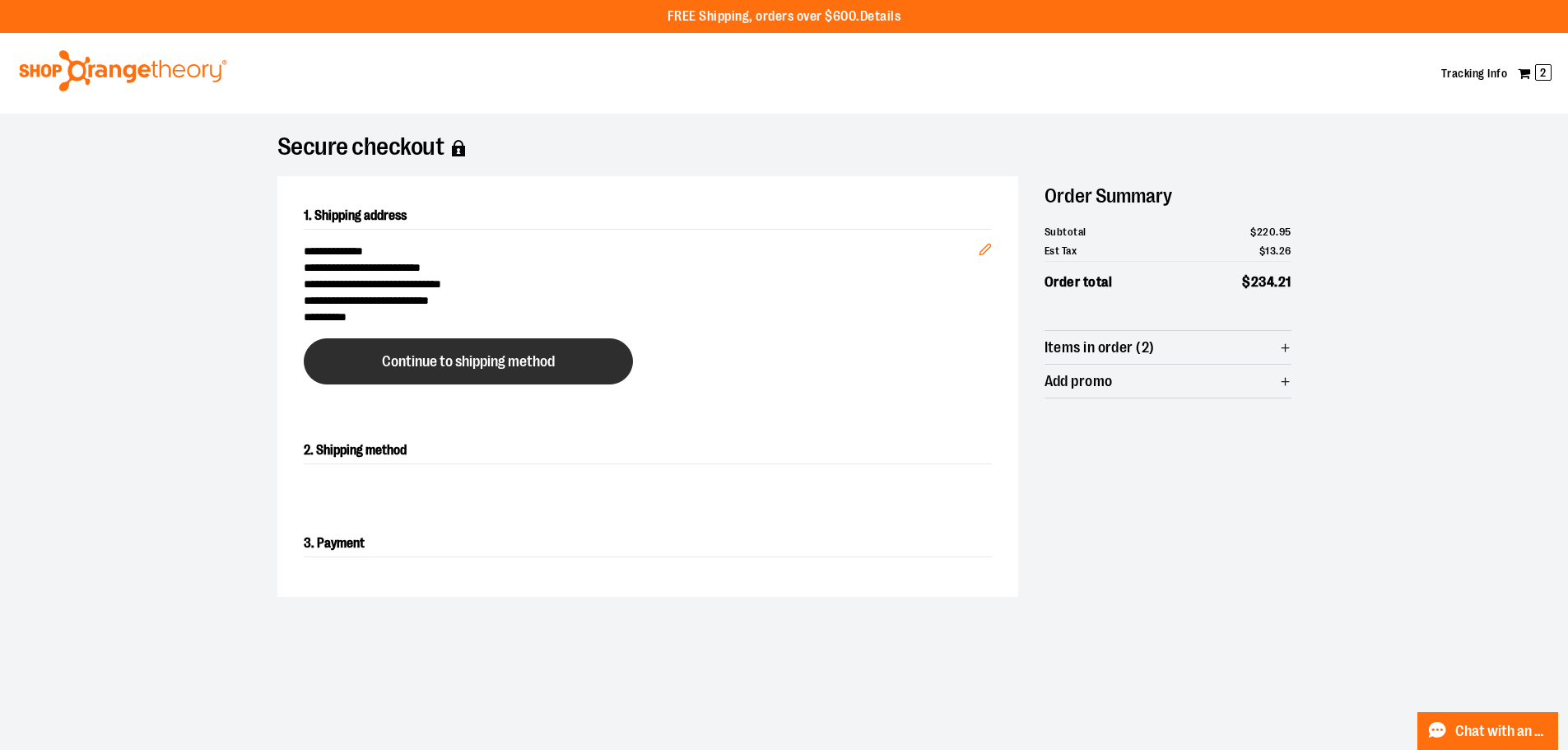 click on "Continue to shipping method" at bounding box center (468, 361) 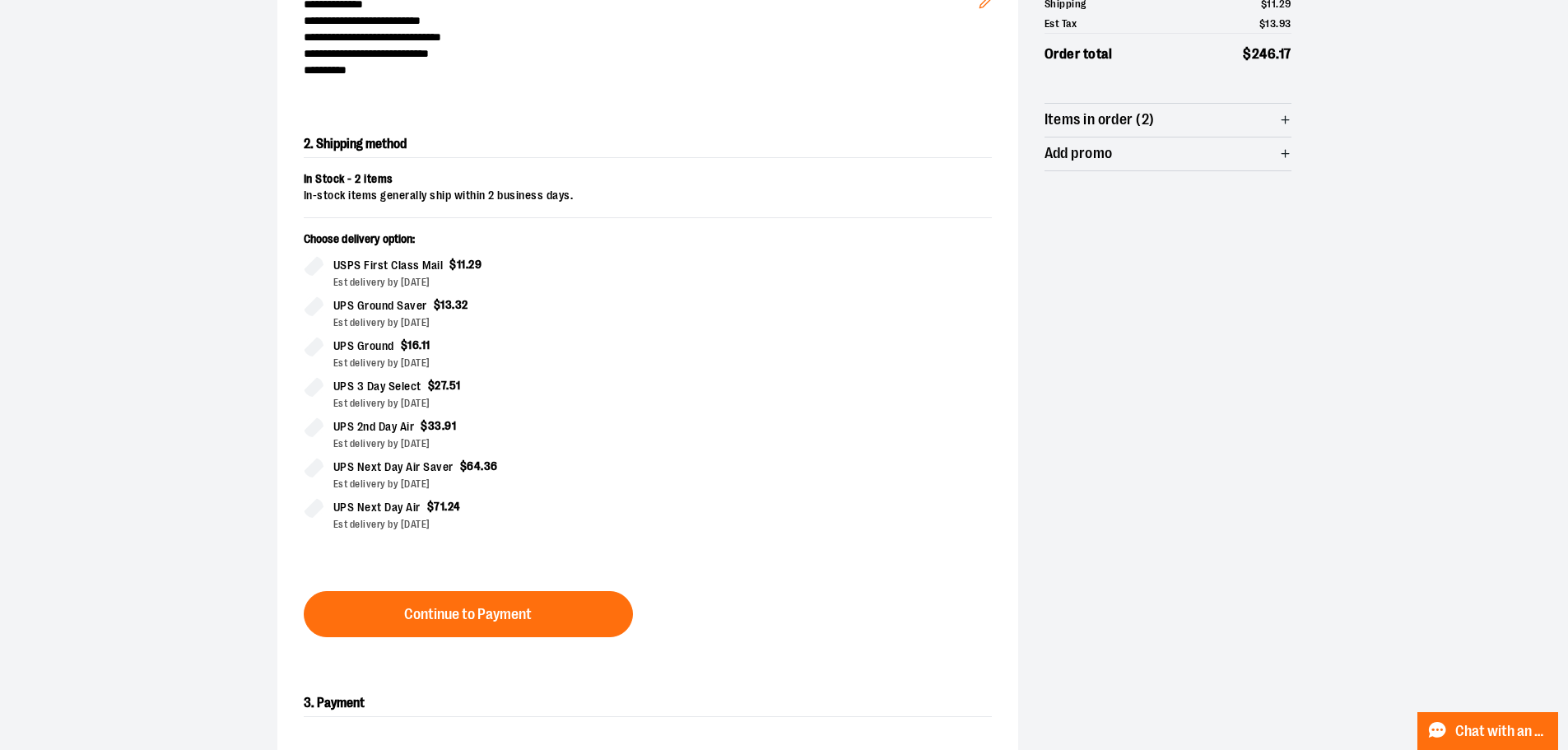 scroll, scrollTop: 281, scrollLeft: 0, axis: vertical 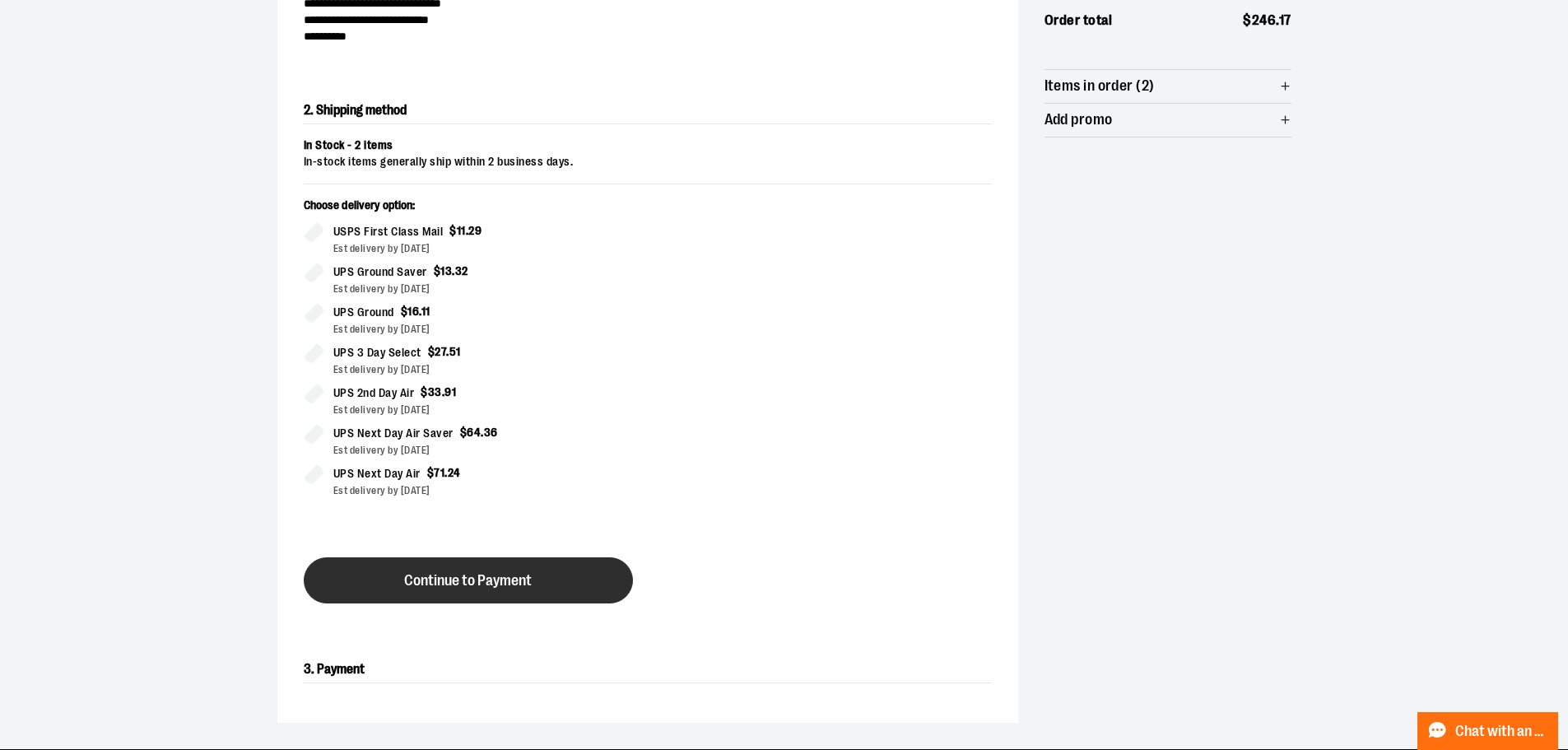 click on "Continue to Payment" at bounding box center [468, 580] 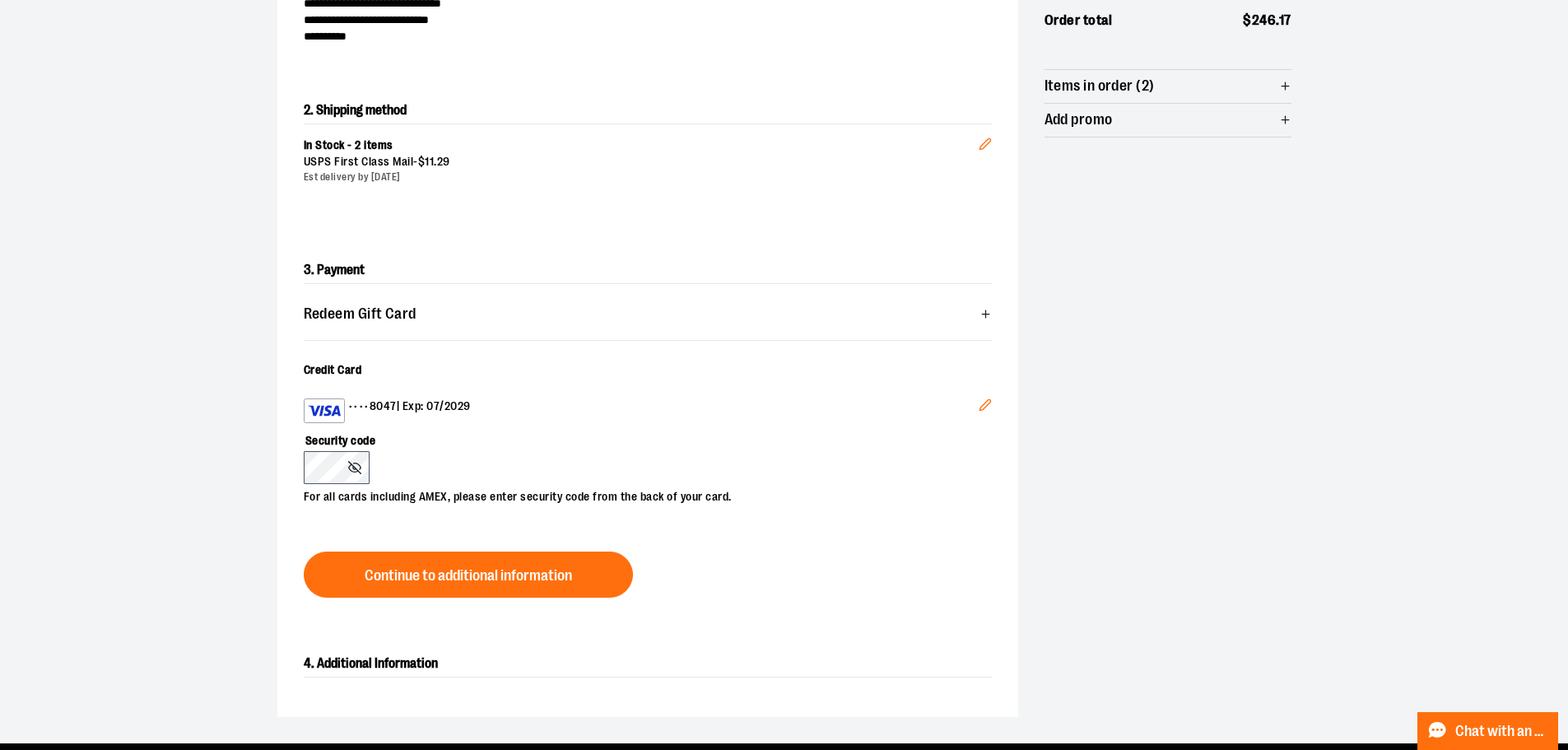 click 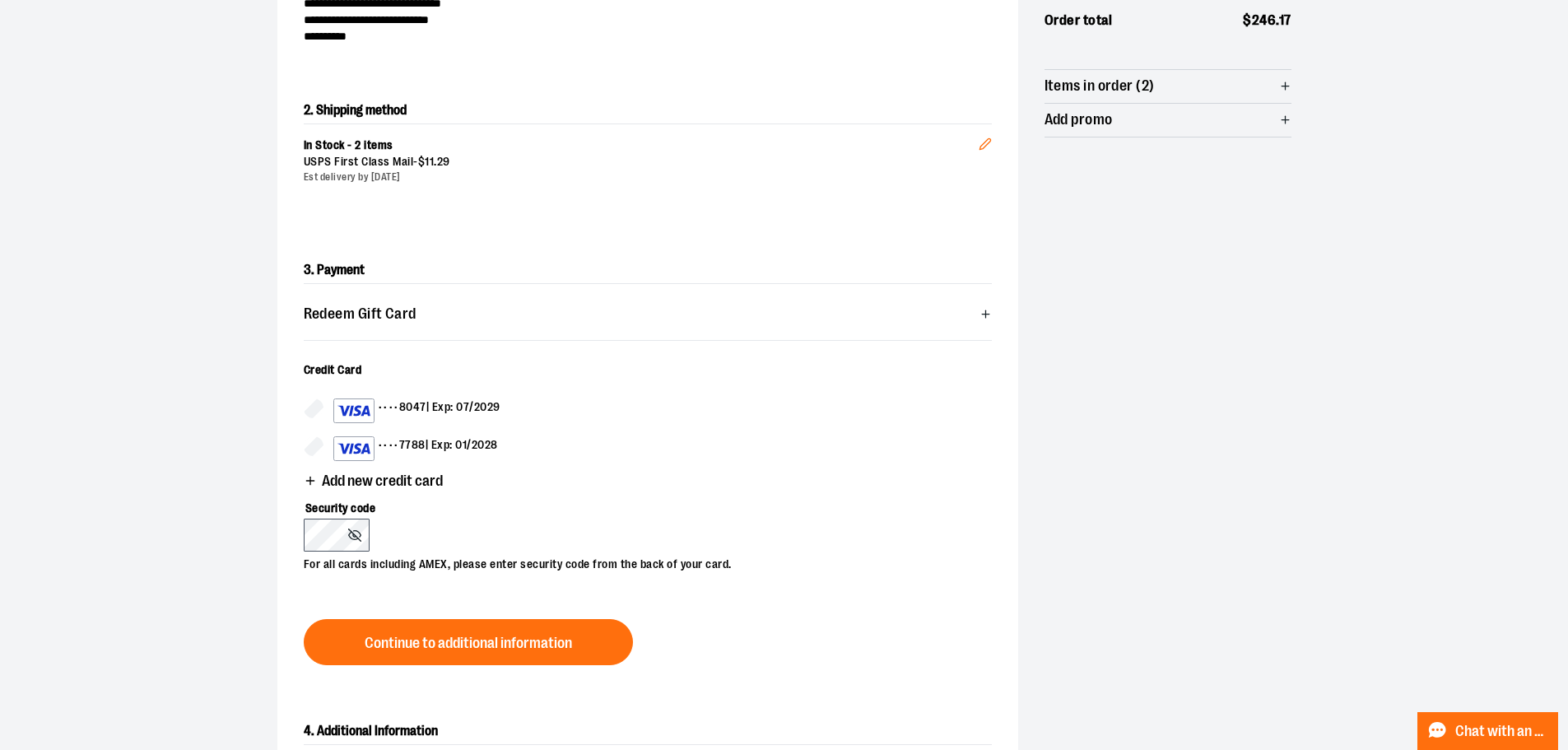 click on "••••  7788  | Exp:   01/2028" at bounding box center [416, 449] 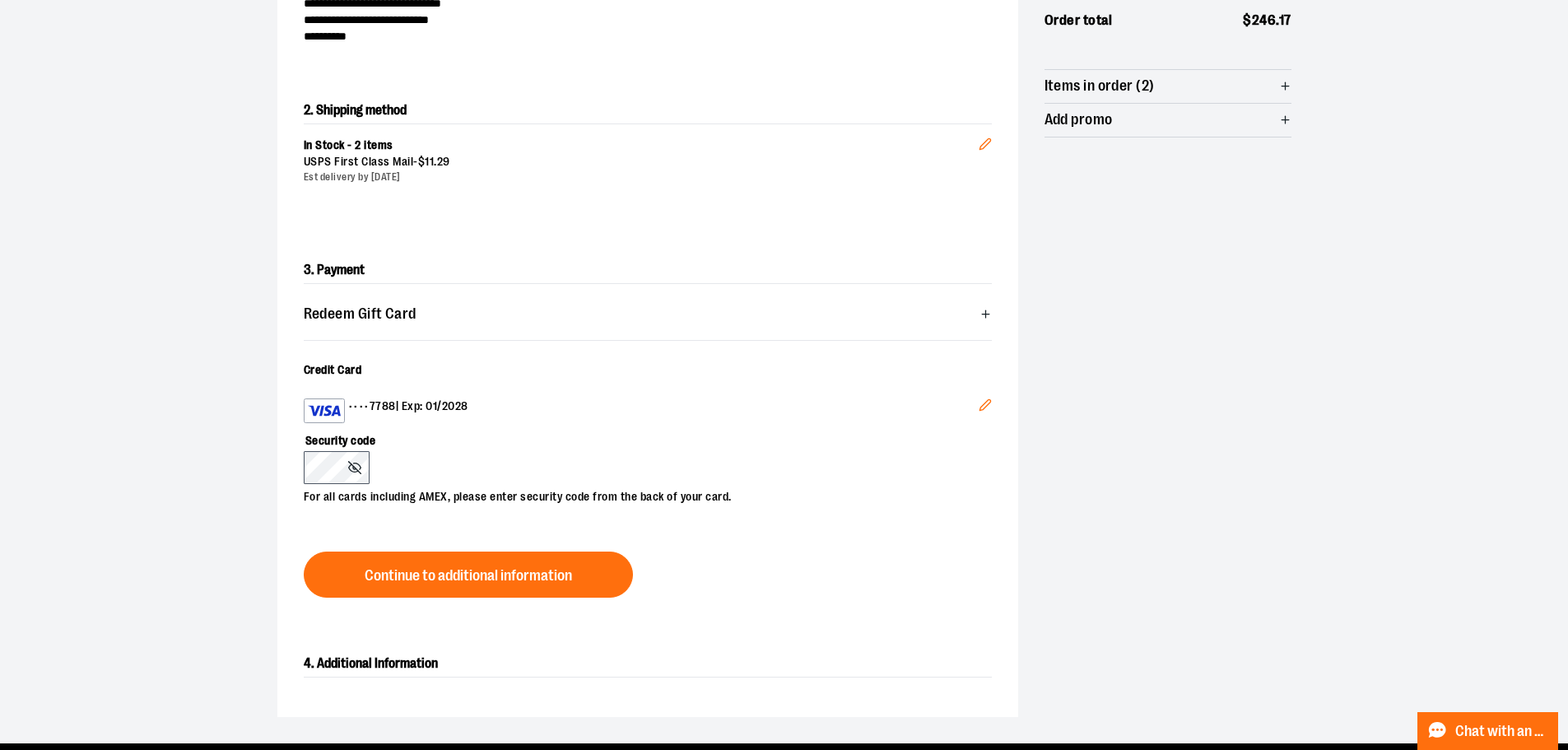 click on "Continue to additional information" at bounding box center [468, 575] 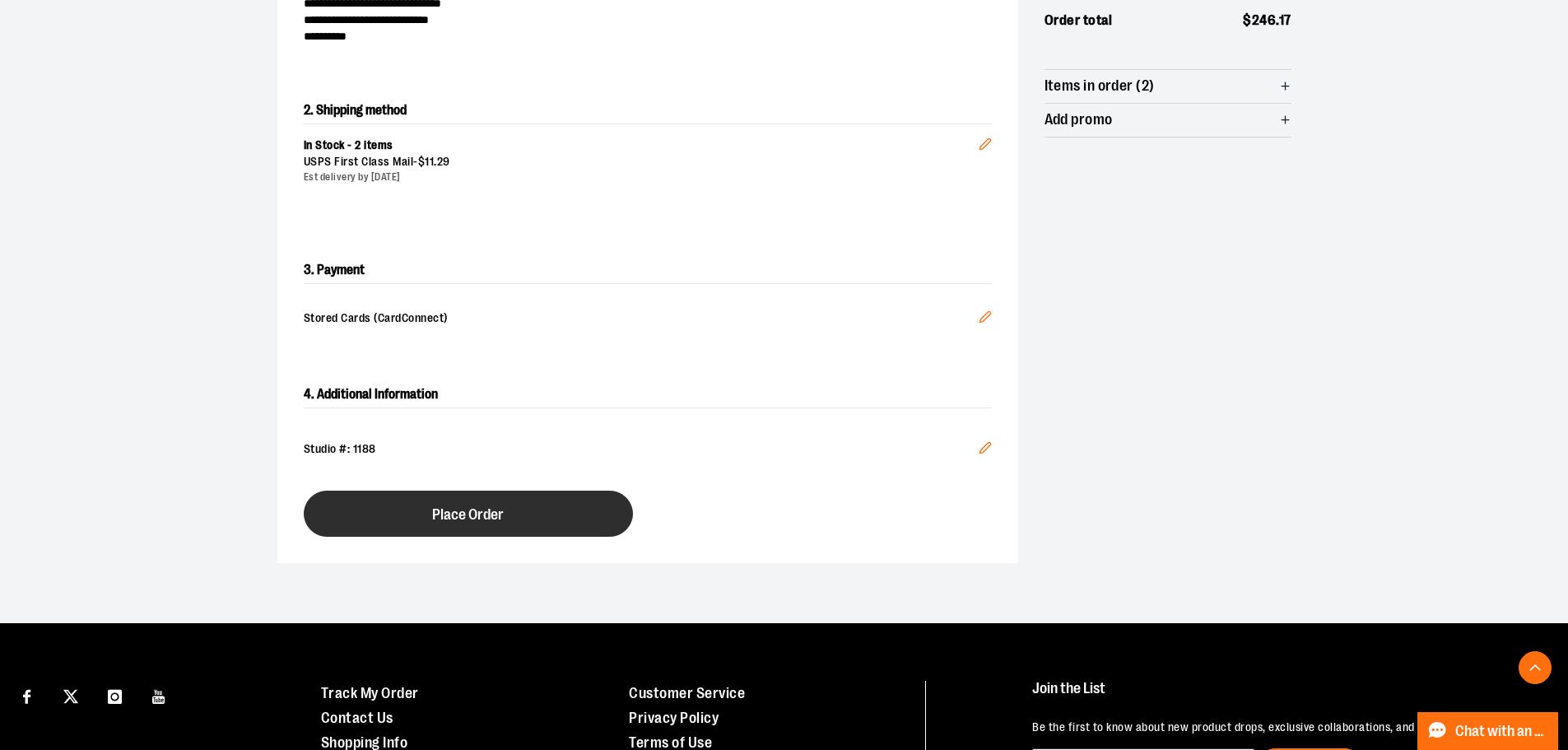 click on "Place Order" at bounding box center (468, 514) 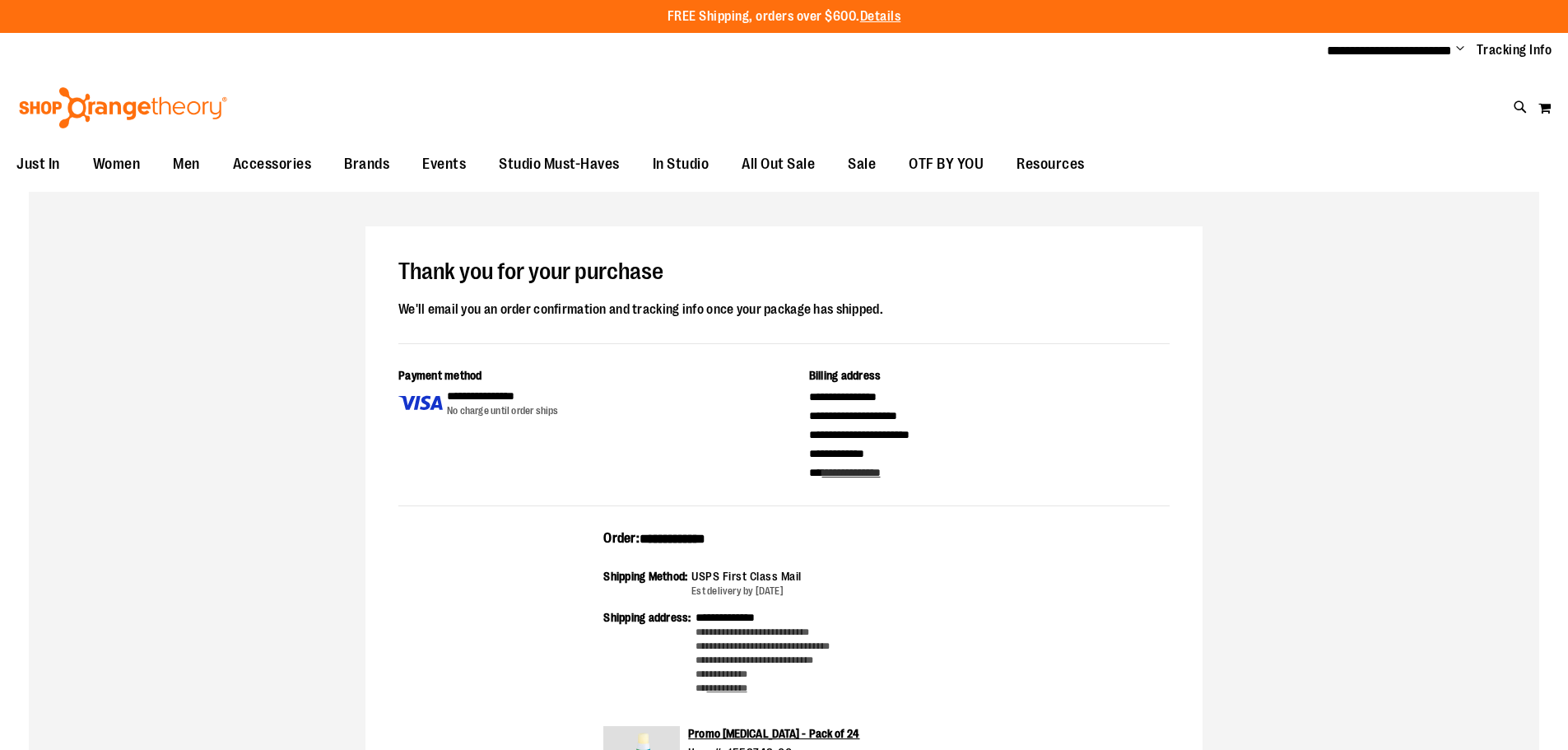 scroll, scrollTop: 0, scrollLeft: 0, axis: both 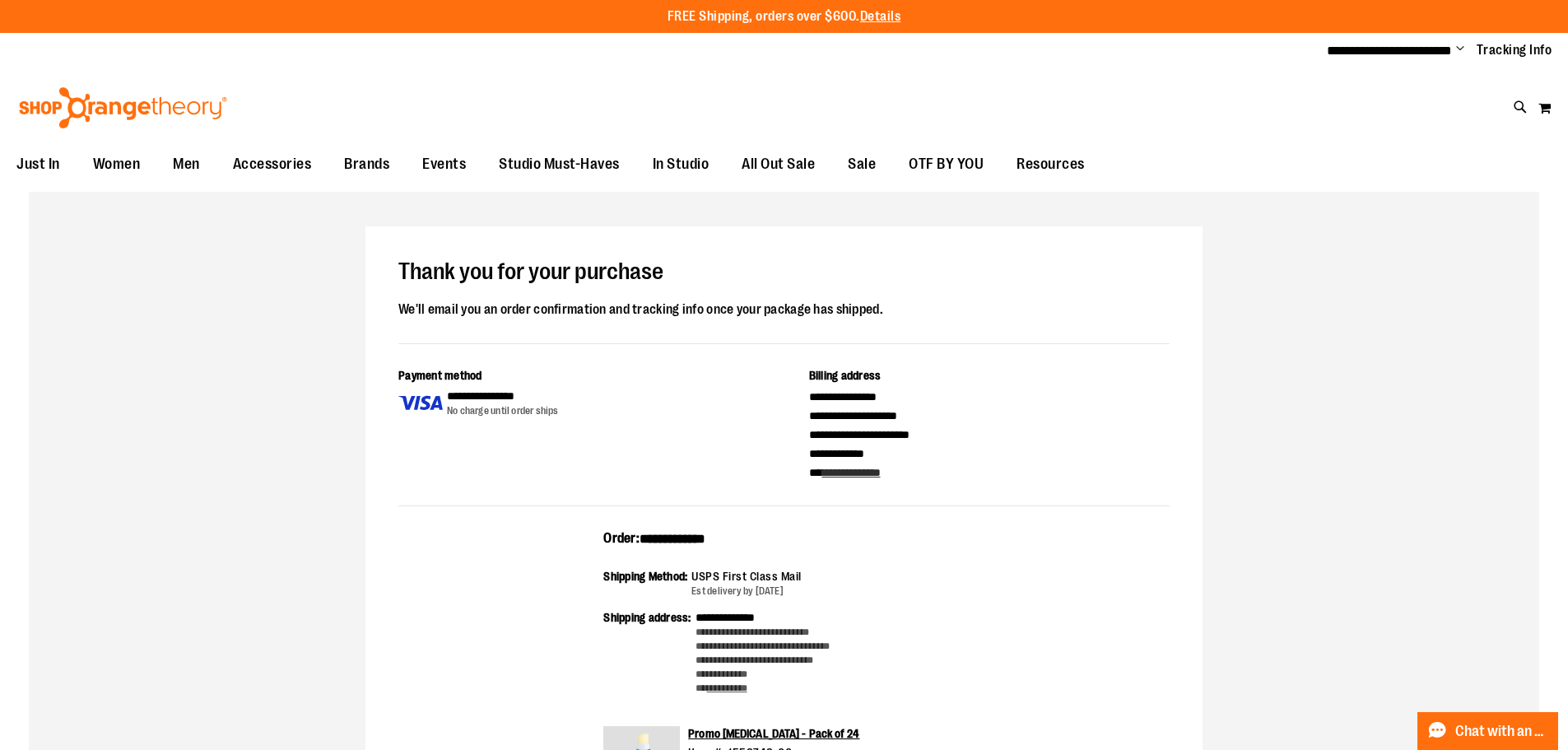 drag, startPoint x: 771, startPoint y: 537, endPoint x: 537, endPoint y: 535, distance: 234.00855 